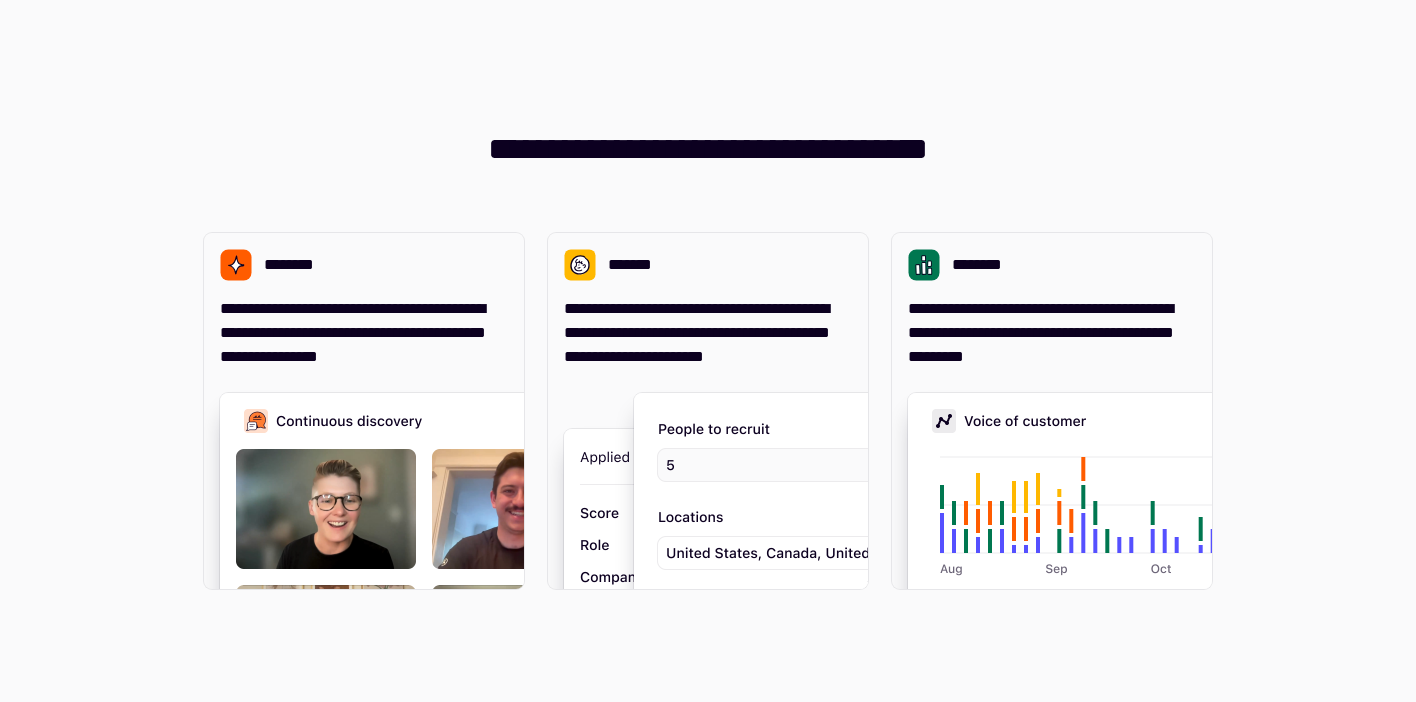 scroll, scrollTop: 0, scrollLeft: 0, axis: both 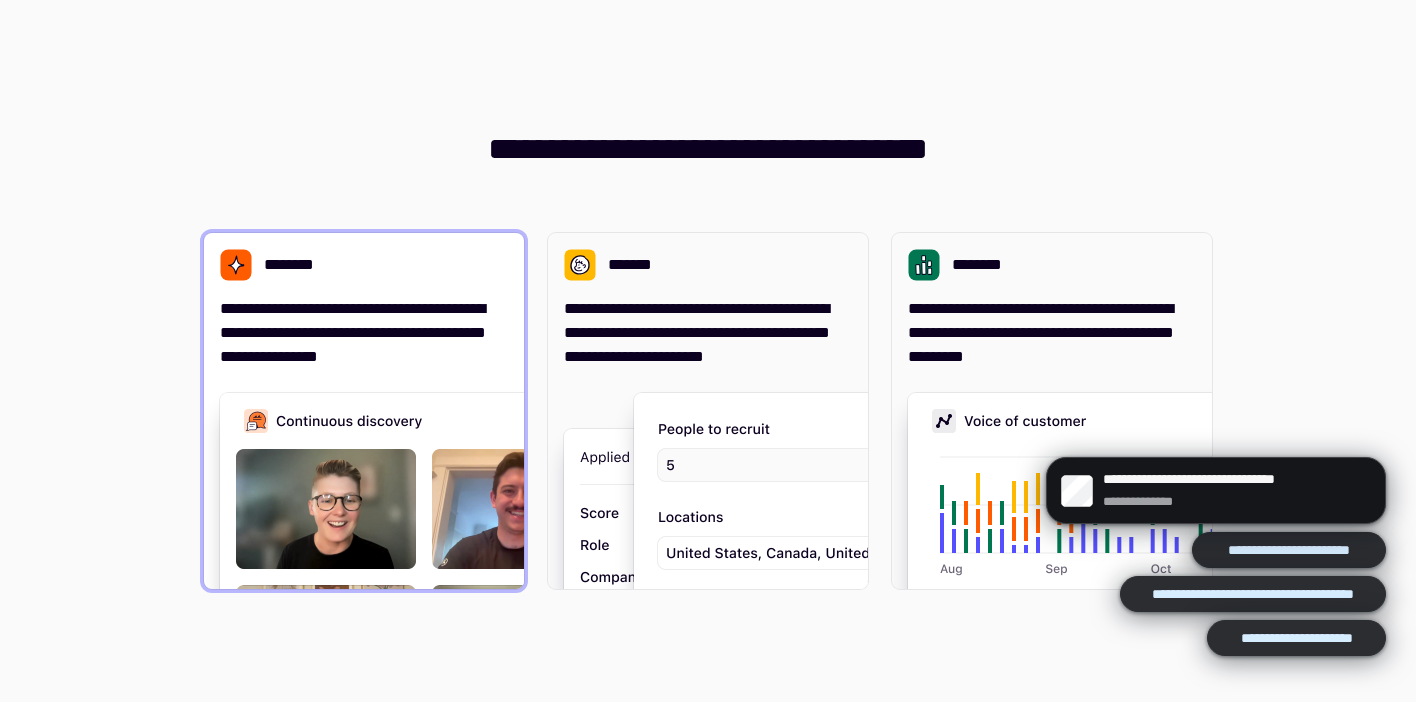 click on "**********" at bounding box center (364, 333) 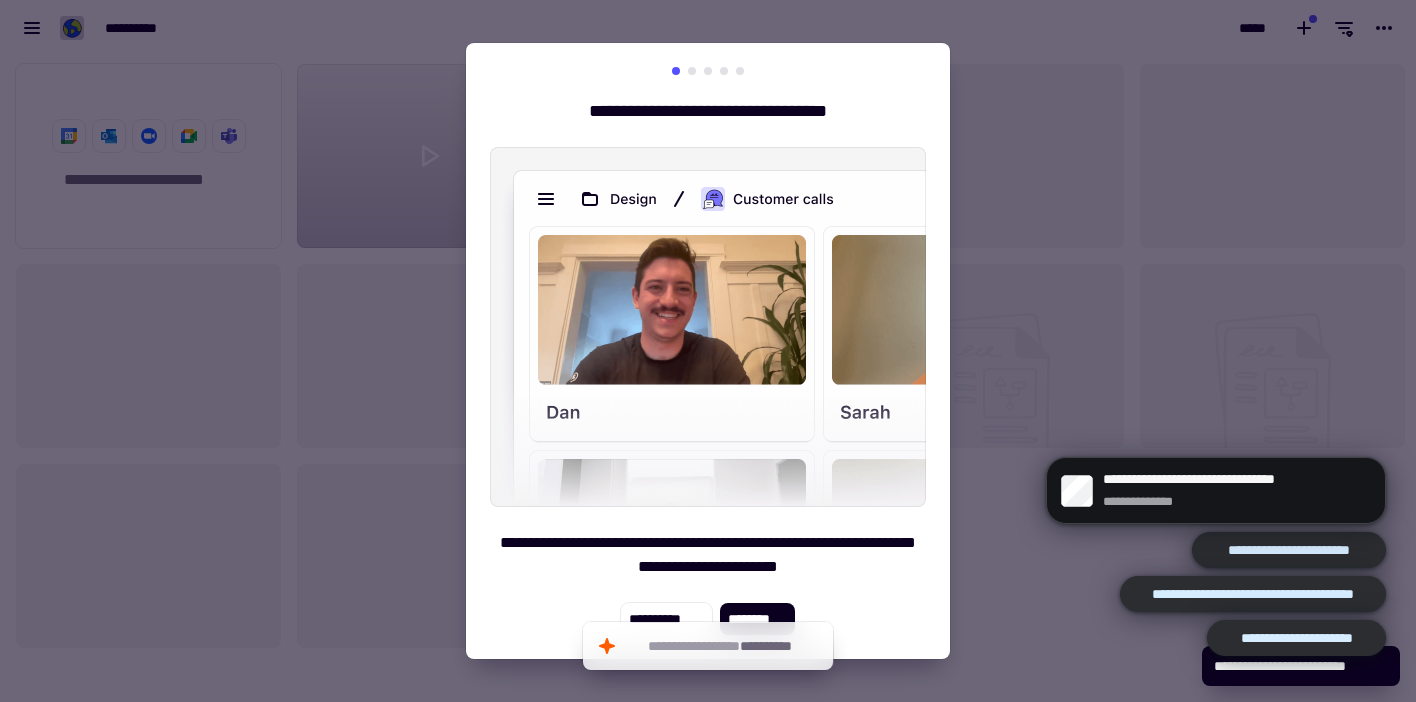 scroll, scrollTop: 16, scrollLeft: 16, axis: both 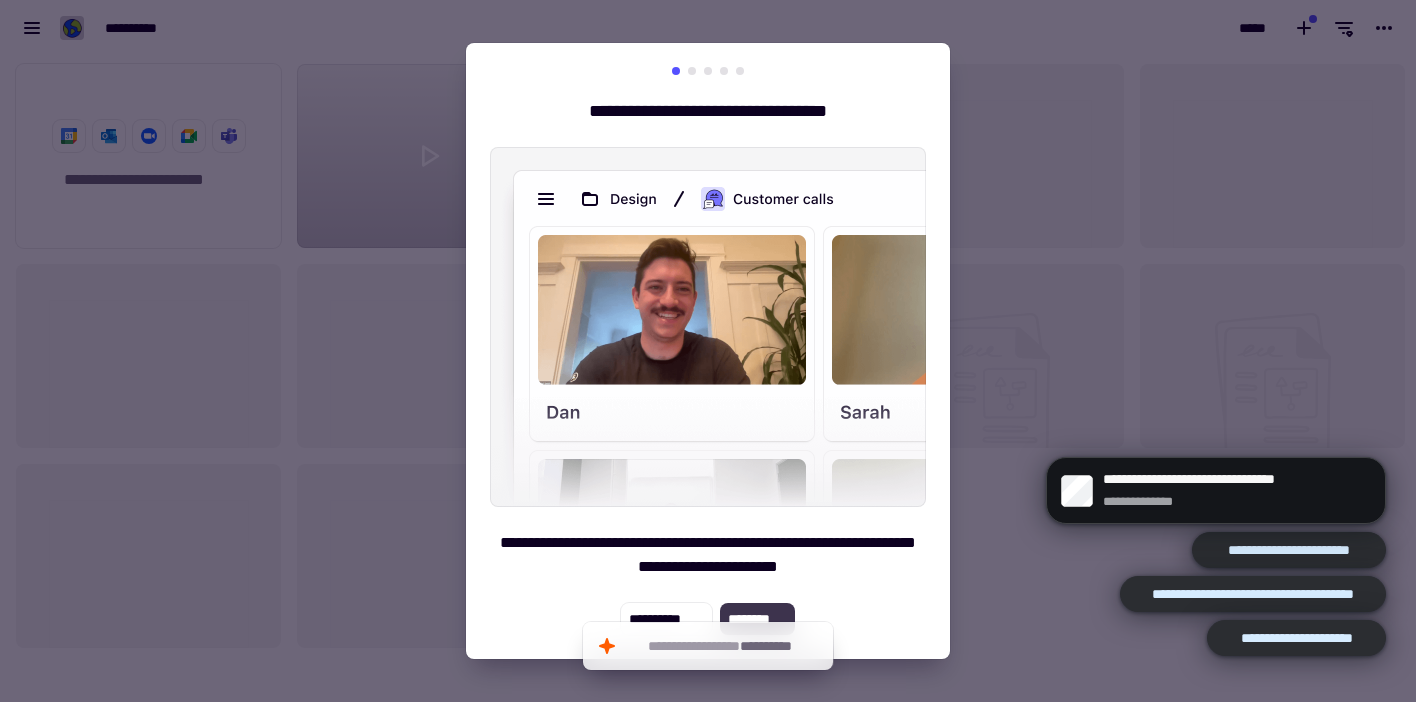 click on "********" 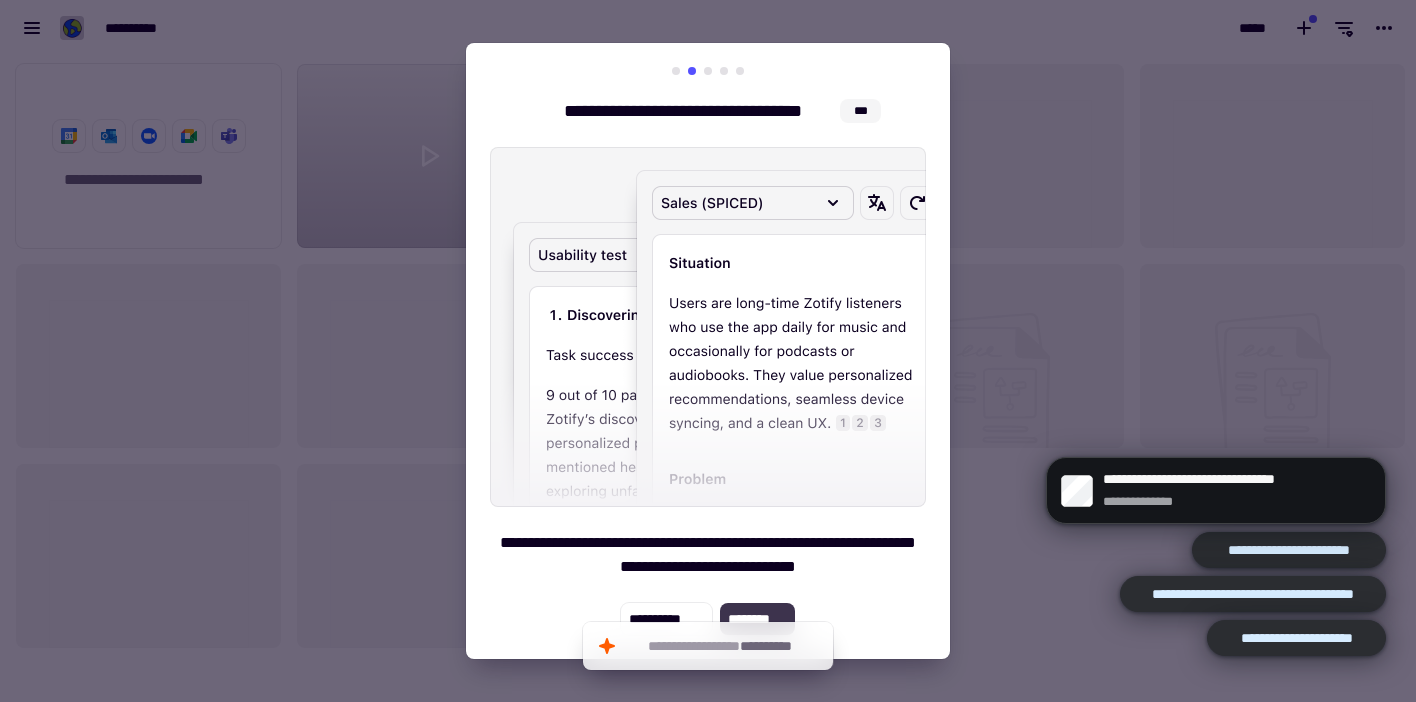 click on "********" 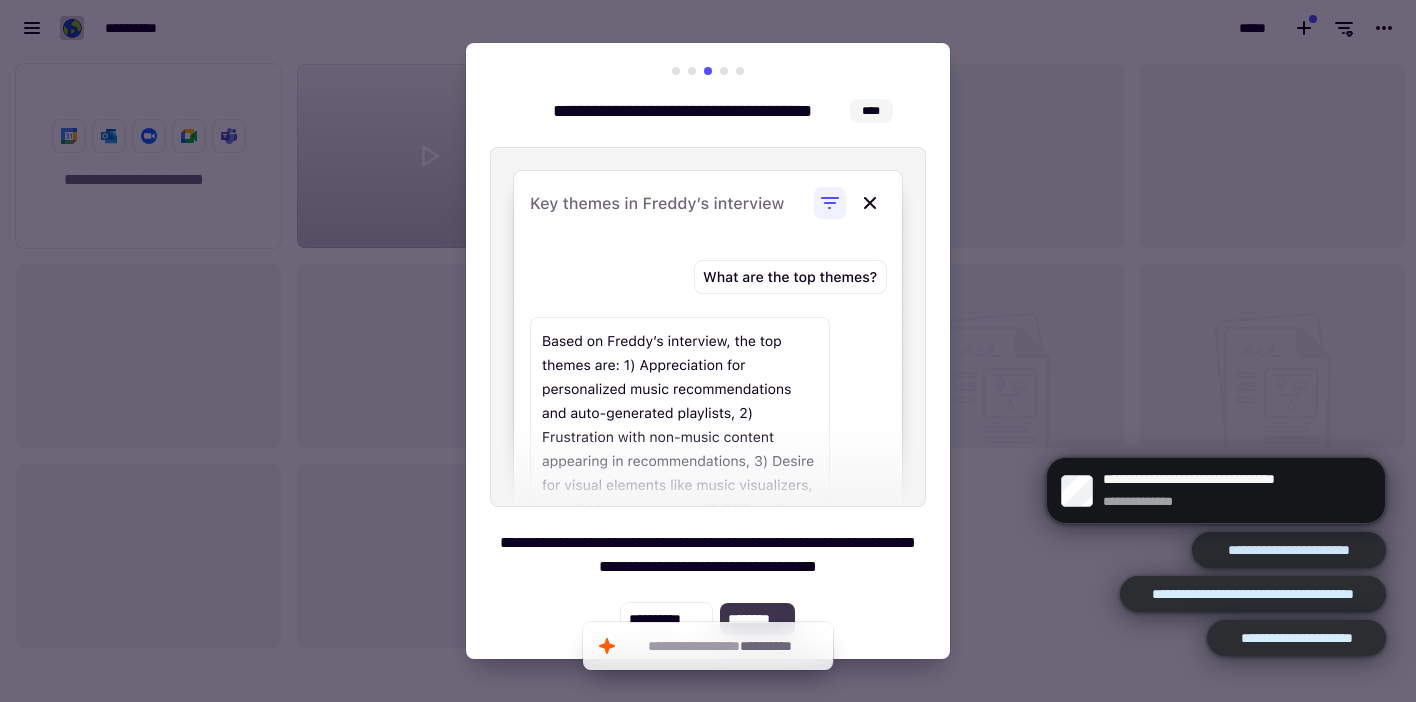 click on "********" 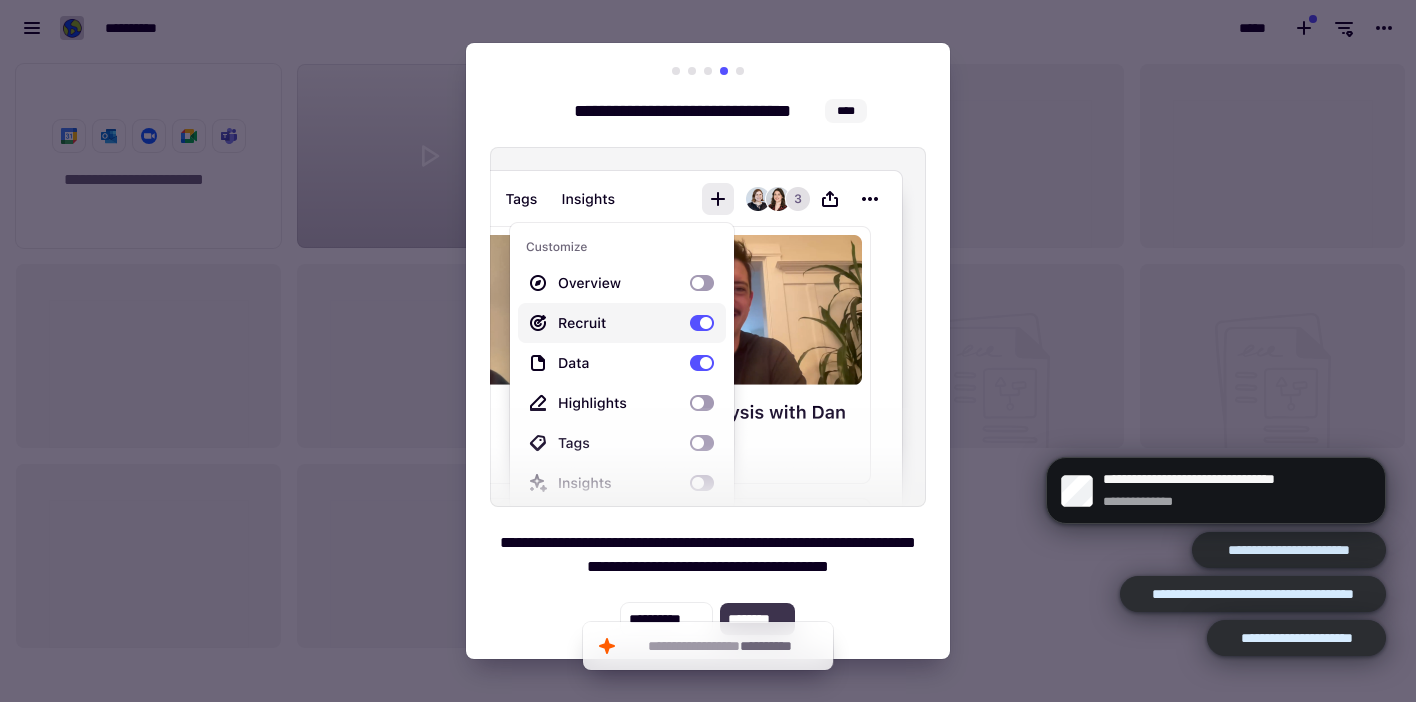 click on "********" 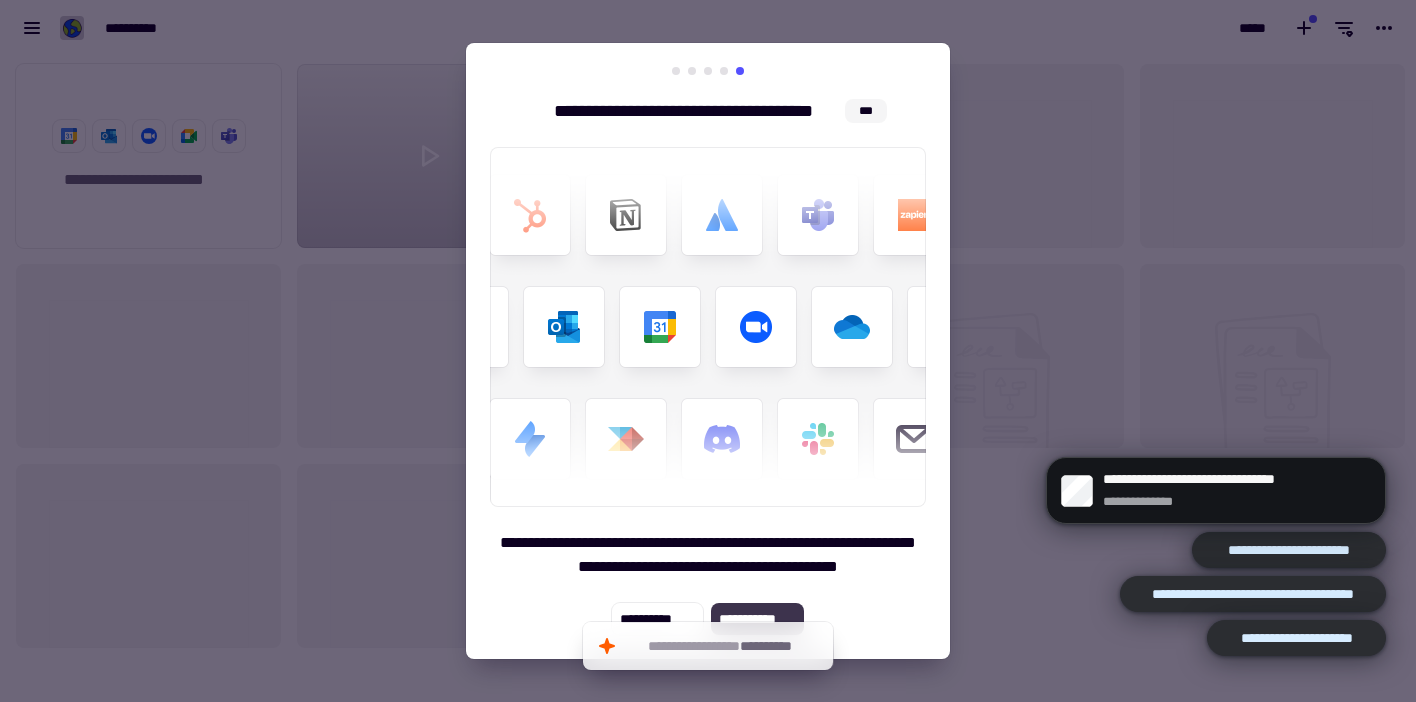 click on "**********" 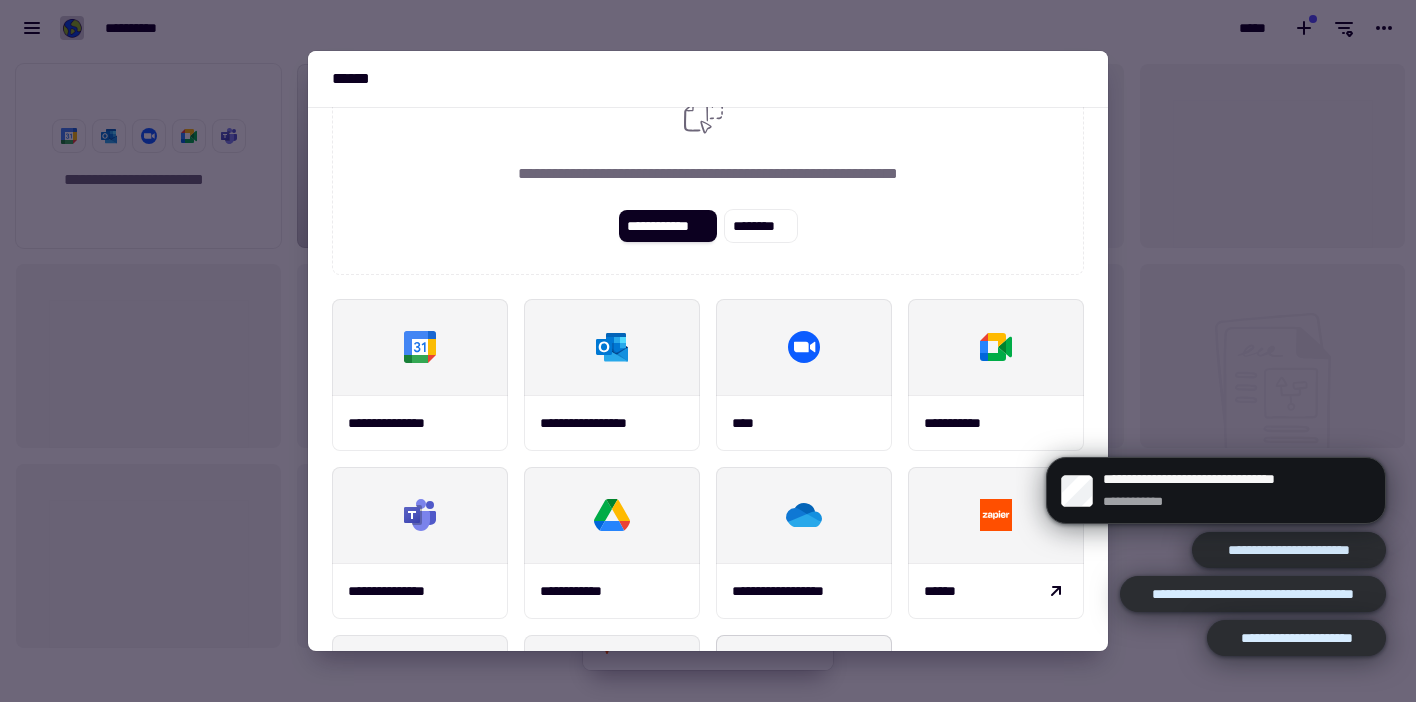 scroll, scrollTop: 0, scrollLeft: 0, axis: both 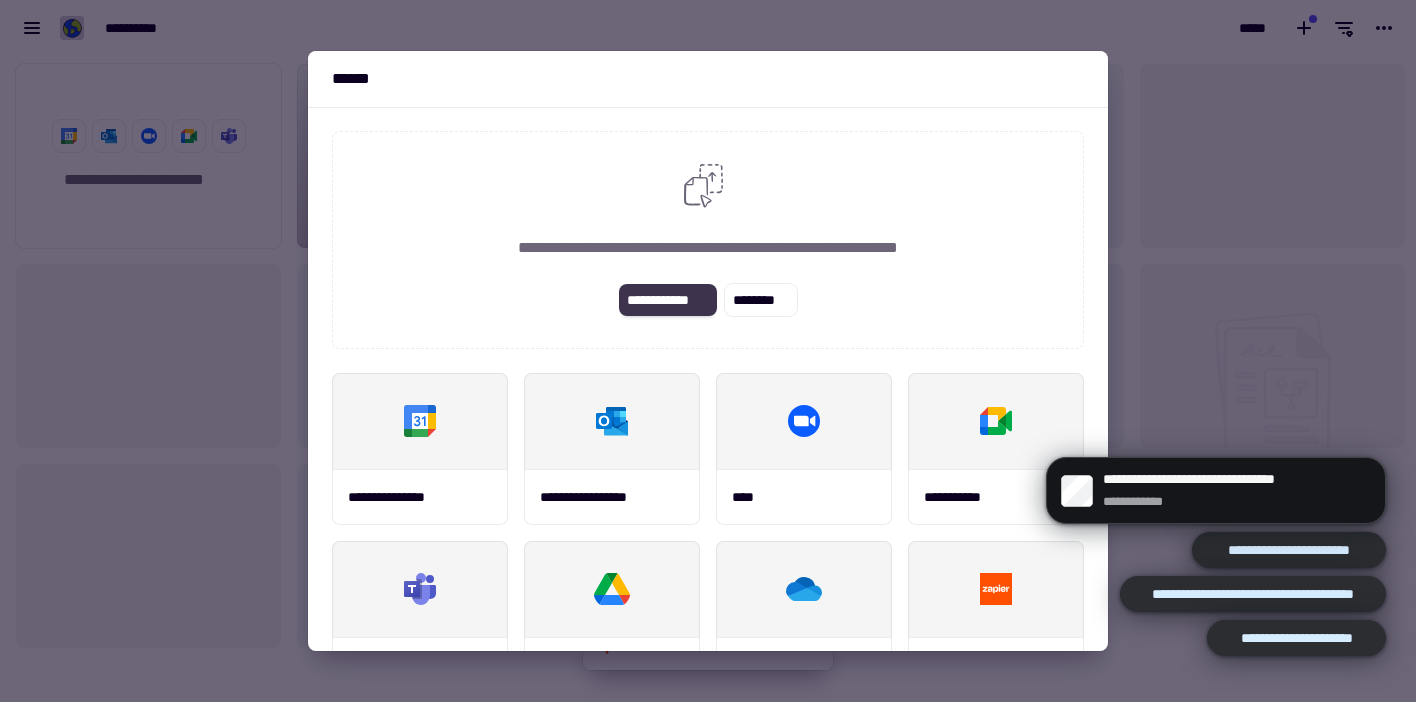 click on "**********" 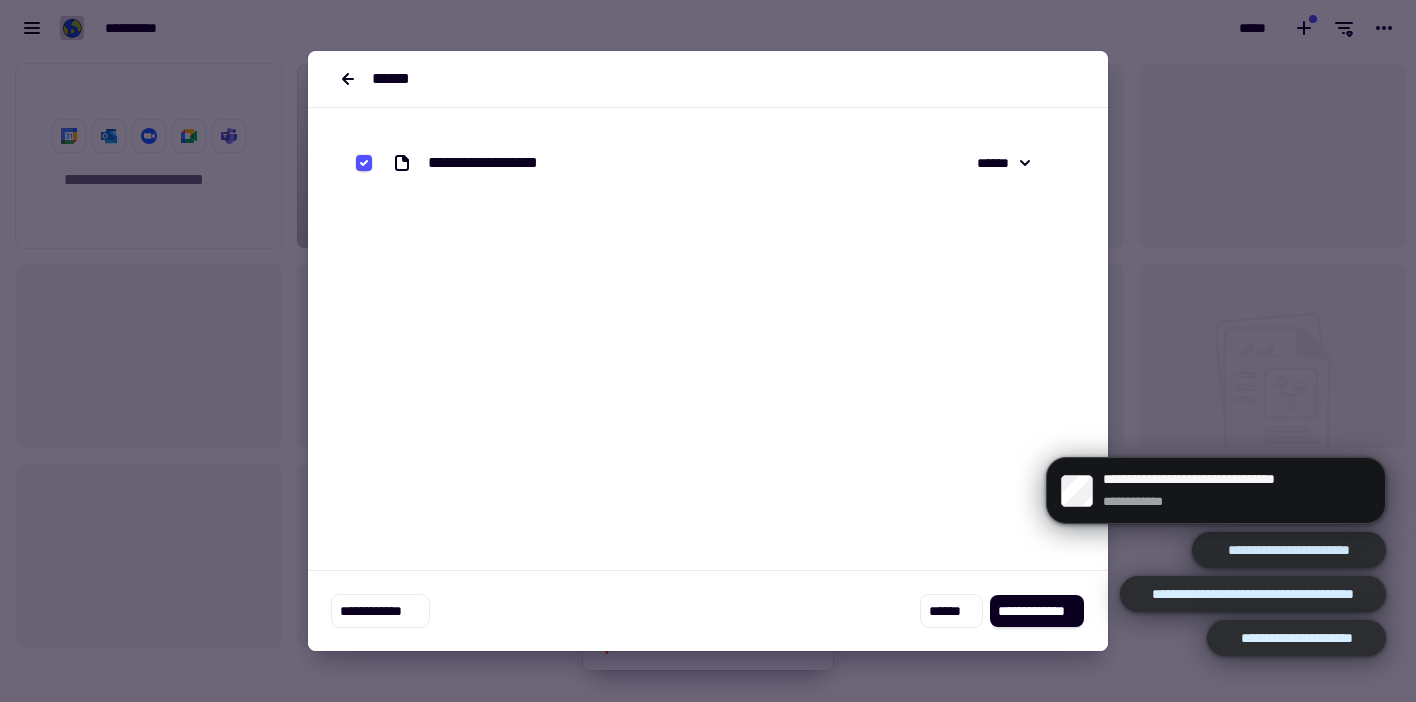 click on "**********" 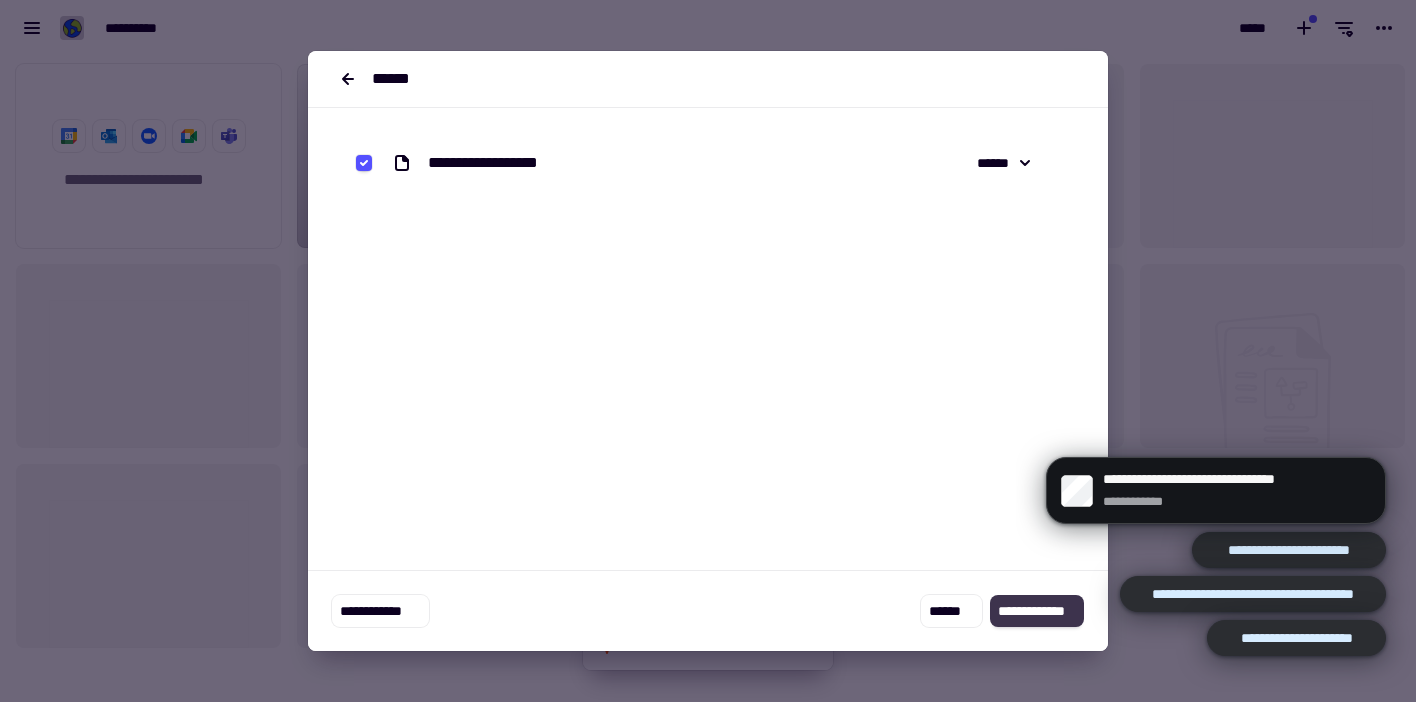 click on "**********" 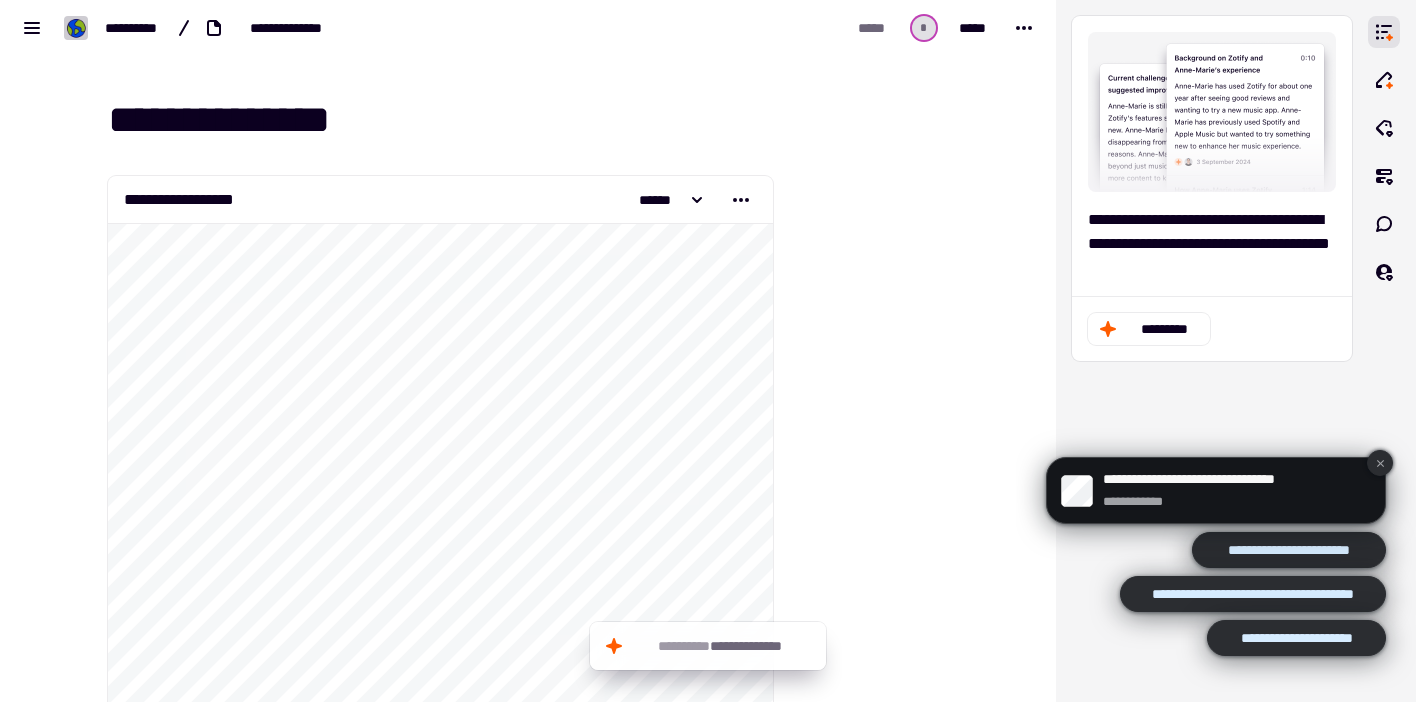 click 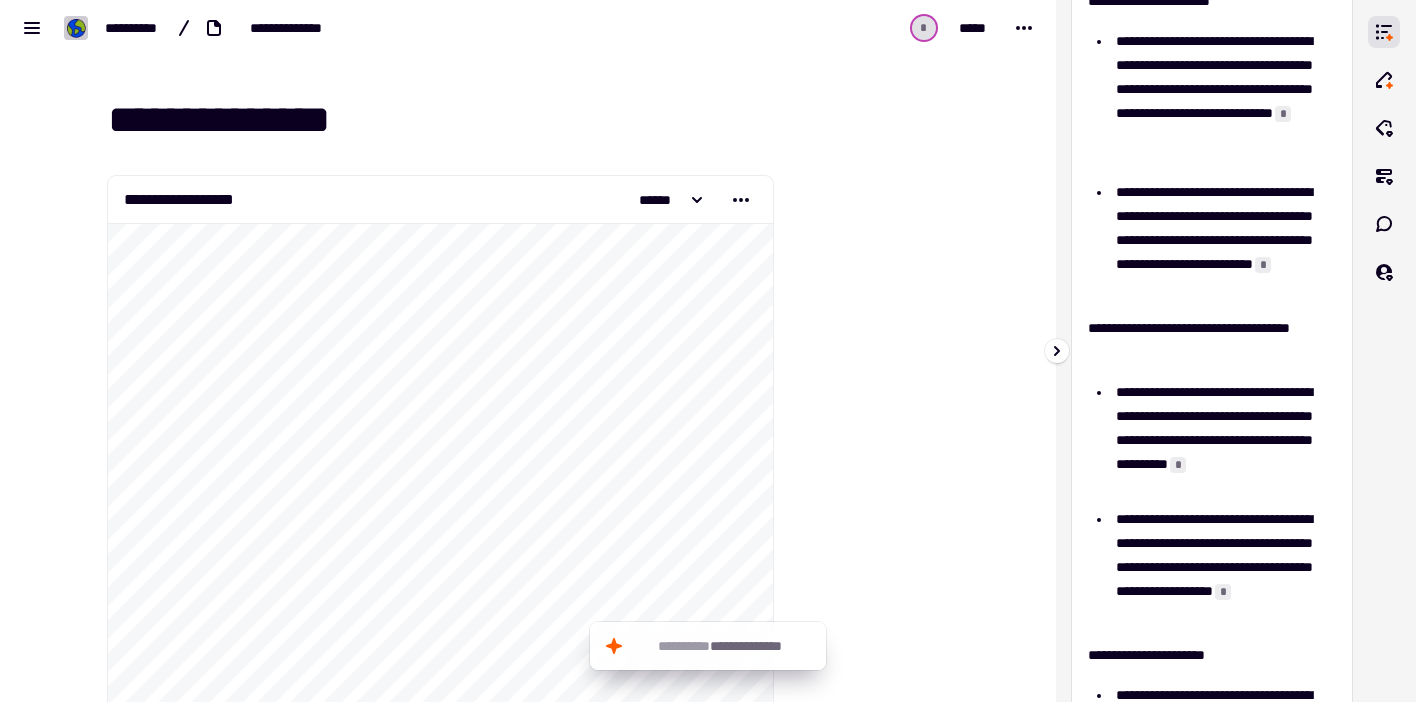 scroll, scrollTop: 0, scrollLeft: 0, axis: both 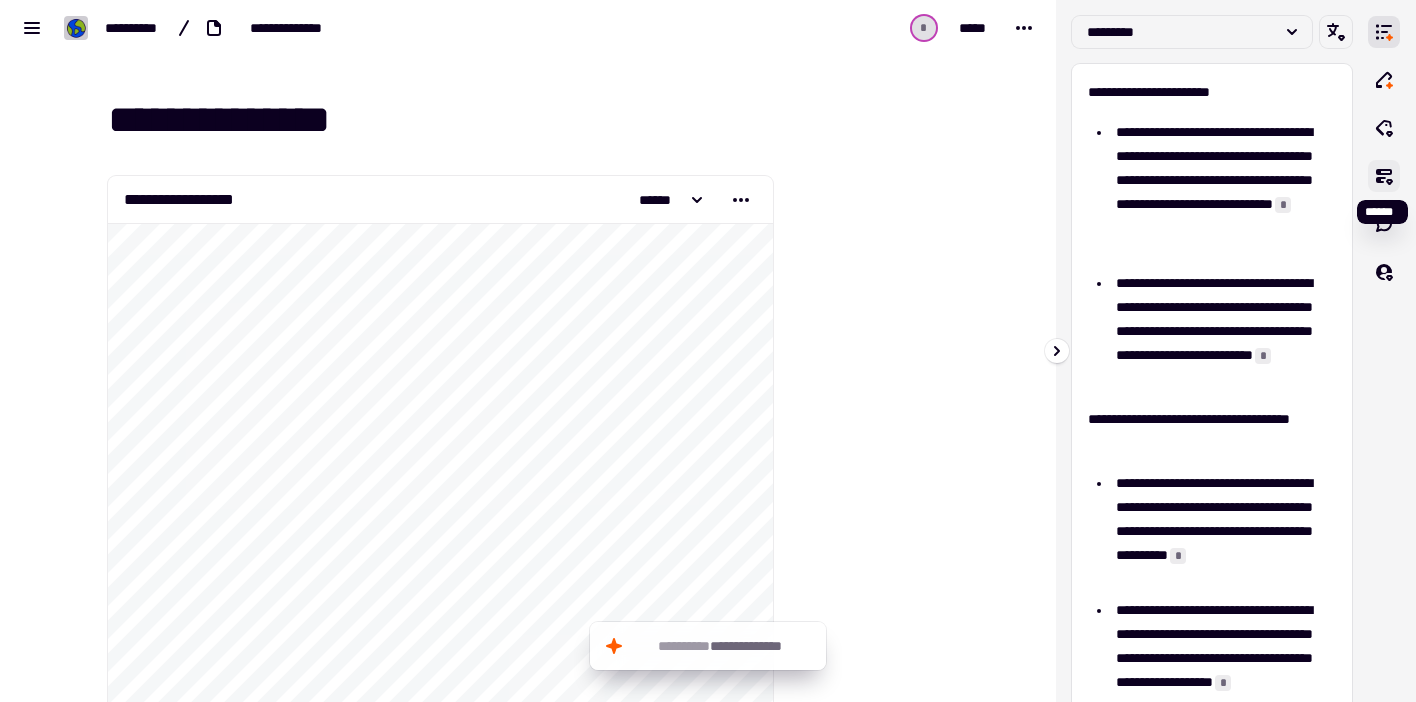 click 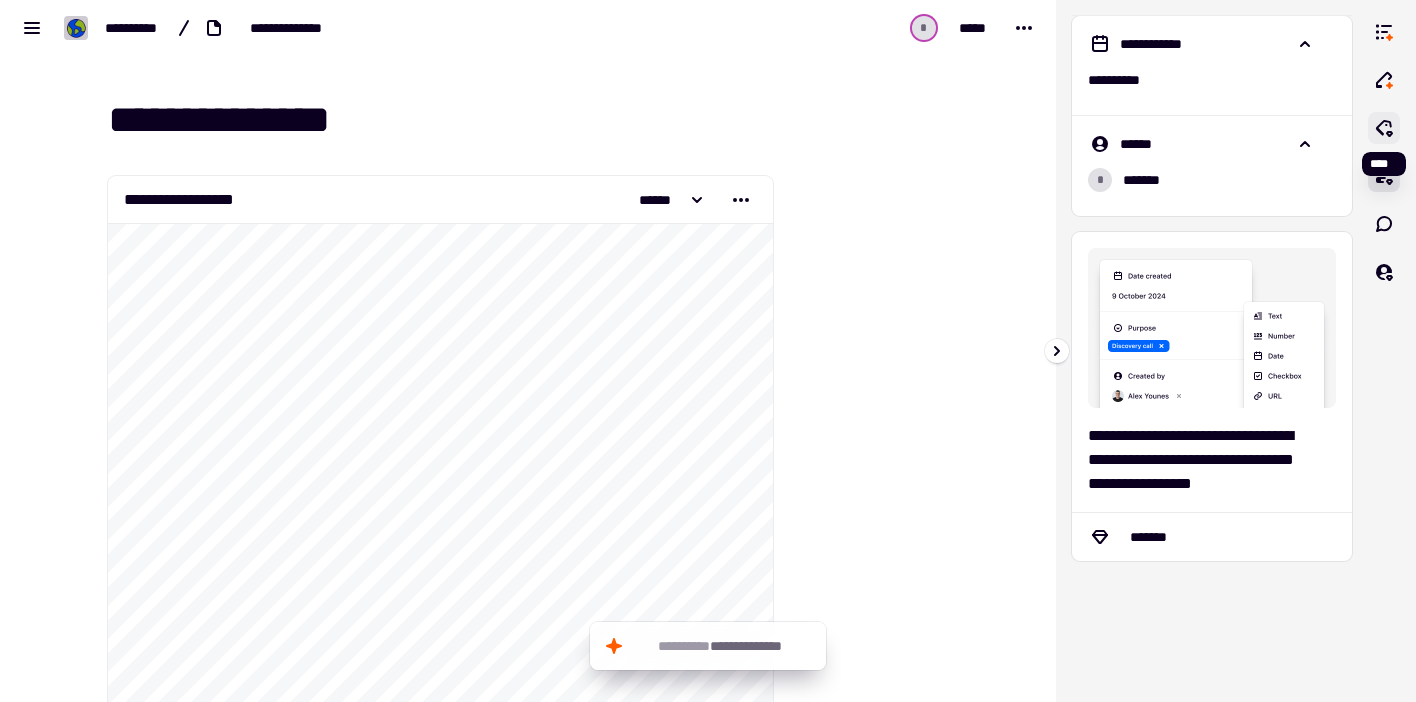 click 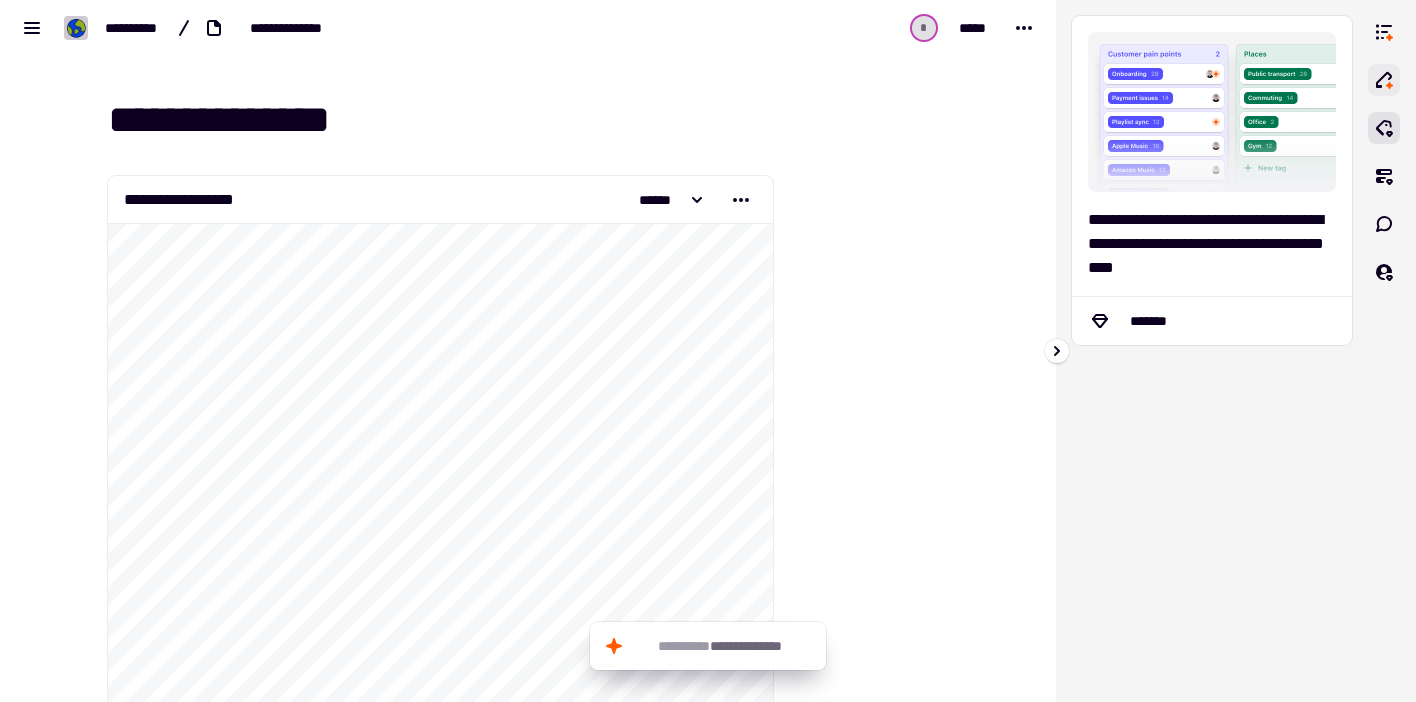 click 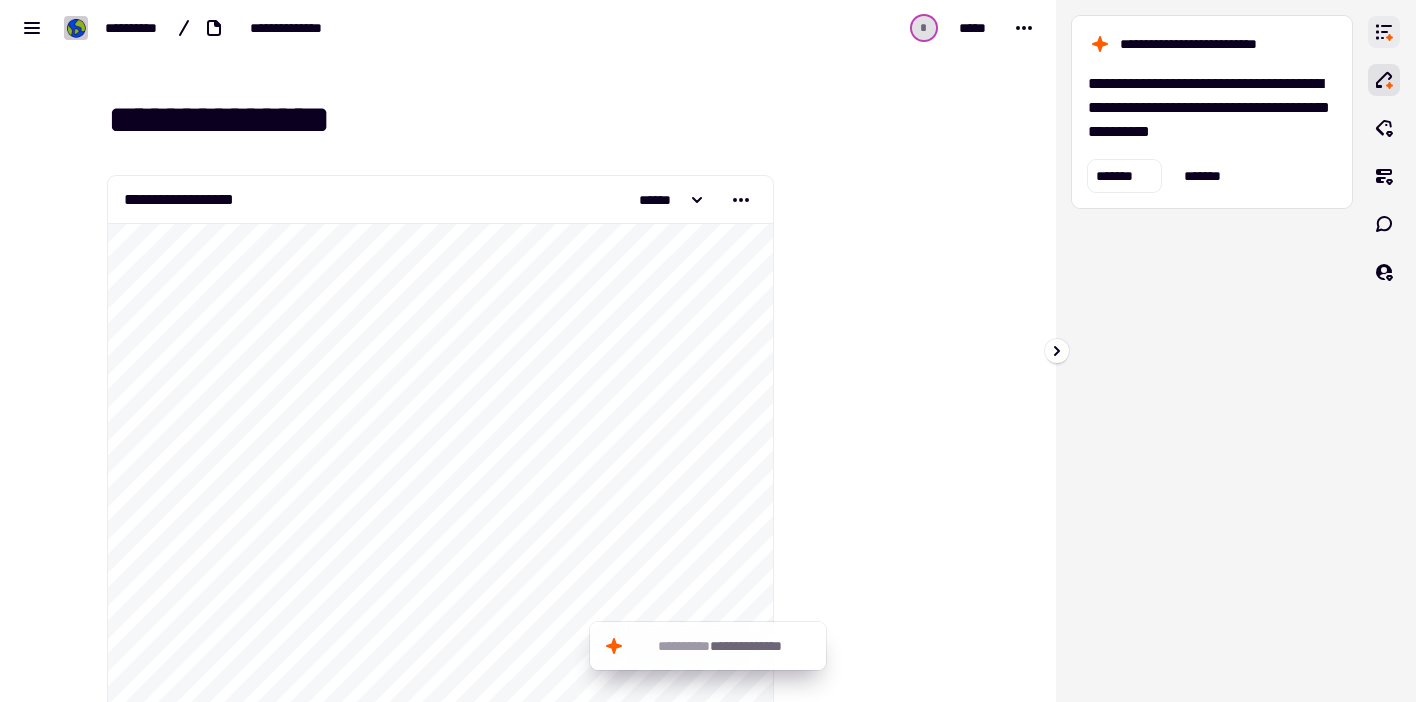 click 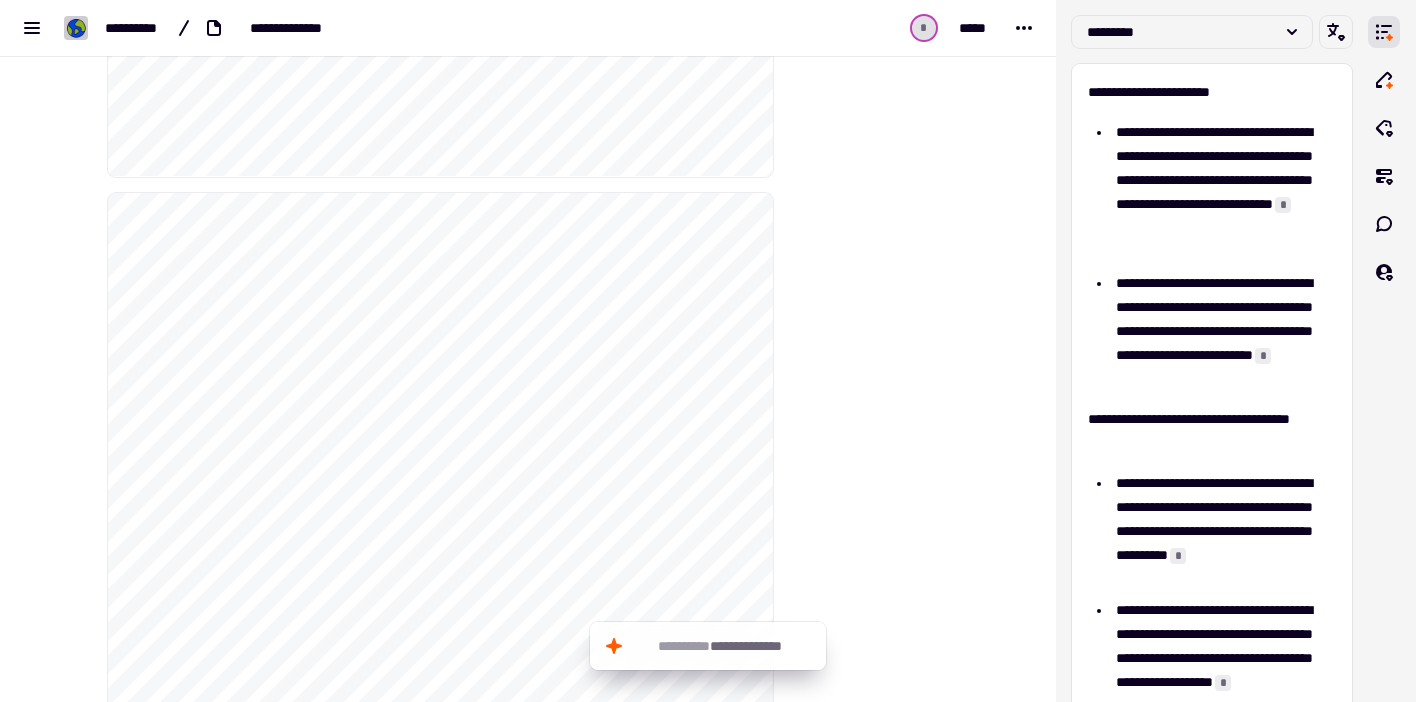 scroll, scrollTop: 0, scrollLeft: 0, axis: both 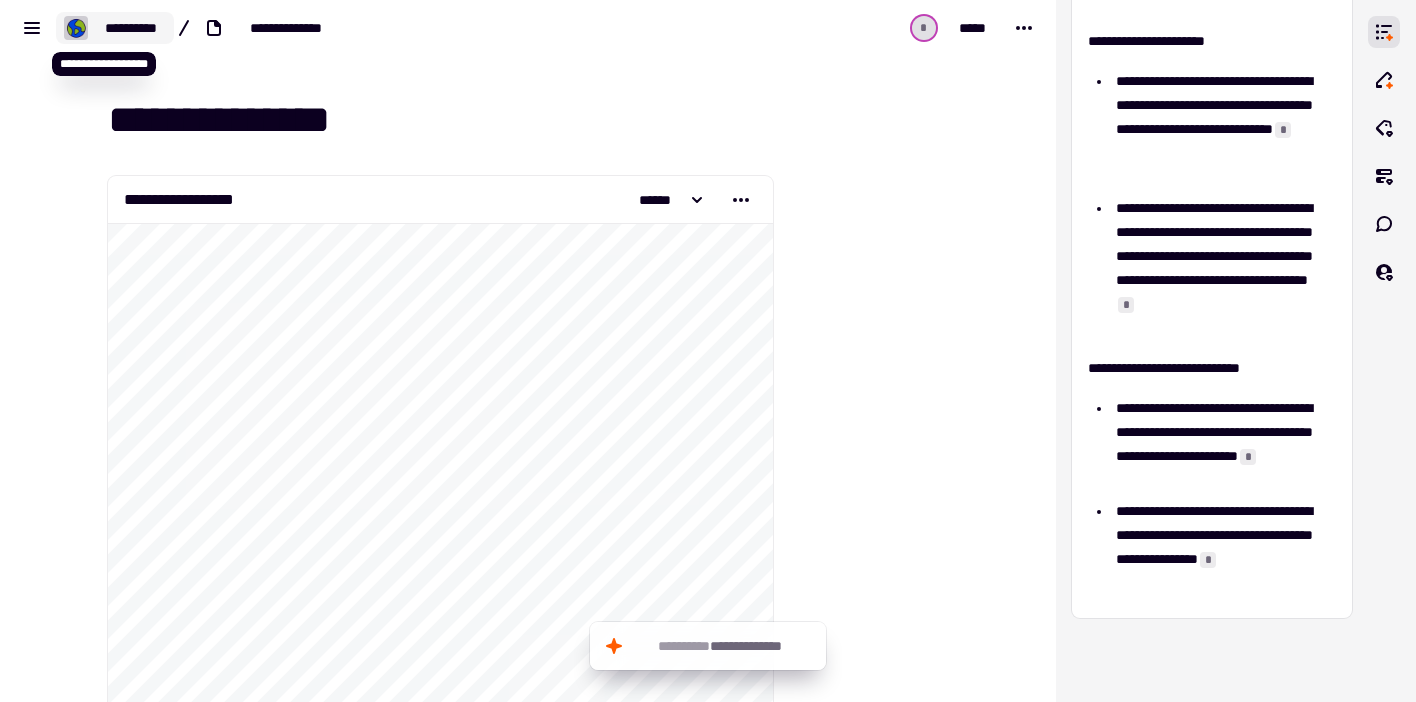 click on "**********" 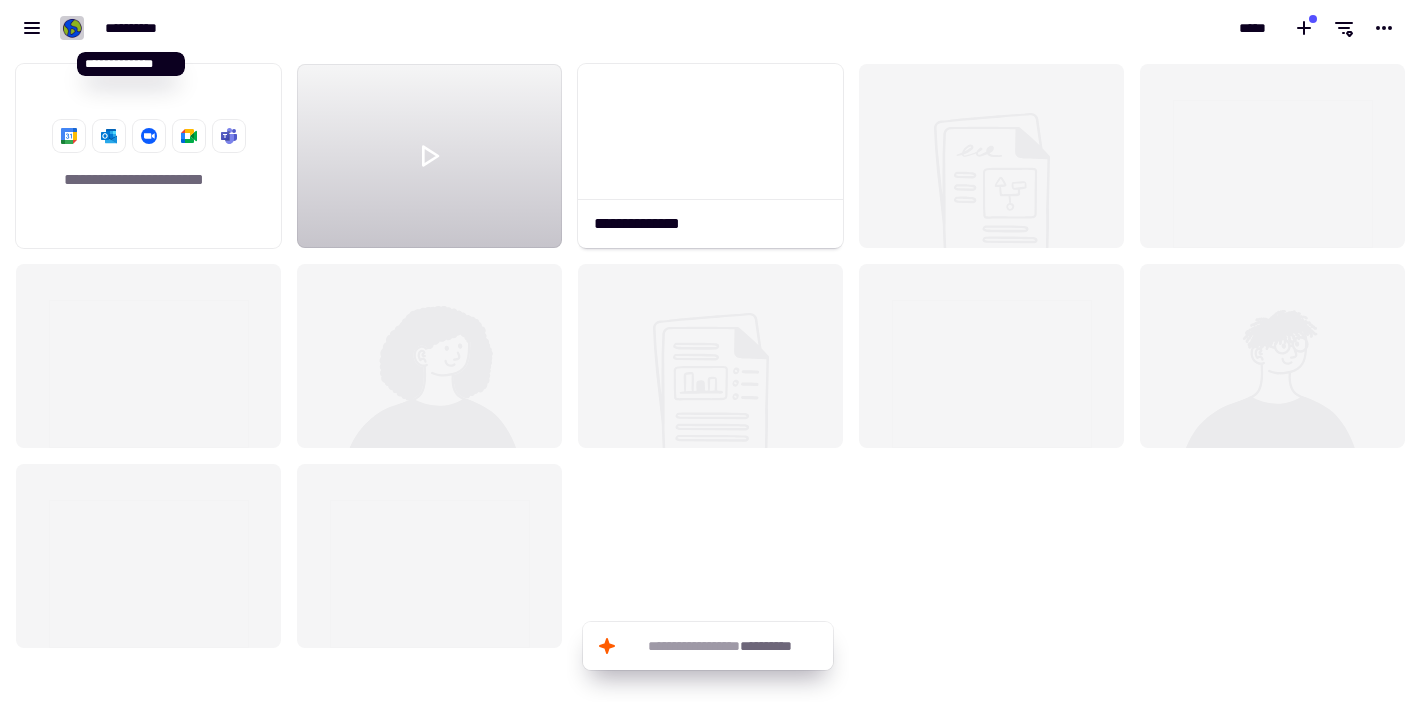 scroll, scrollTop: 16, scrollLeft: 16, axis: both 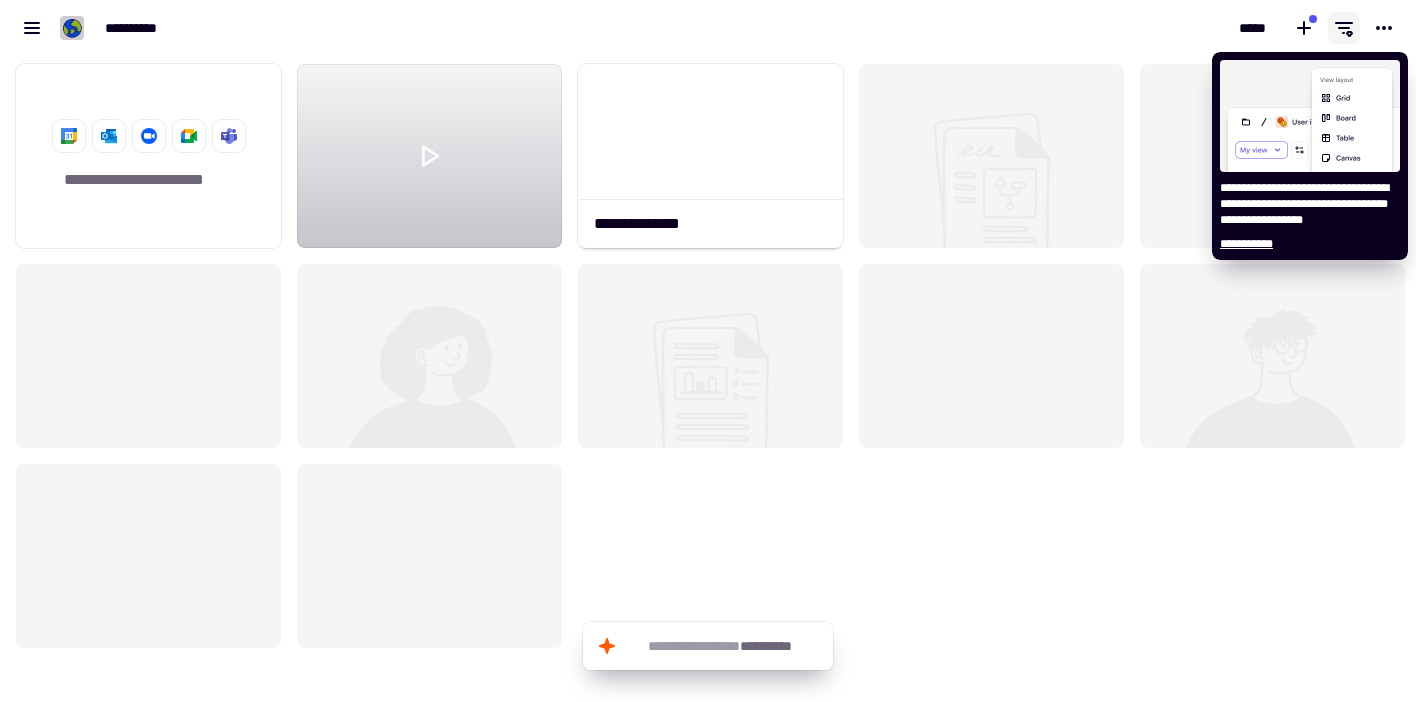click 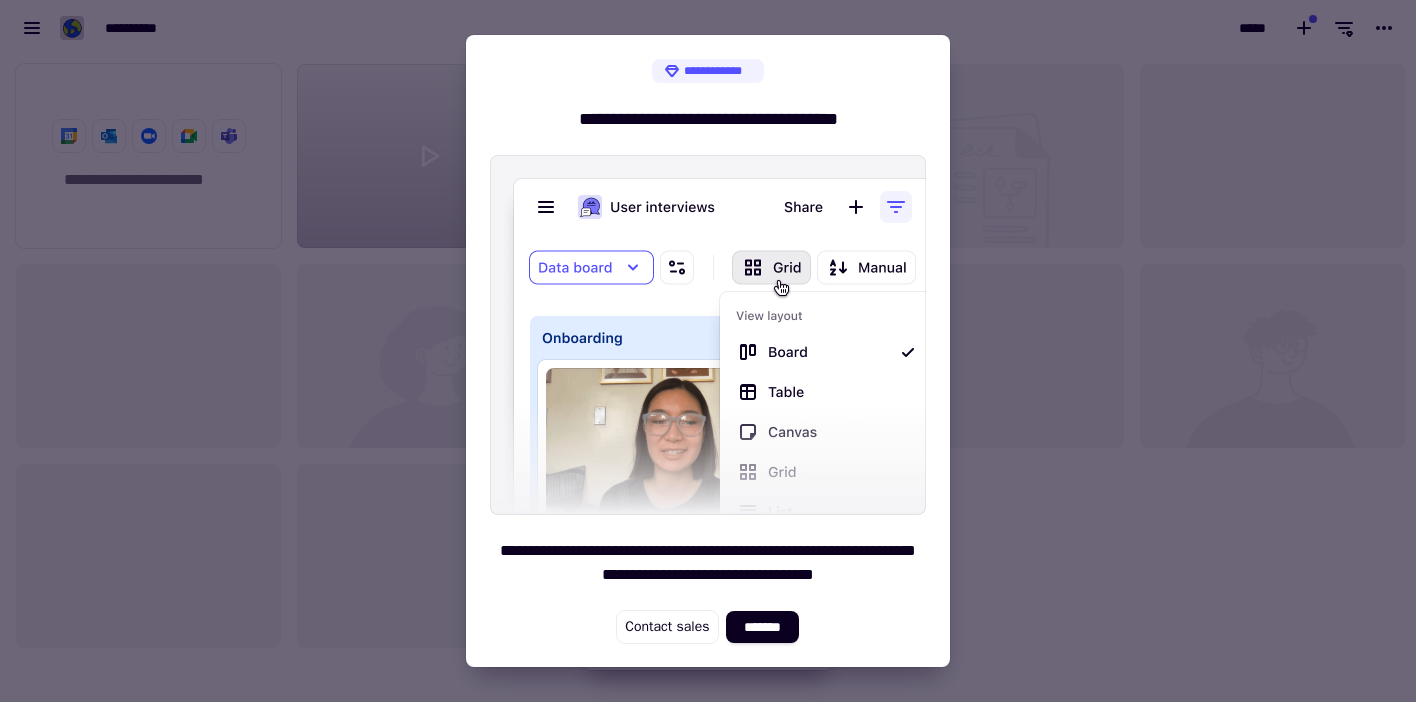 click at bounding box center [708, 351] 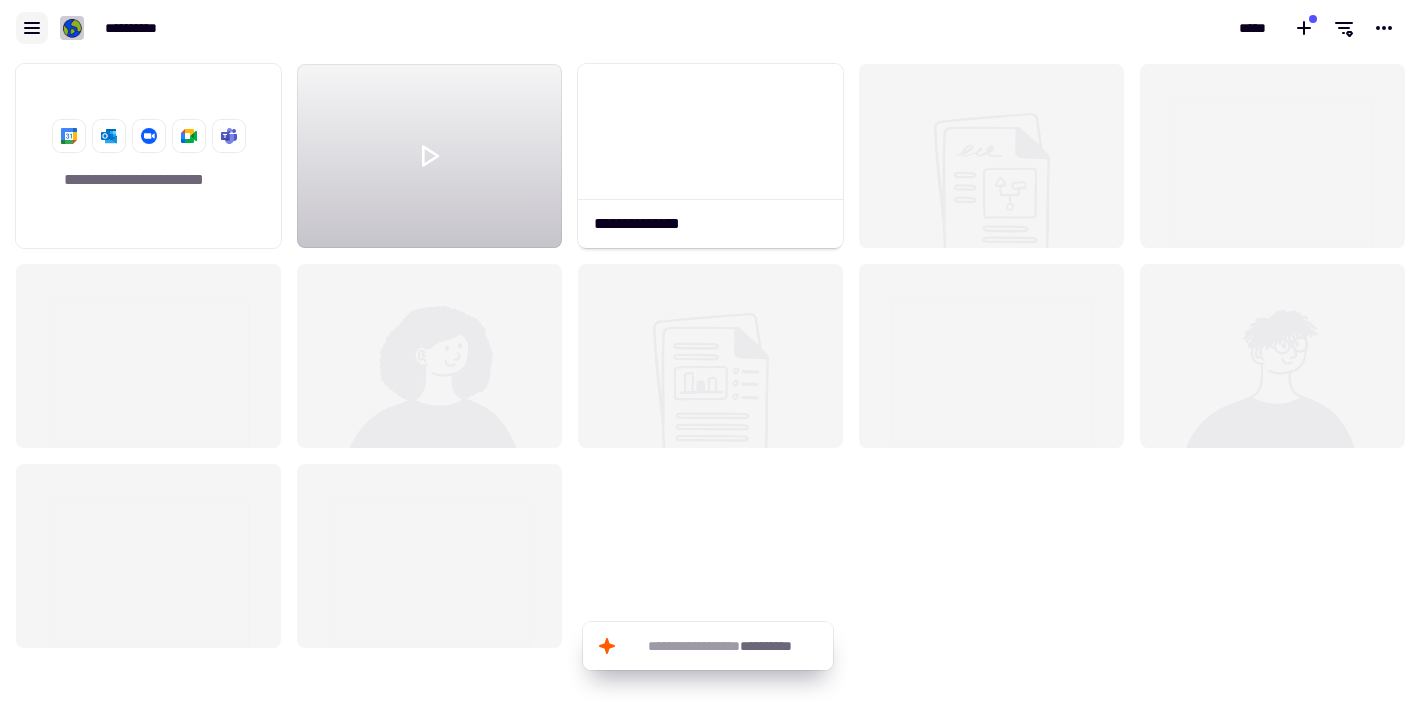 click 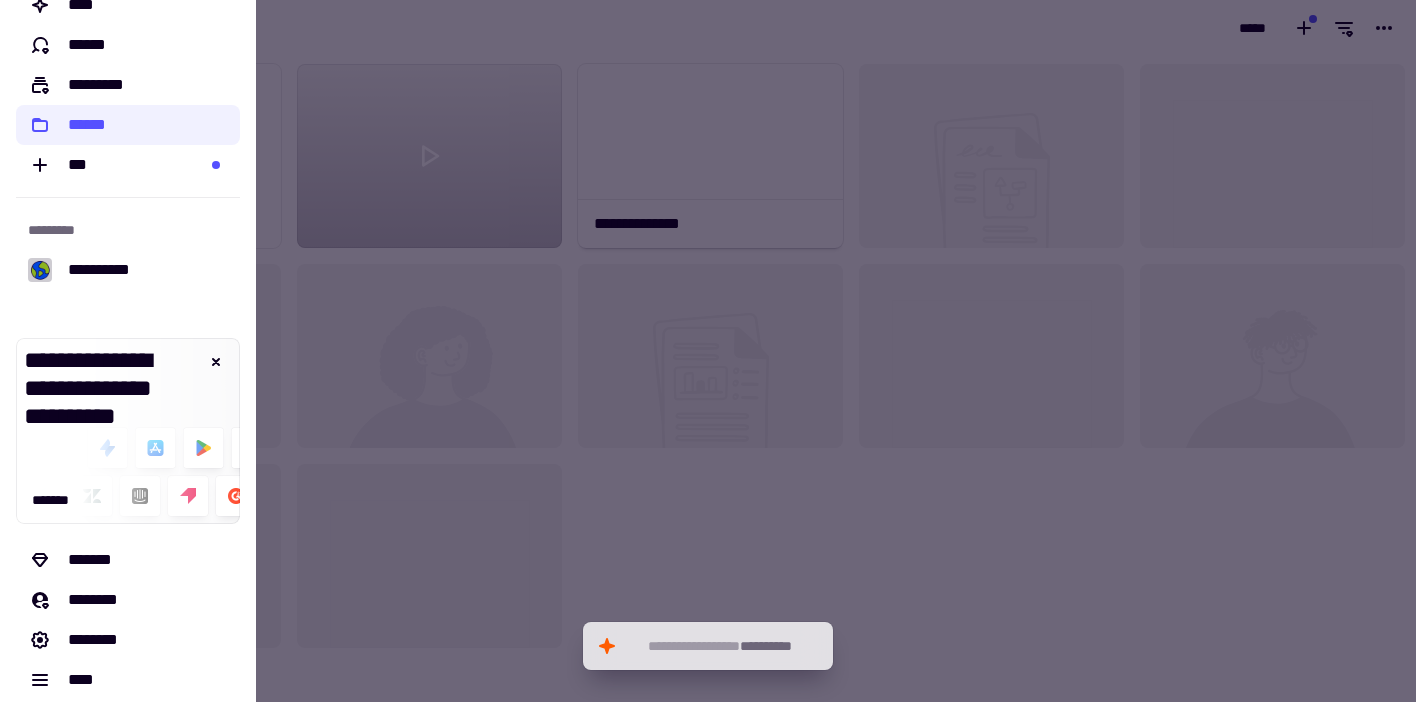 scroll, scrollTop: 85, scrollLeft: 0, axis: vertical 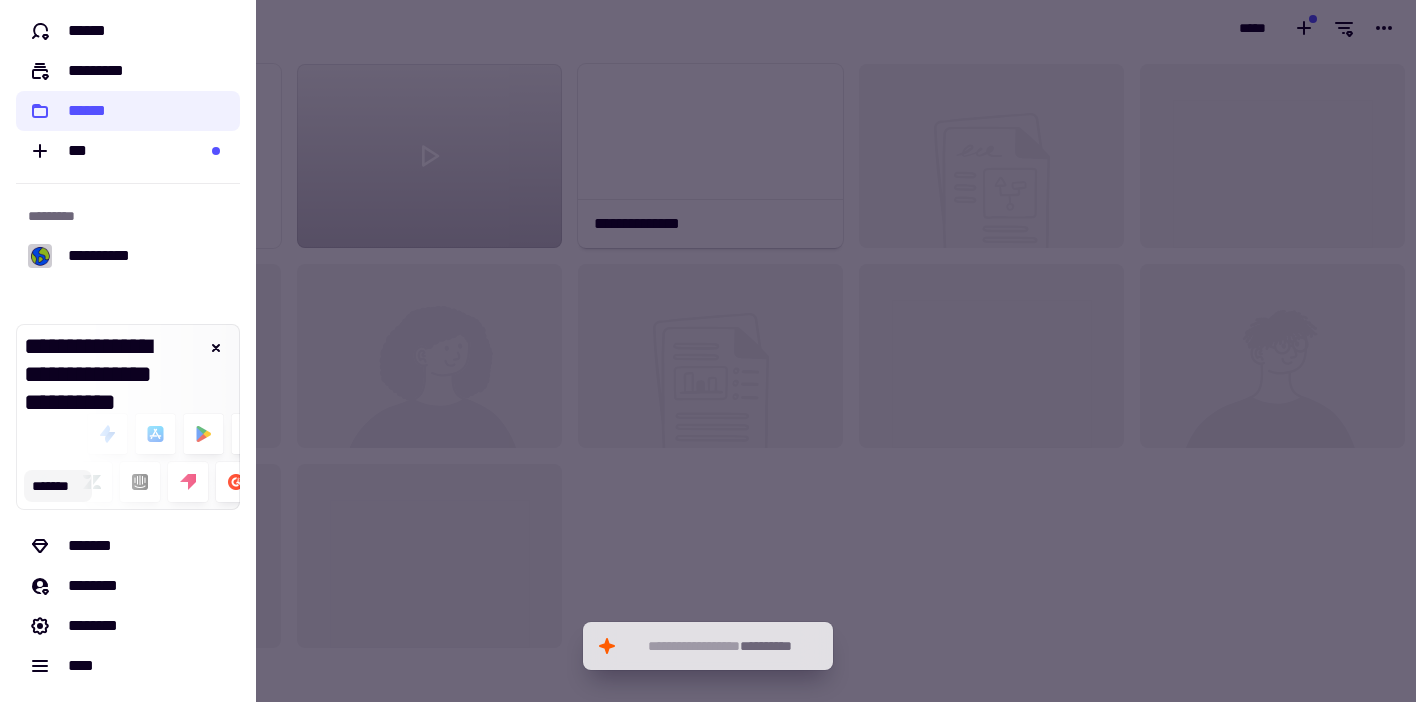 click on "*******" 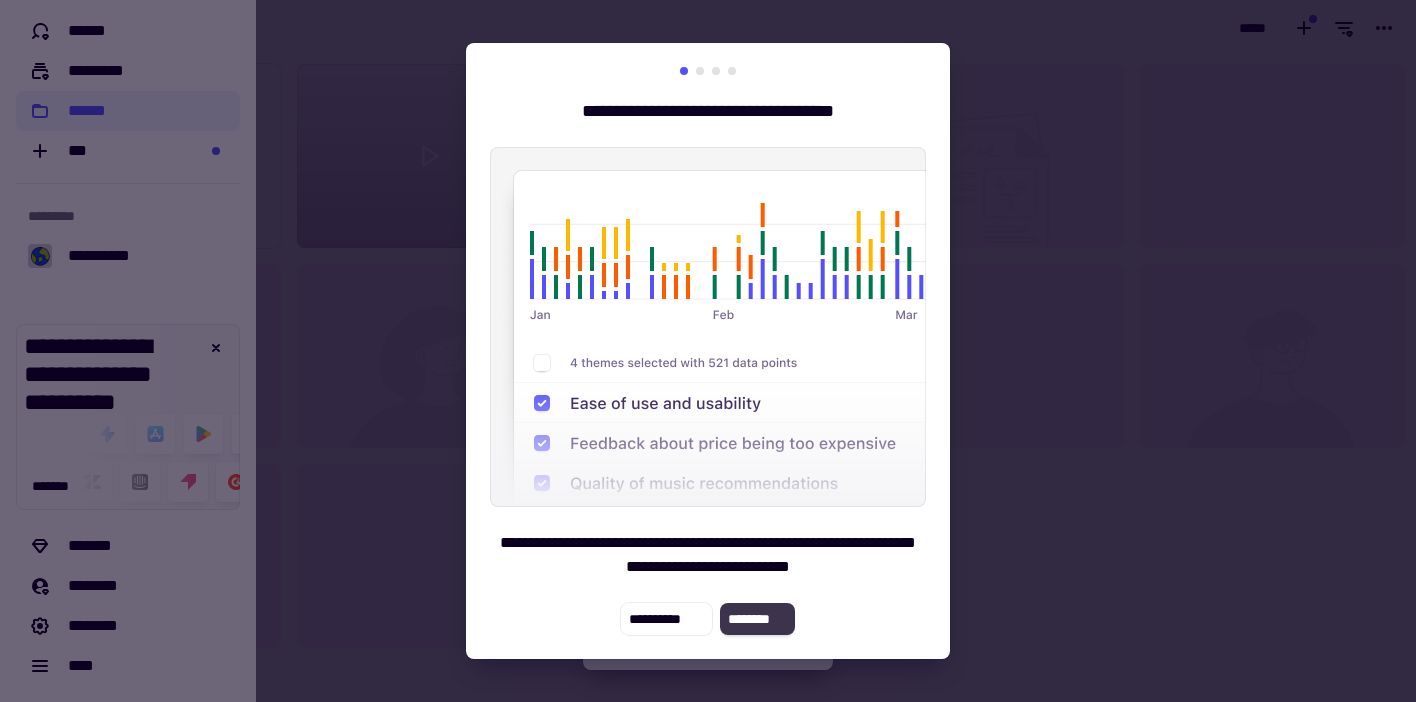 click on "********" 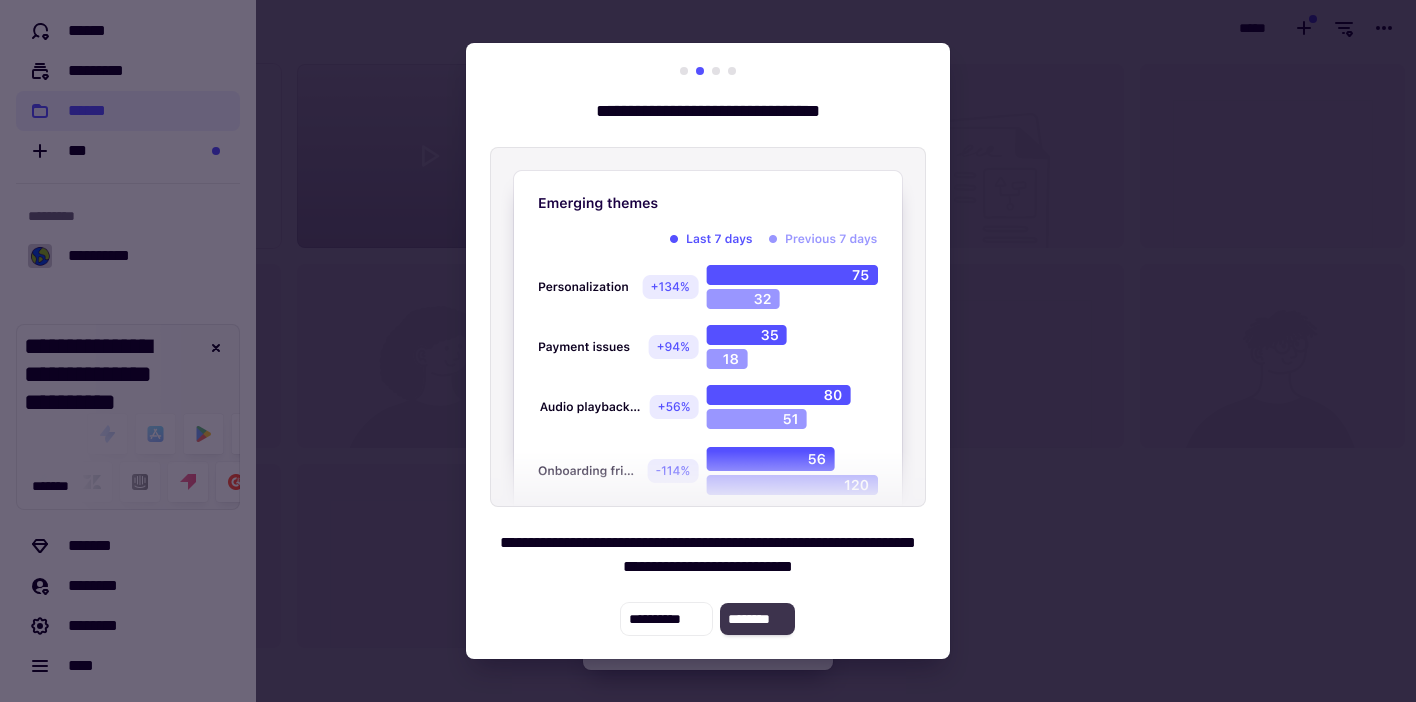 click on "********" 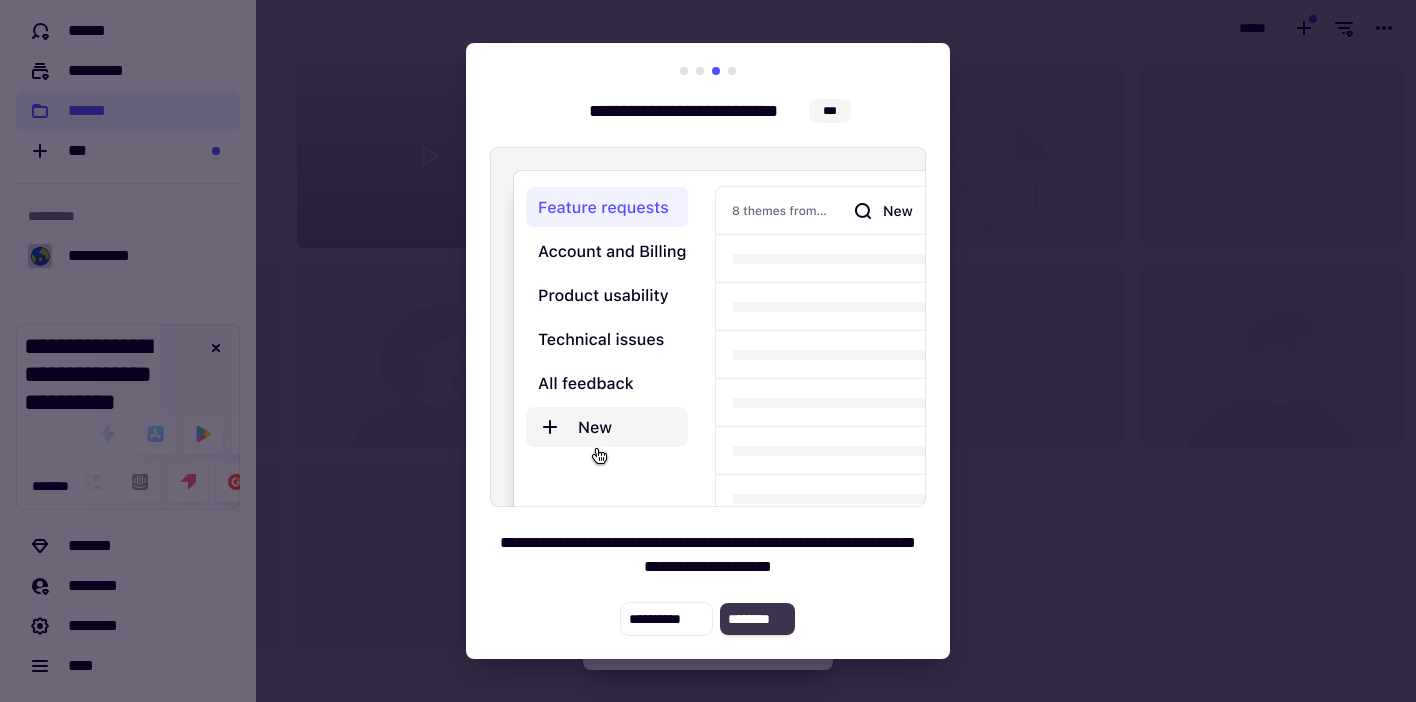 click on "********" 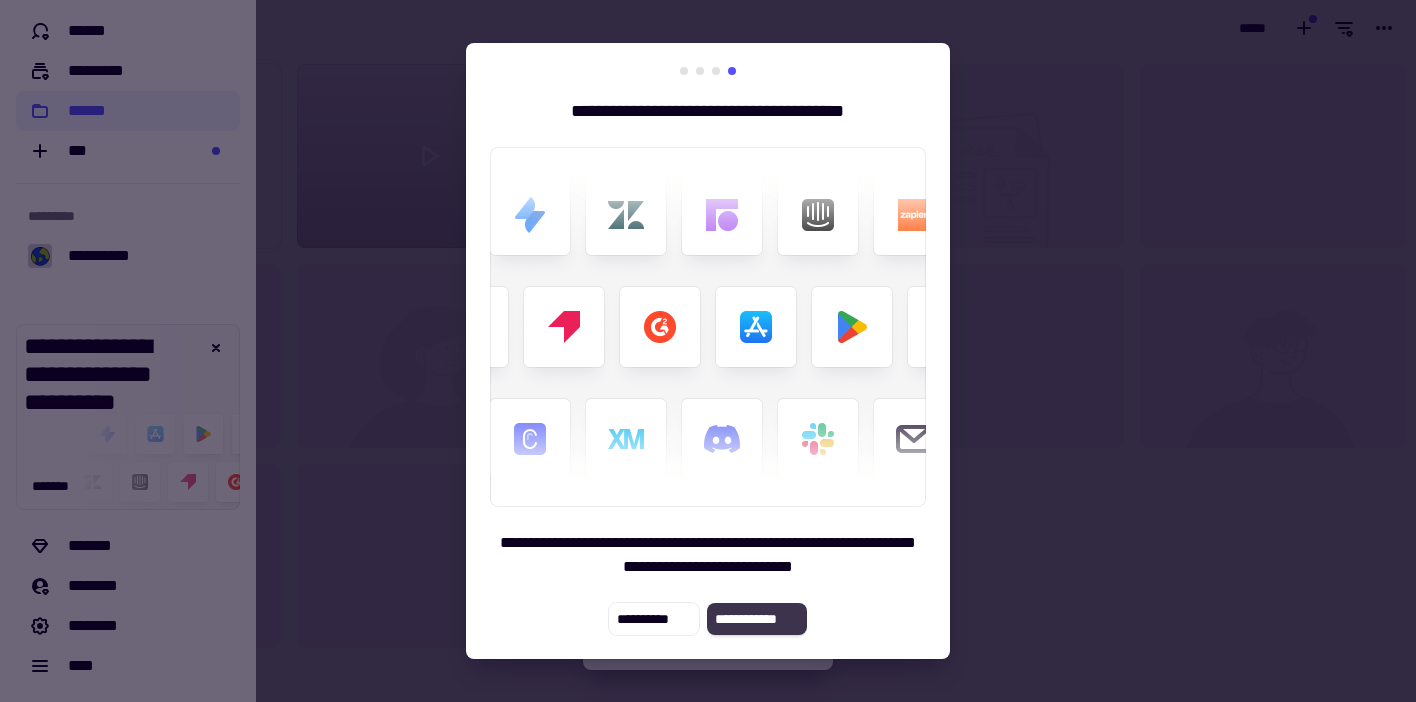 click on "**********" 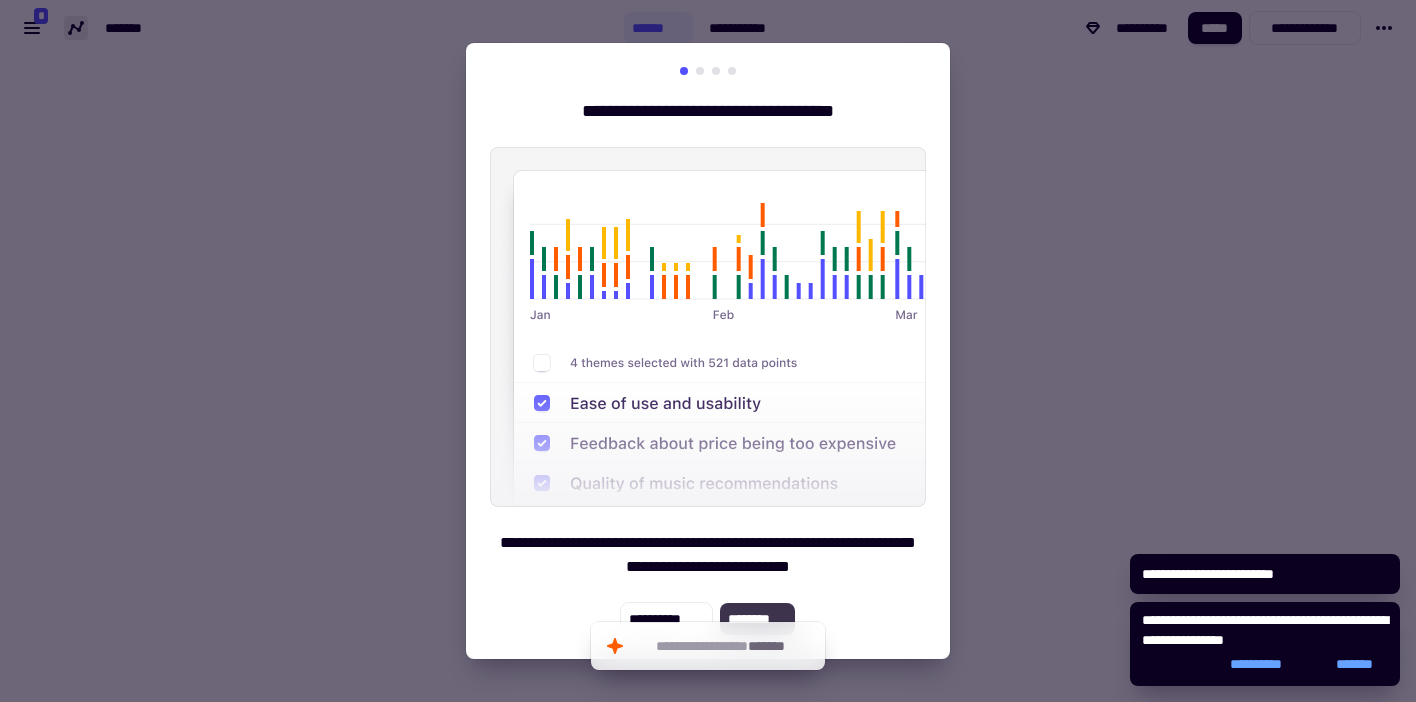 click on "********" 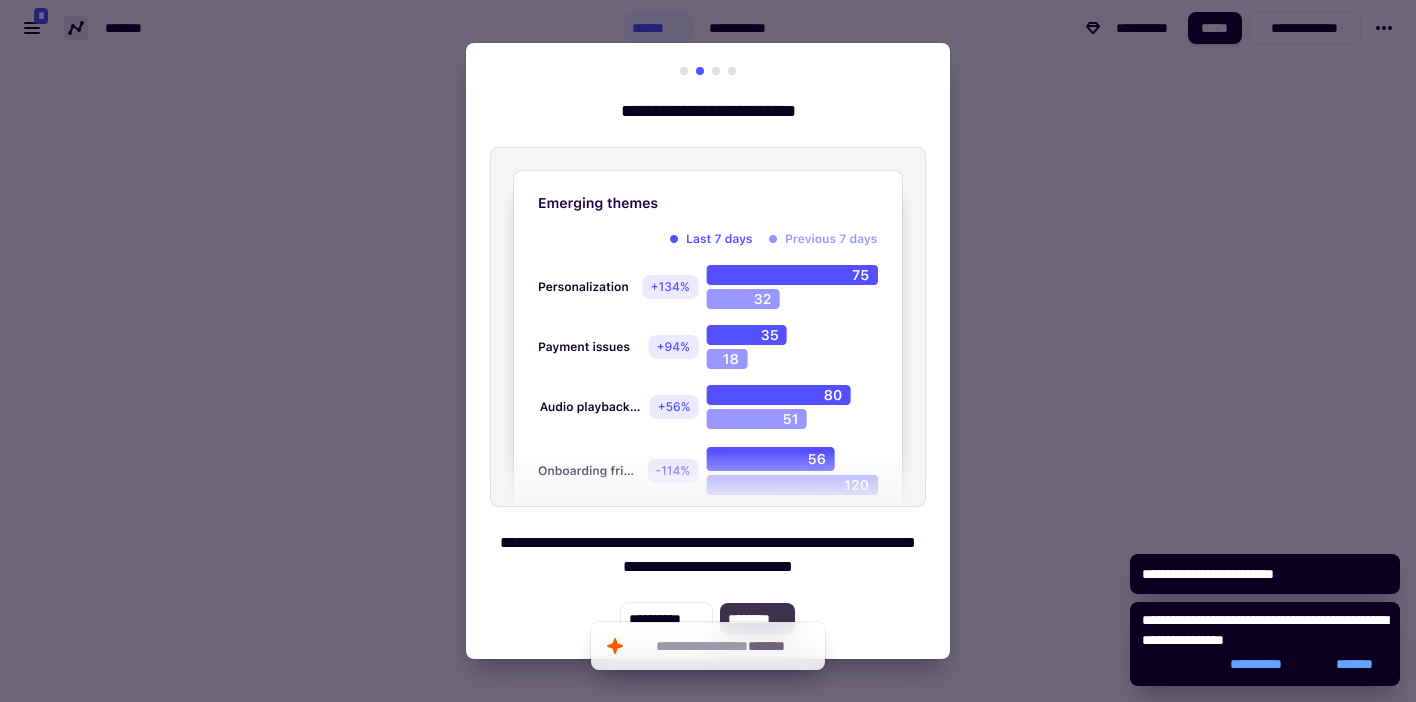 click on "********" 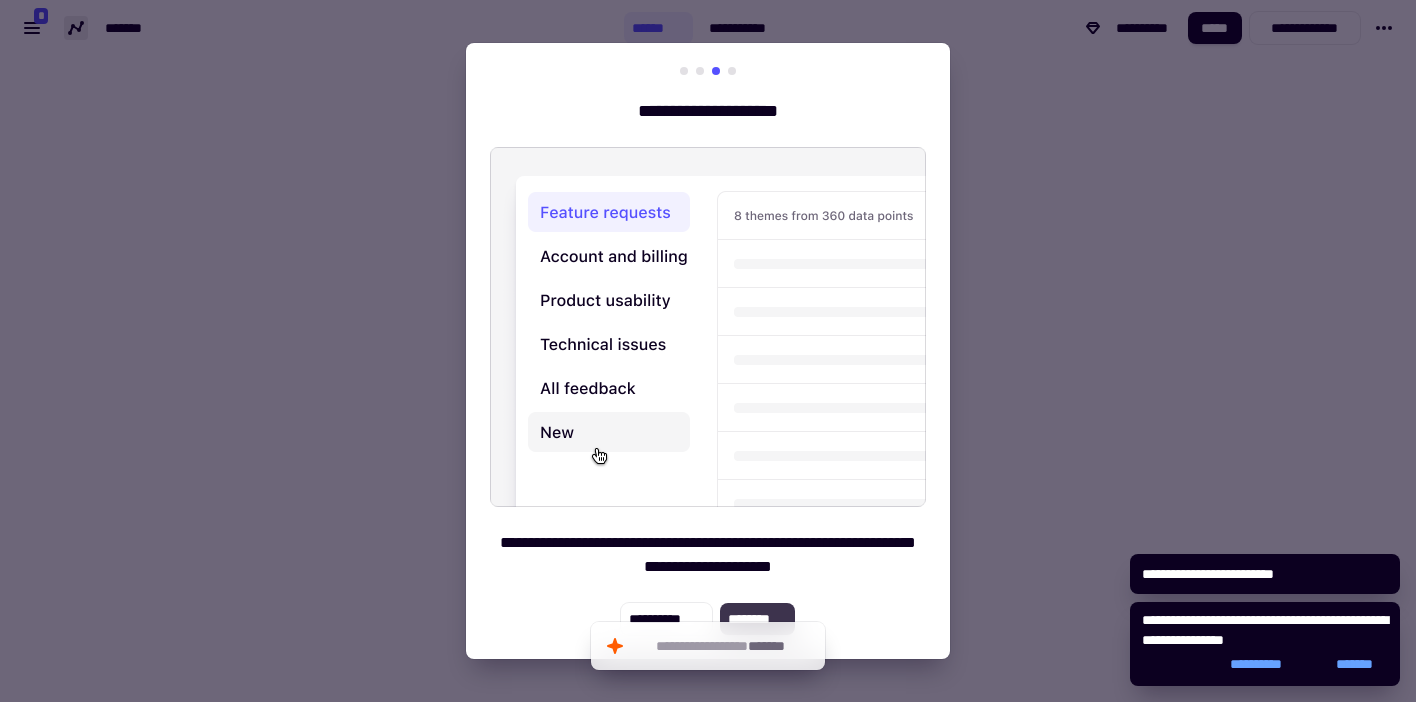 click on "********" 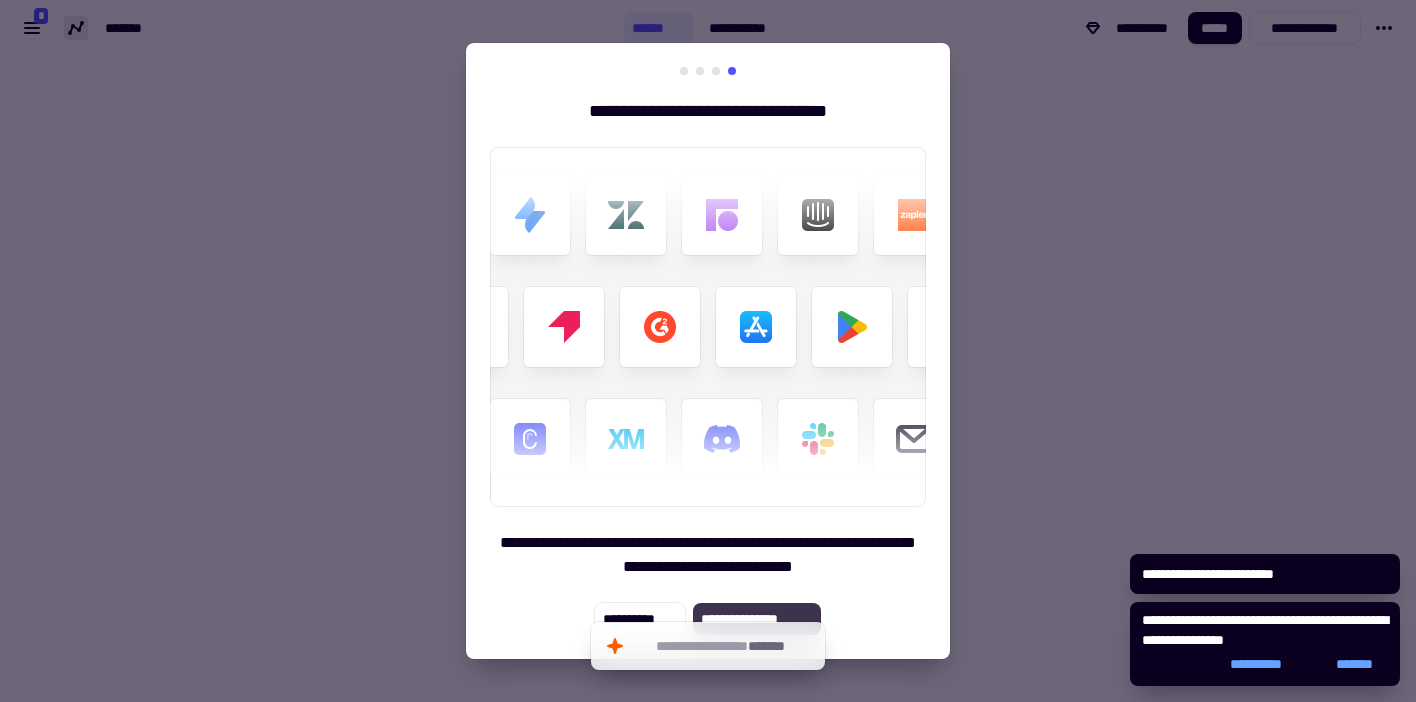click on "**********" 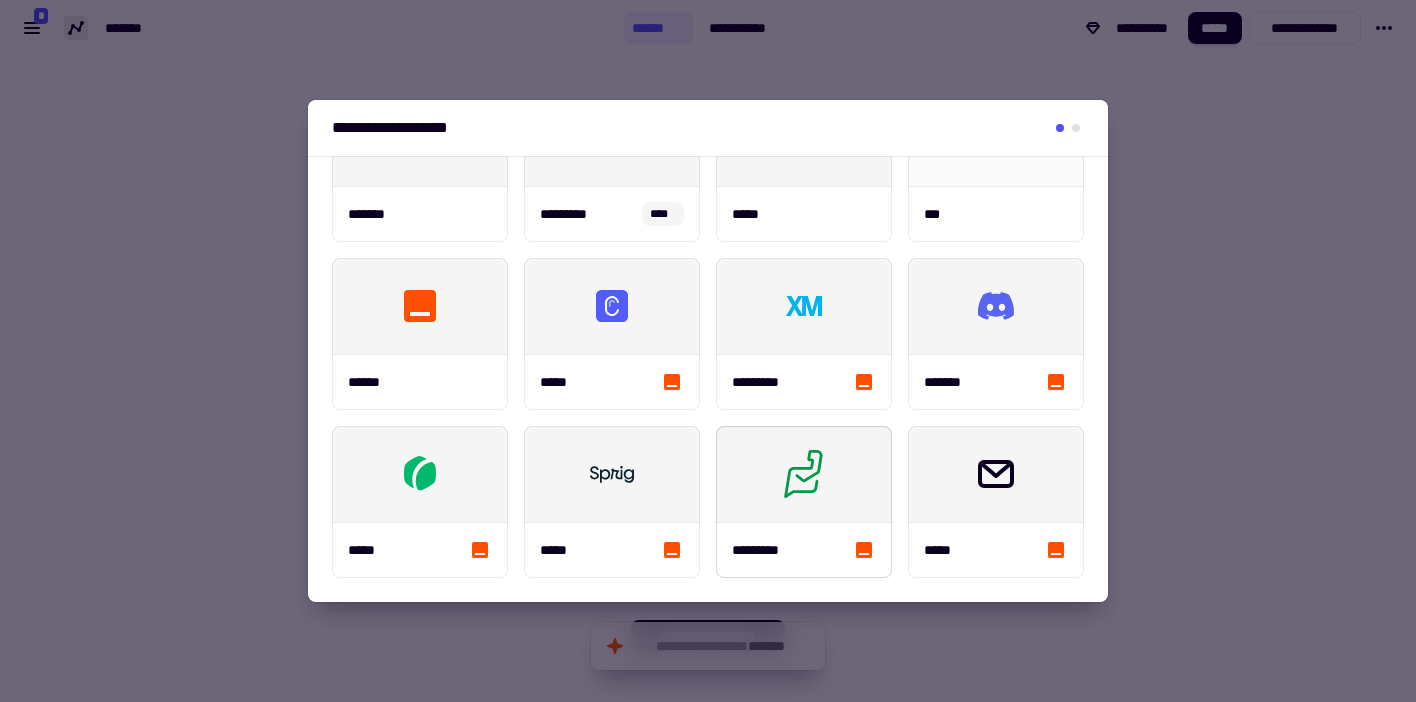 scroll, scrollTop: 0, scrollLeft: 0, axis: both 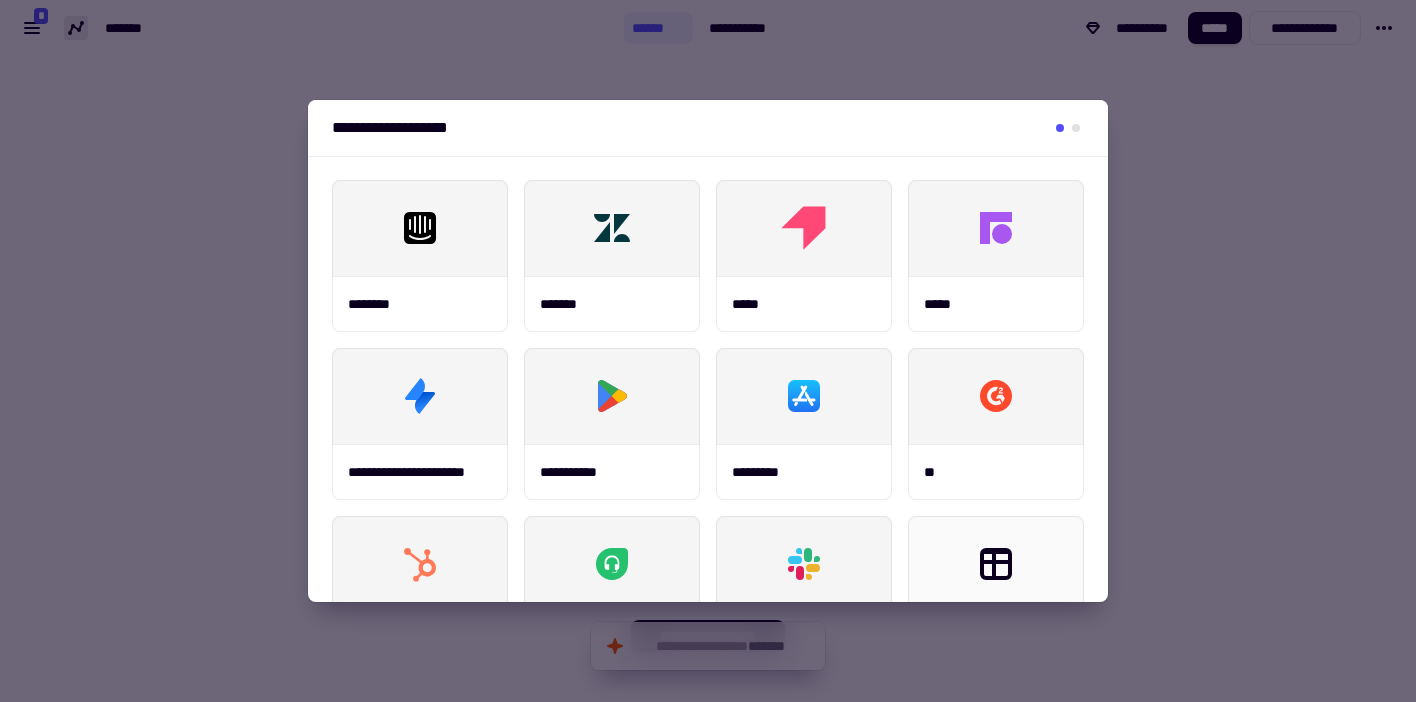 click at bounding box center (708, 351) 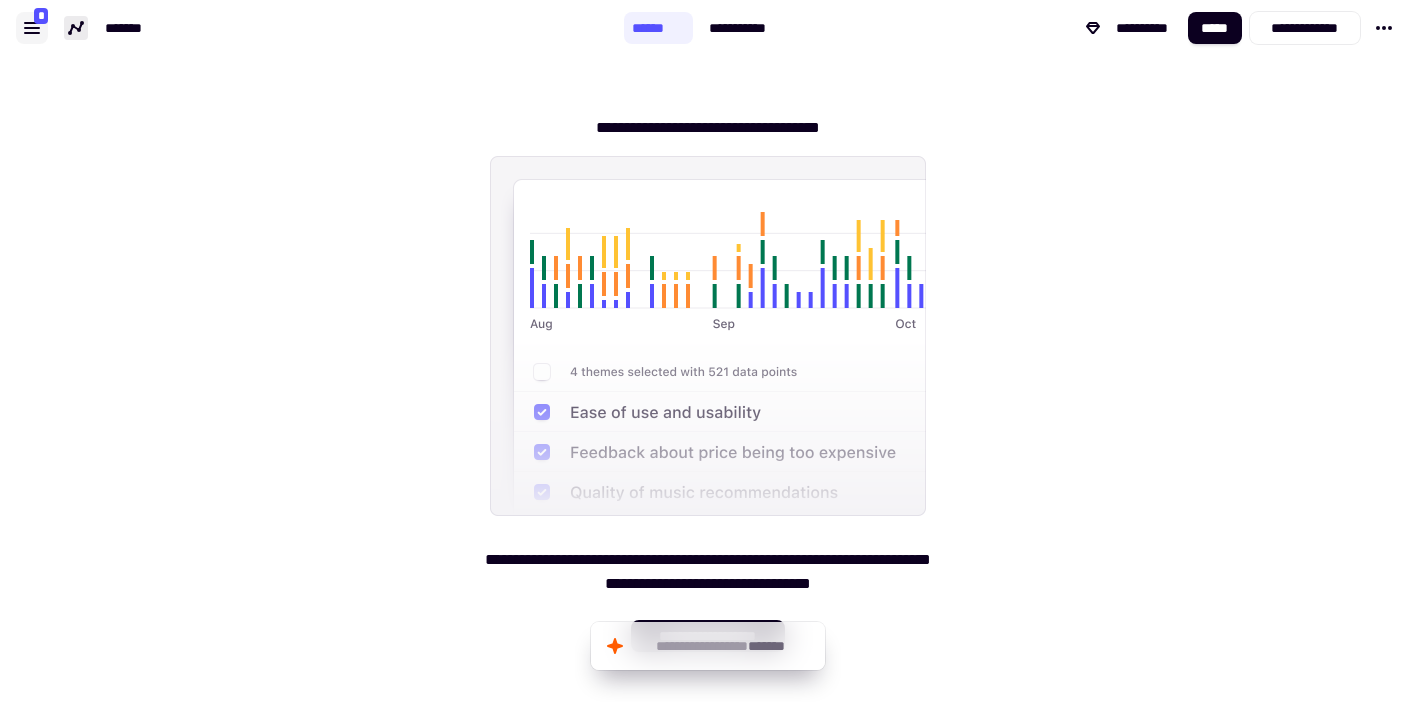 click 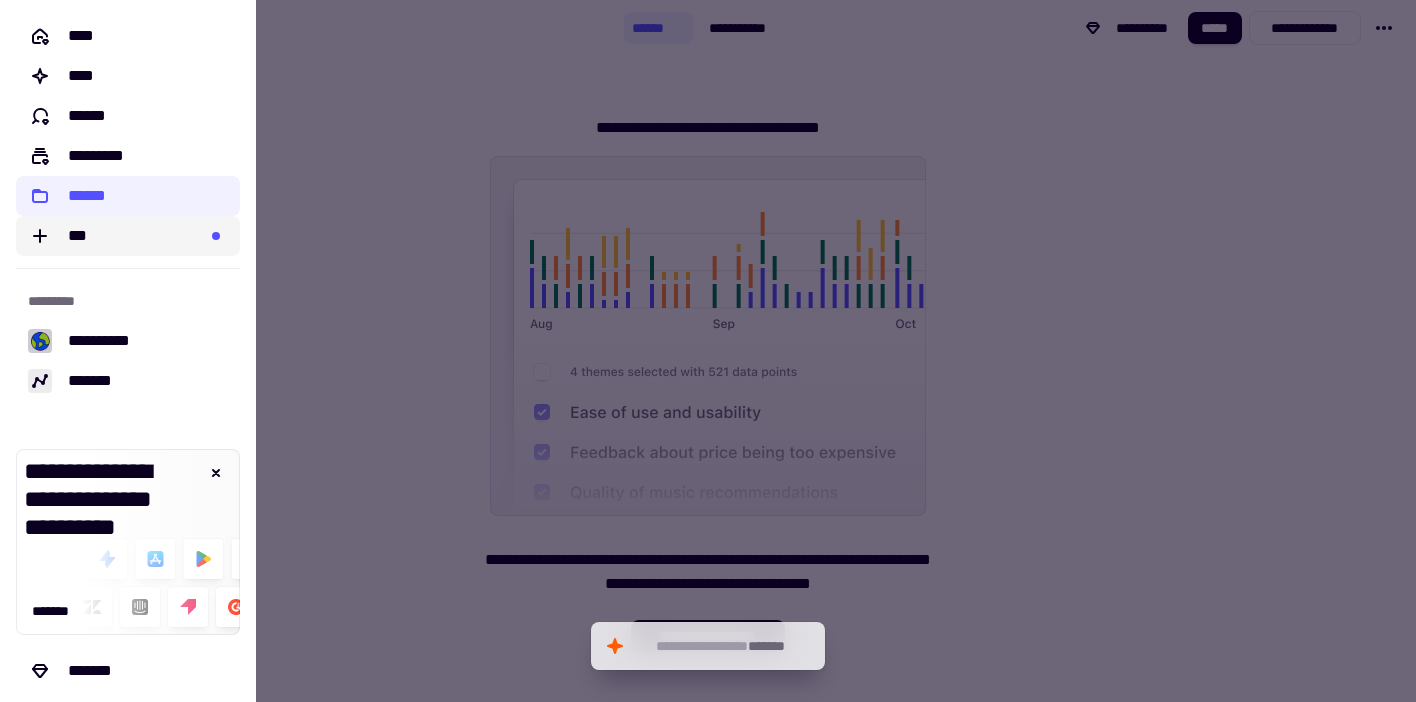 click on "***" 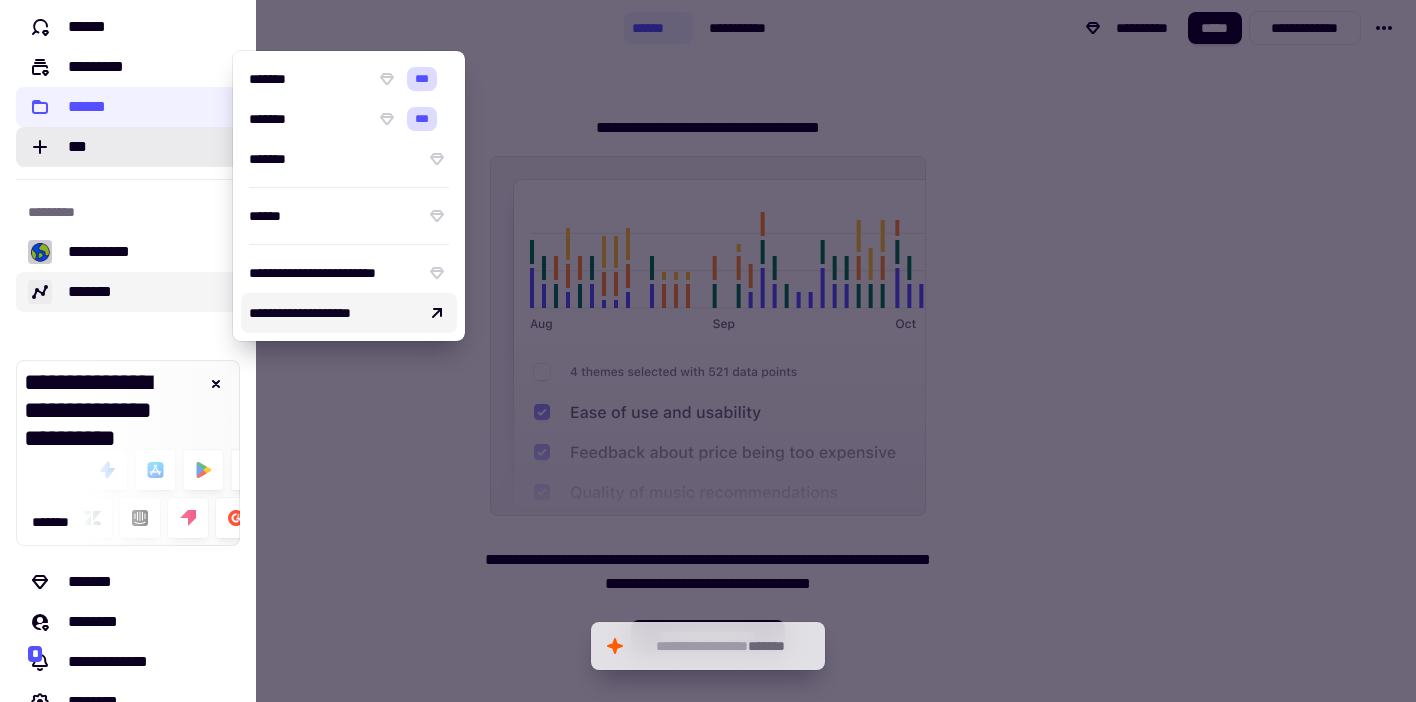 scroll, scrollTop: 0, scrollLeft: 0, axis: both 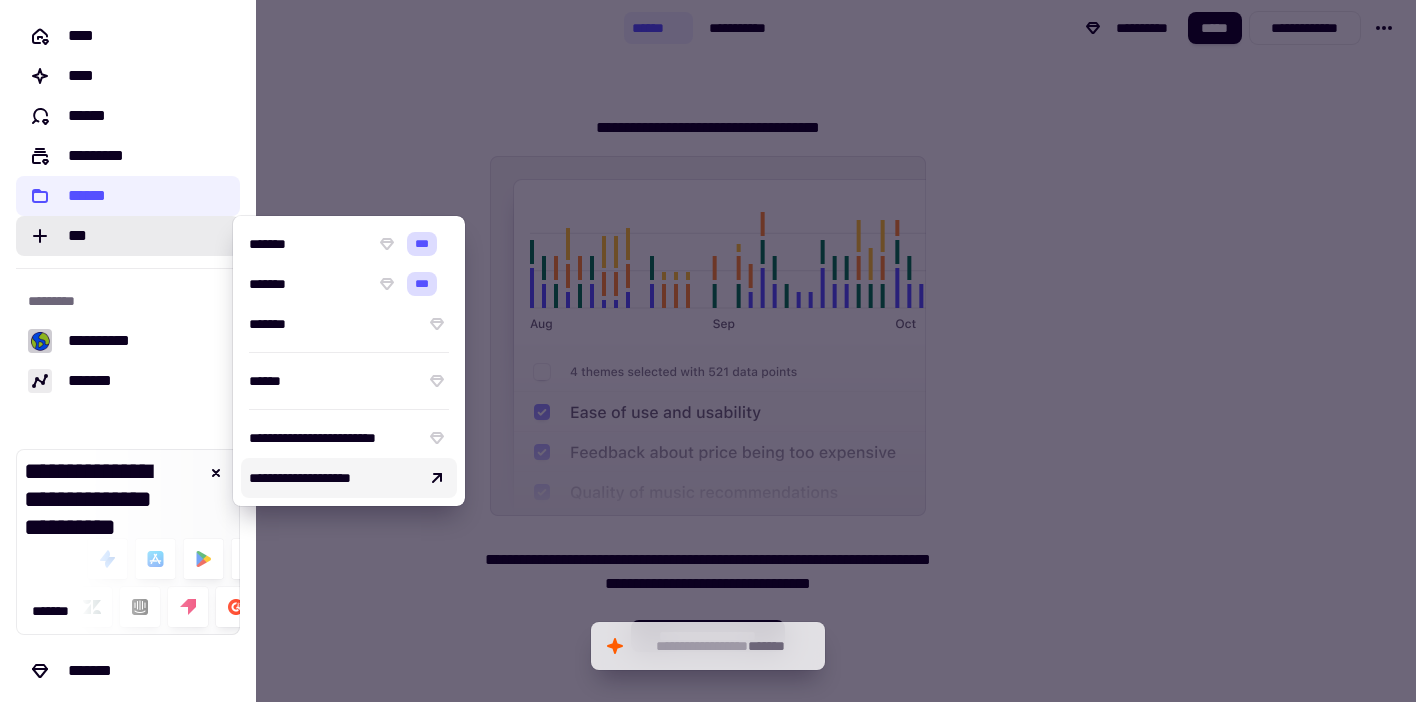 click at bounding box center [708, 351] 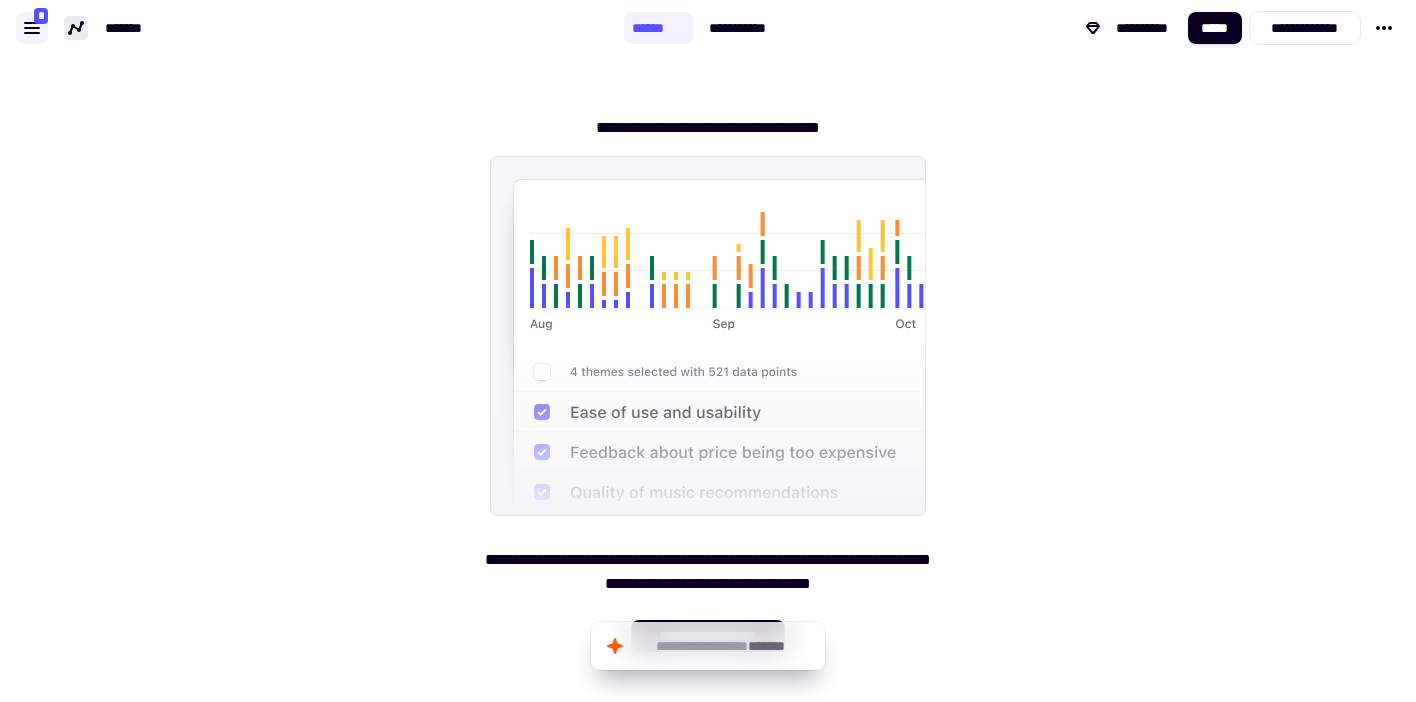 click 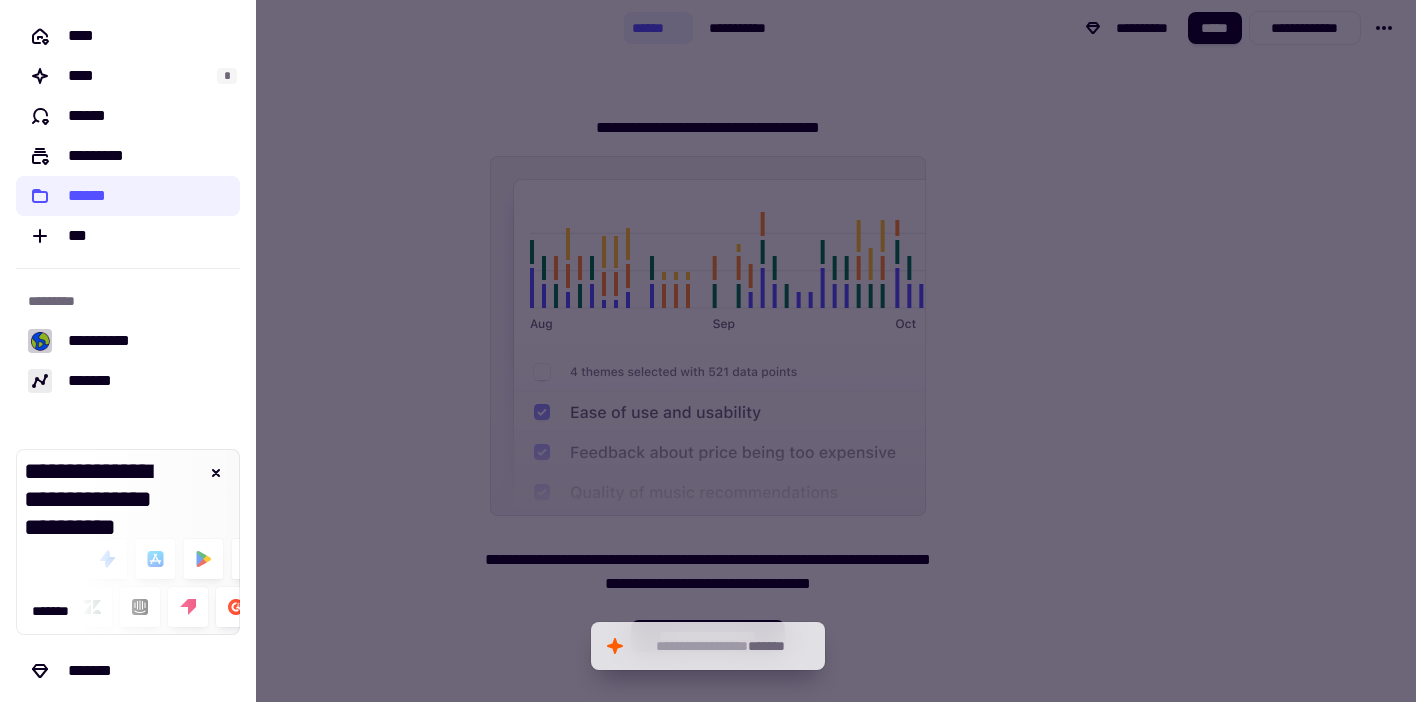 click on "****" 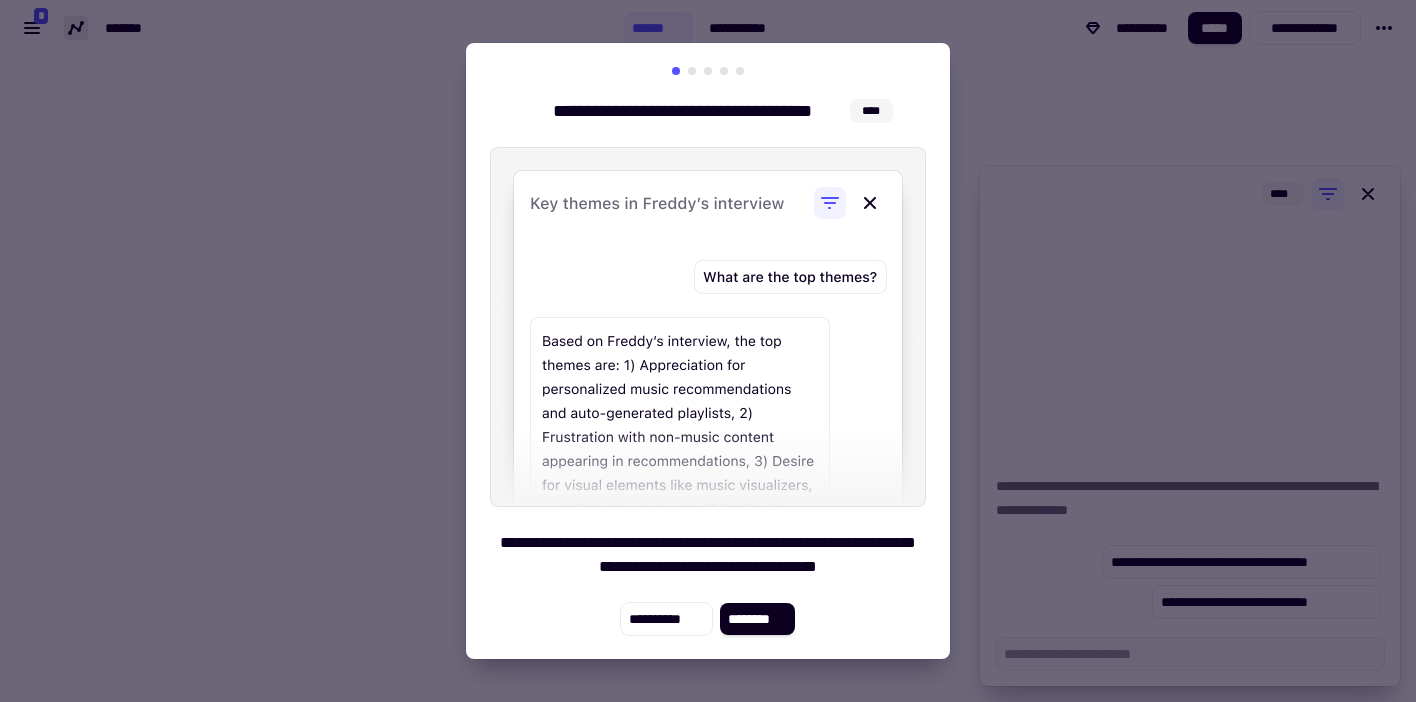 drag, startPoint x: 135, startPoint y: 62, endPoint x: 115, endPoint y: 51, distance: 22.825424 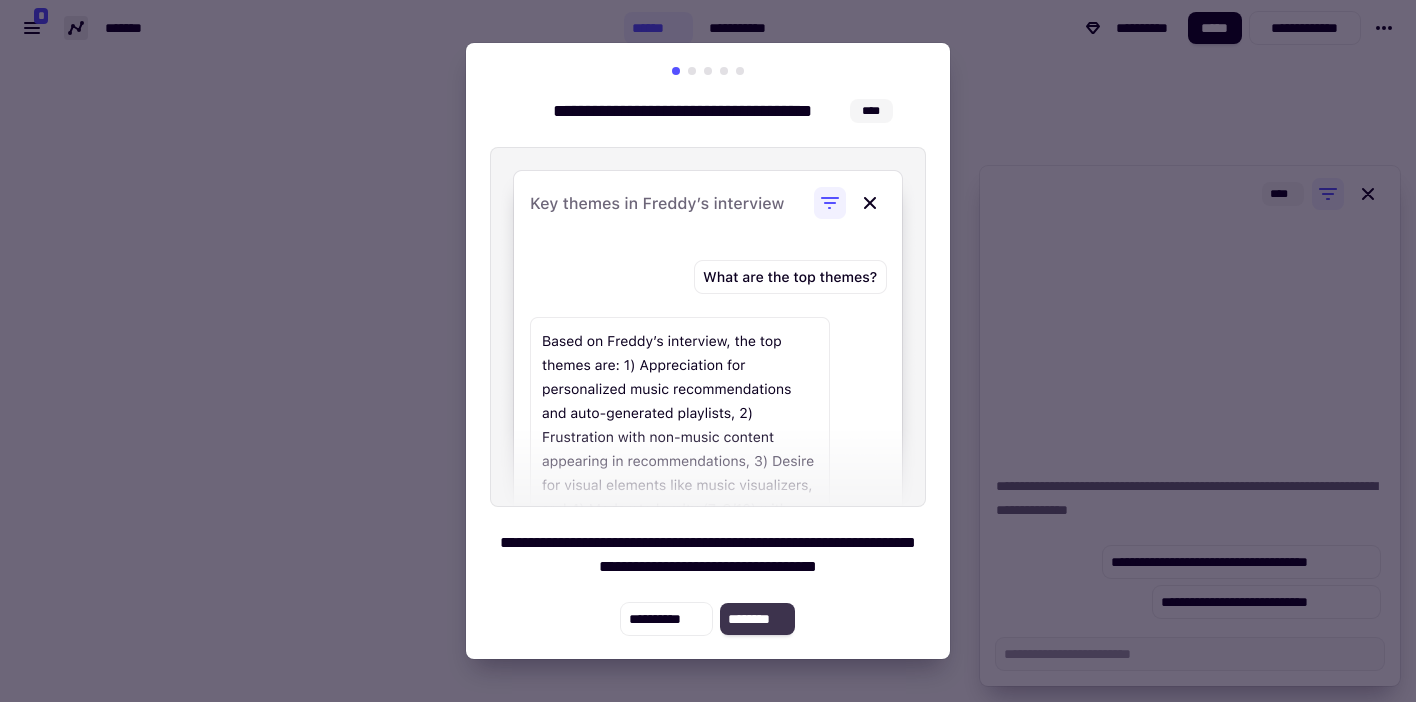 click on "********" 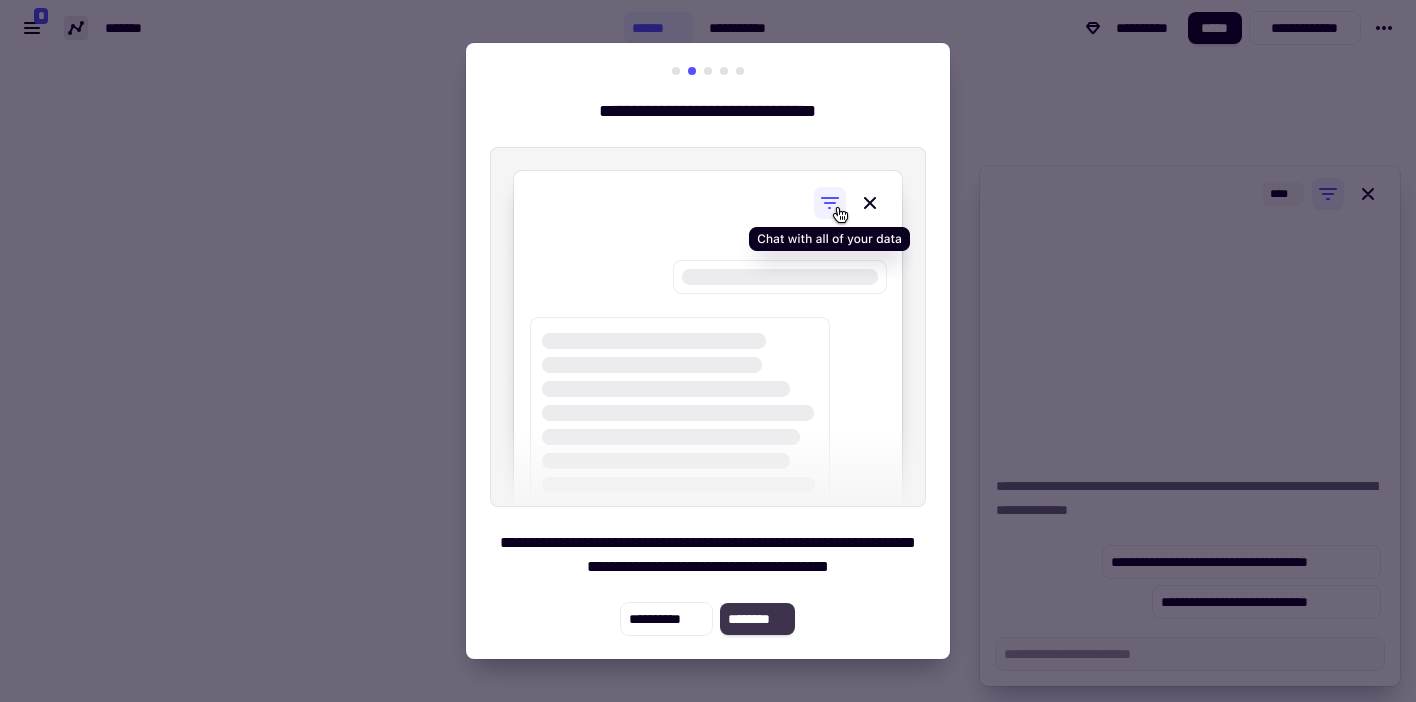 click on "********" 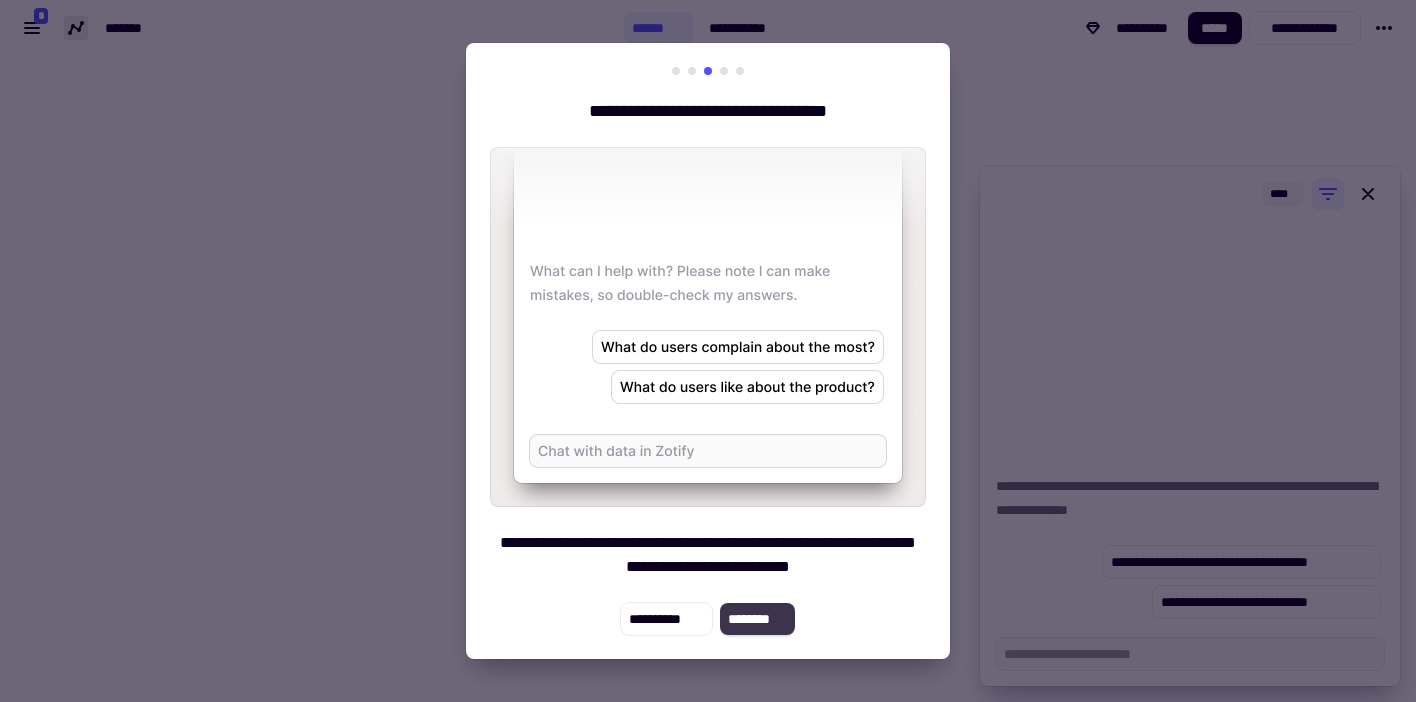 click on "********" 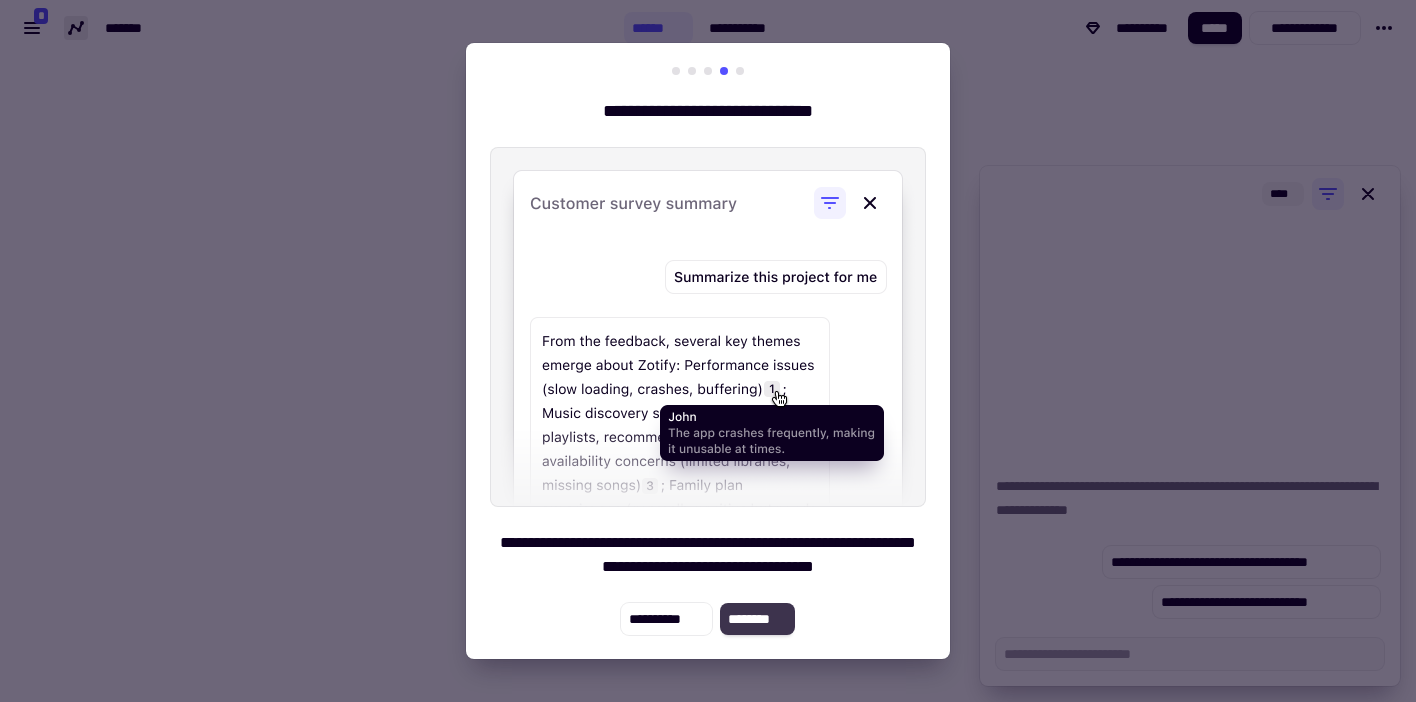 click on "********" 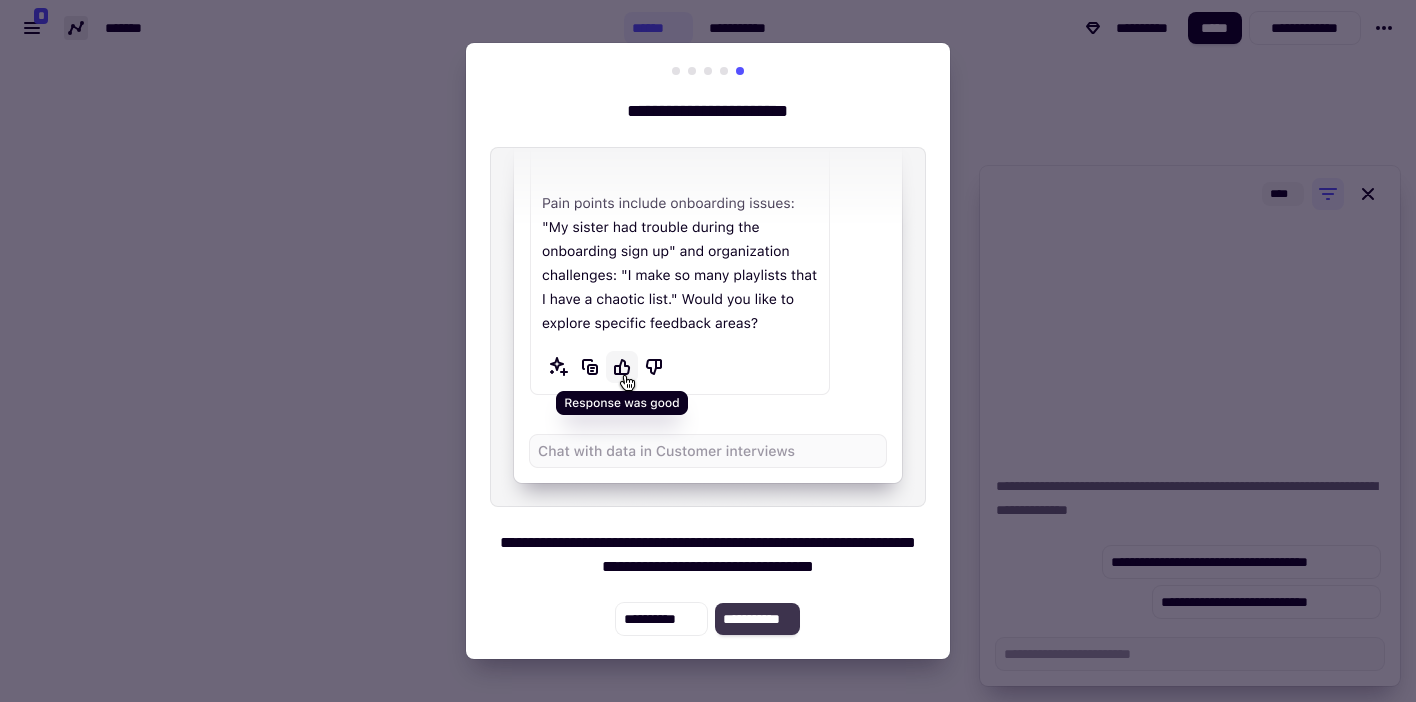 click on "**********" 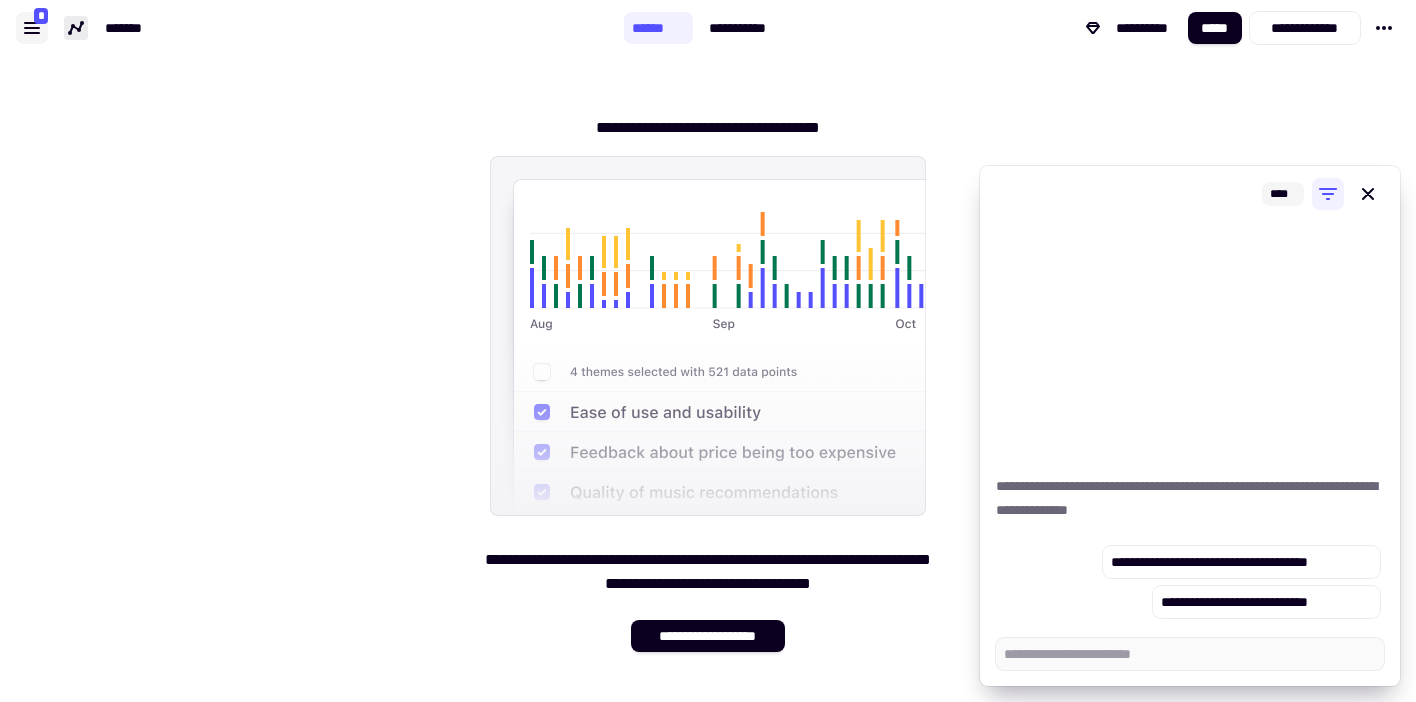 click 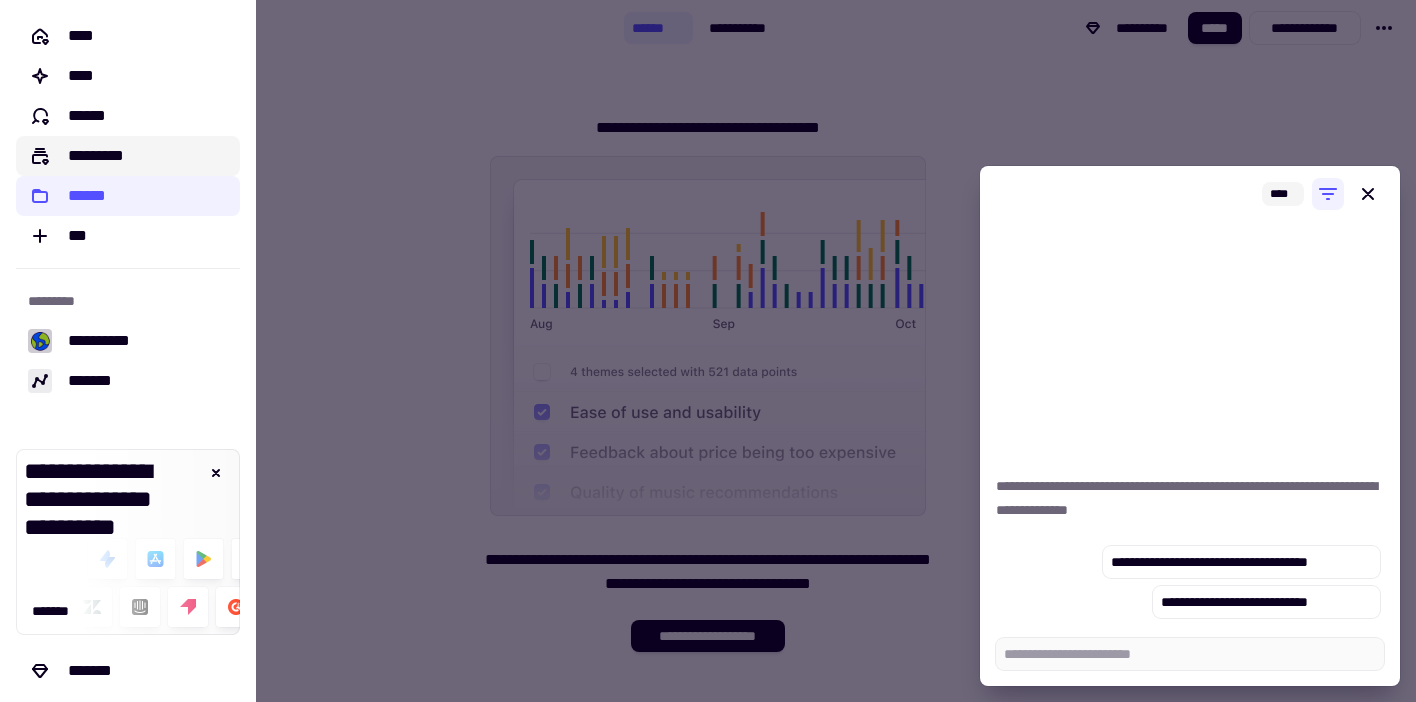 click on "*********" 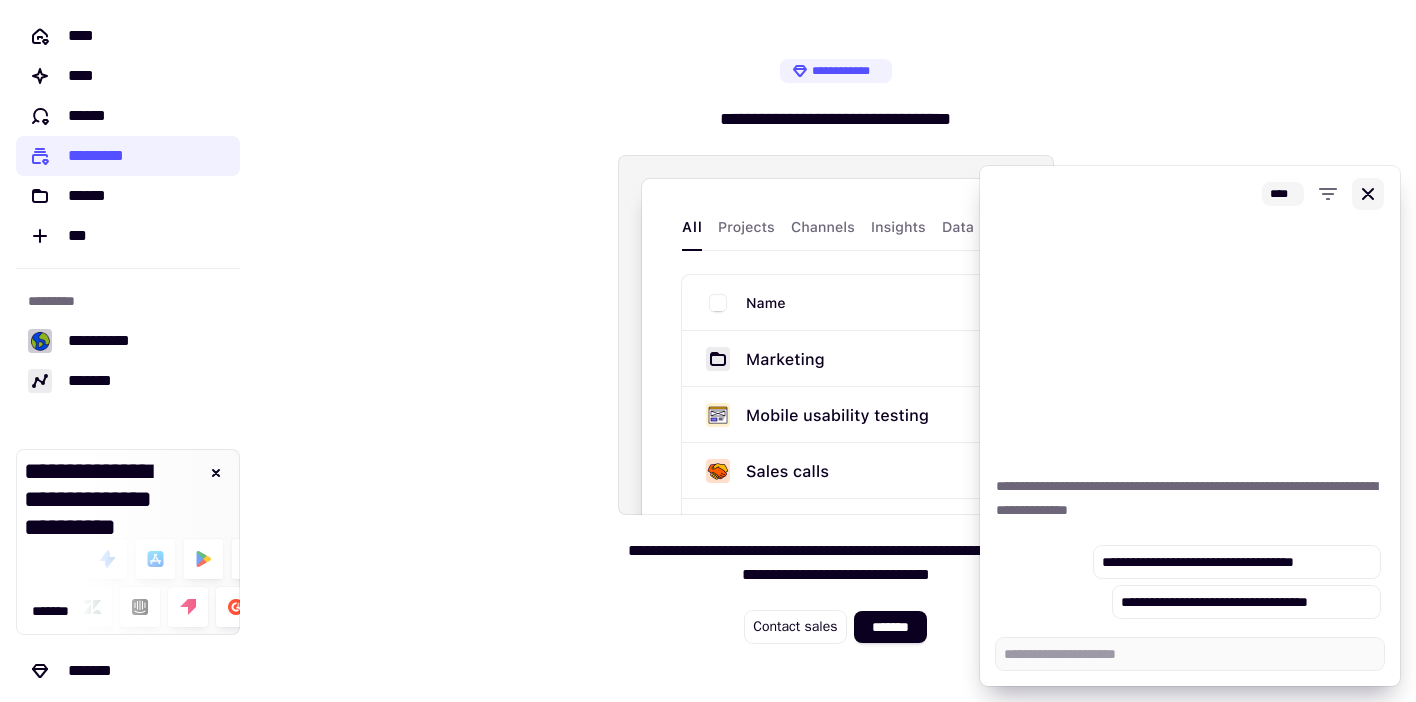 click 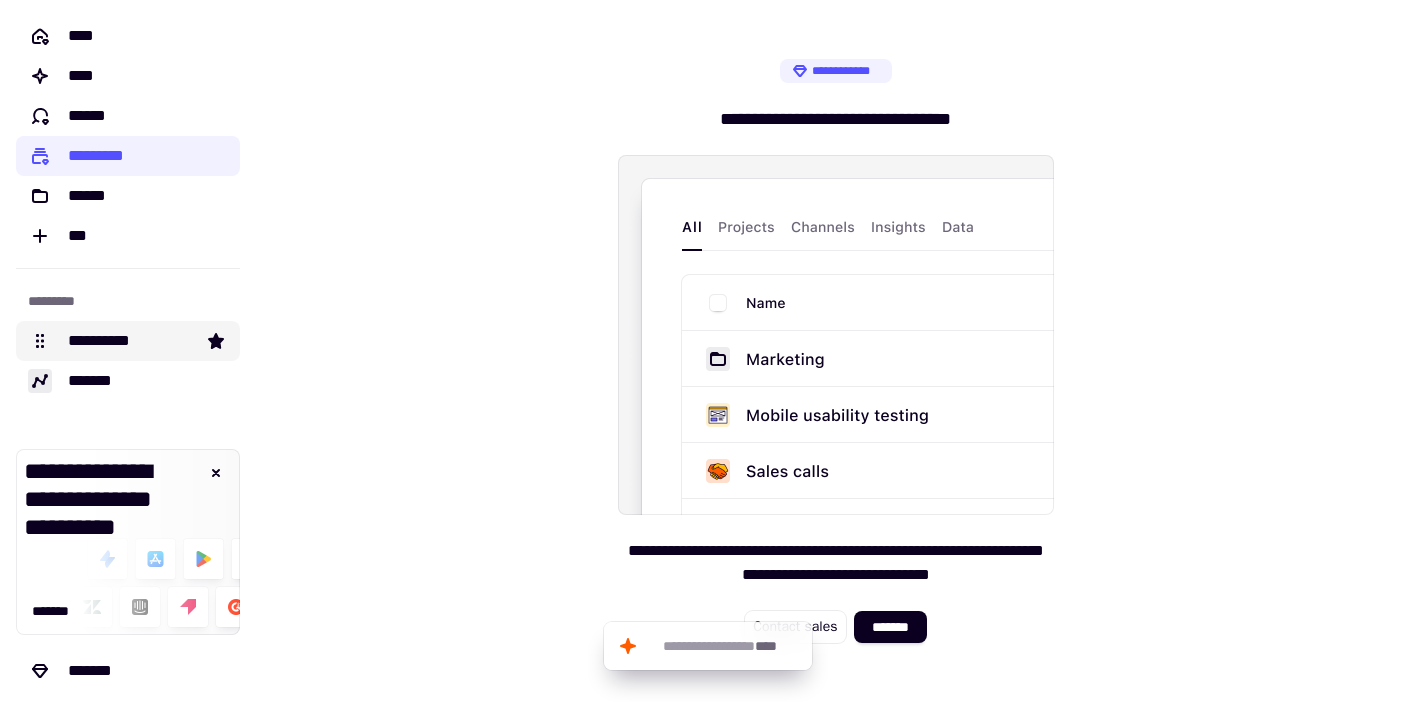 click on "**********" 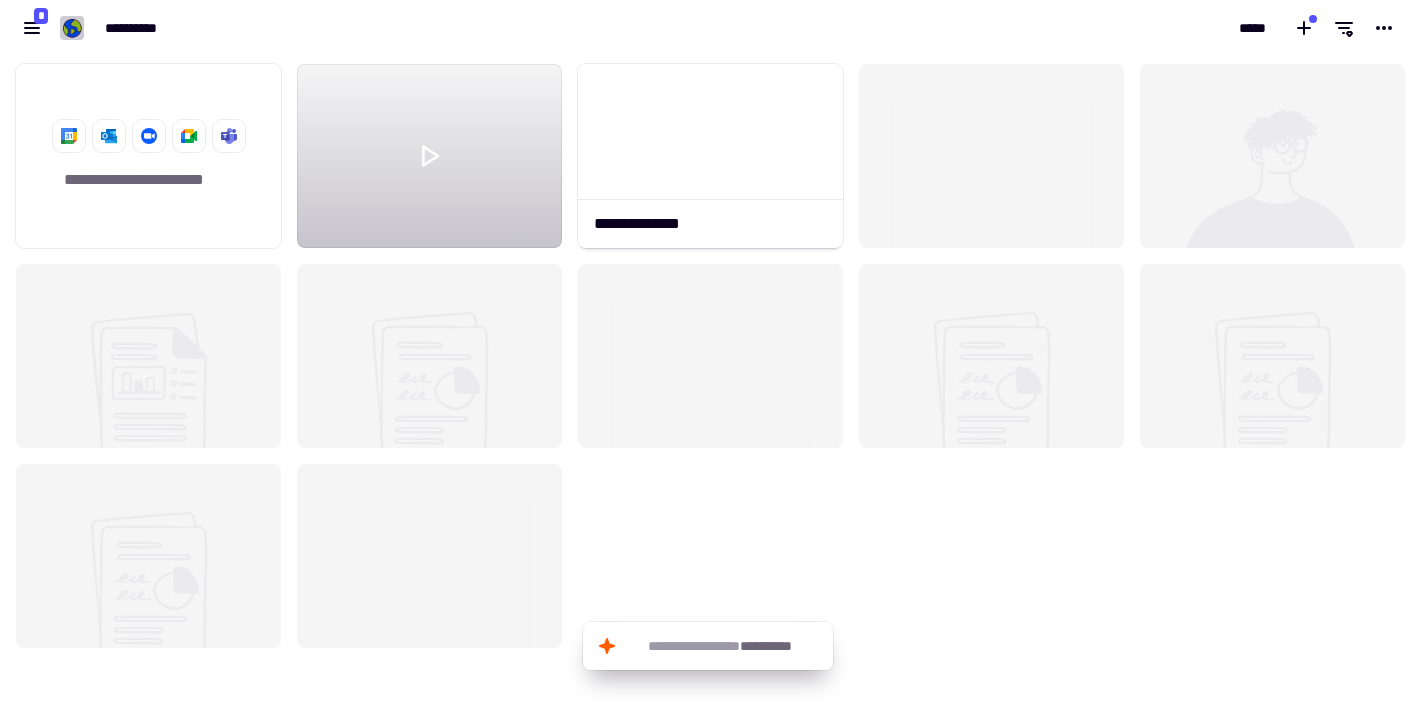 scroll, scrollTop: 16, scrollLeft: 16, axis: both 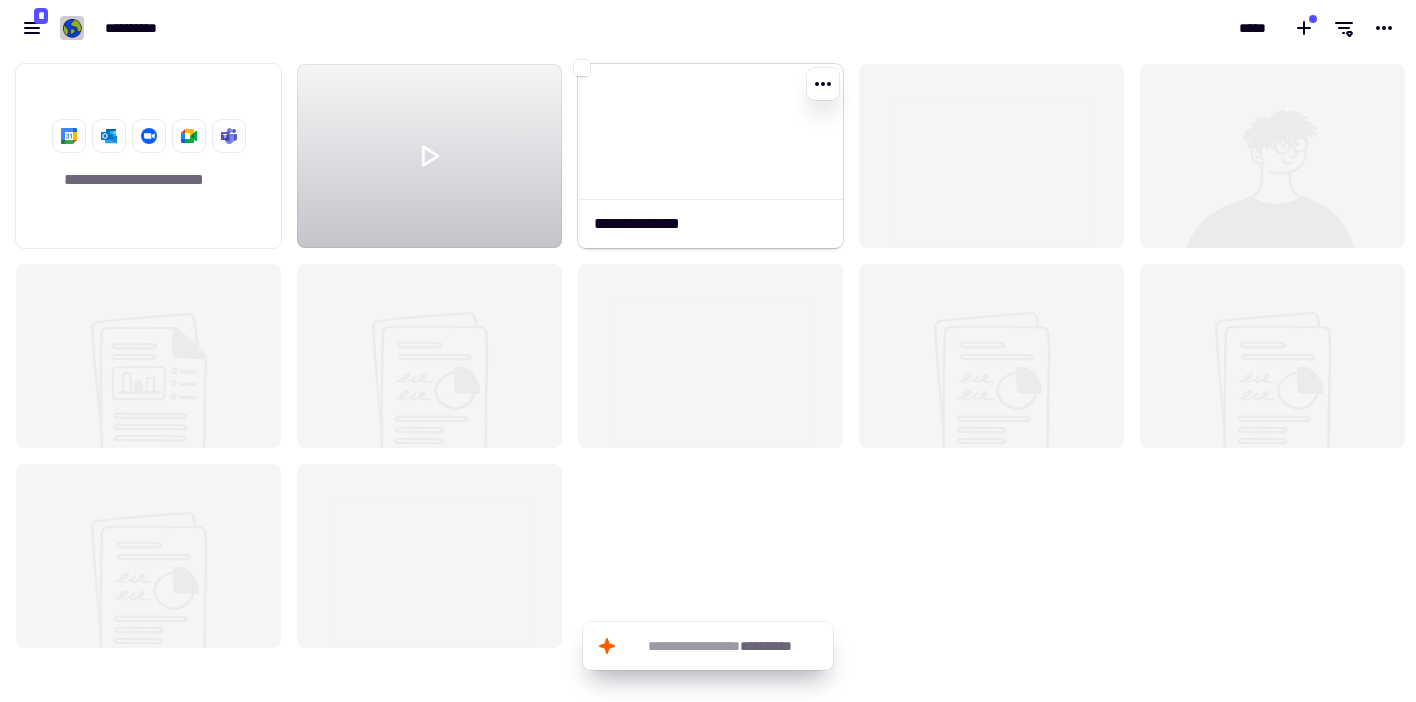 click 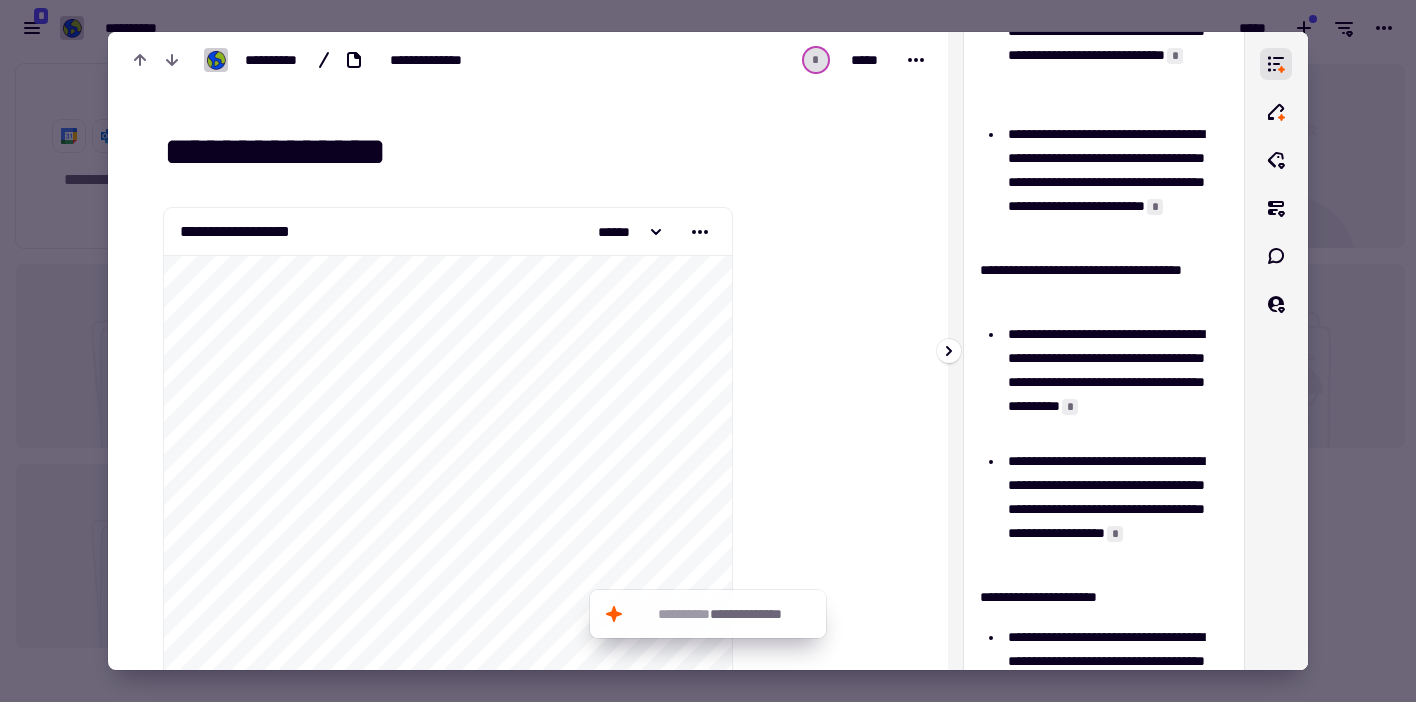 scroll, scrollTop: 268, scrollLeft: 0, axis: vertical 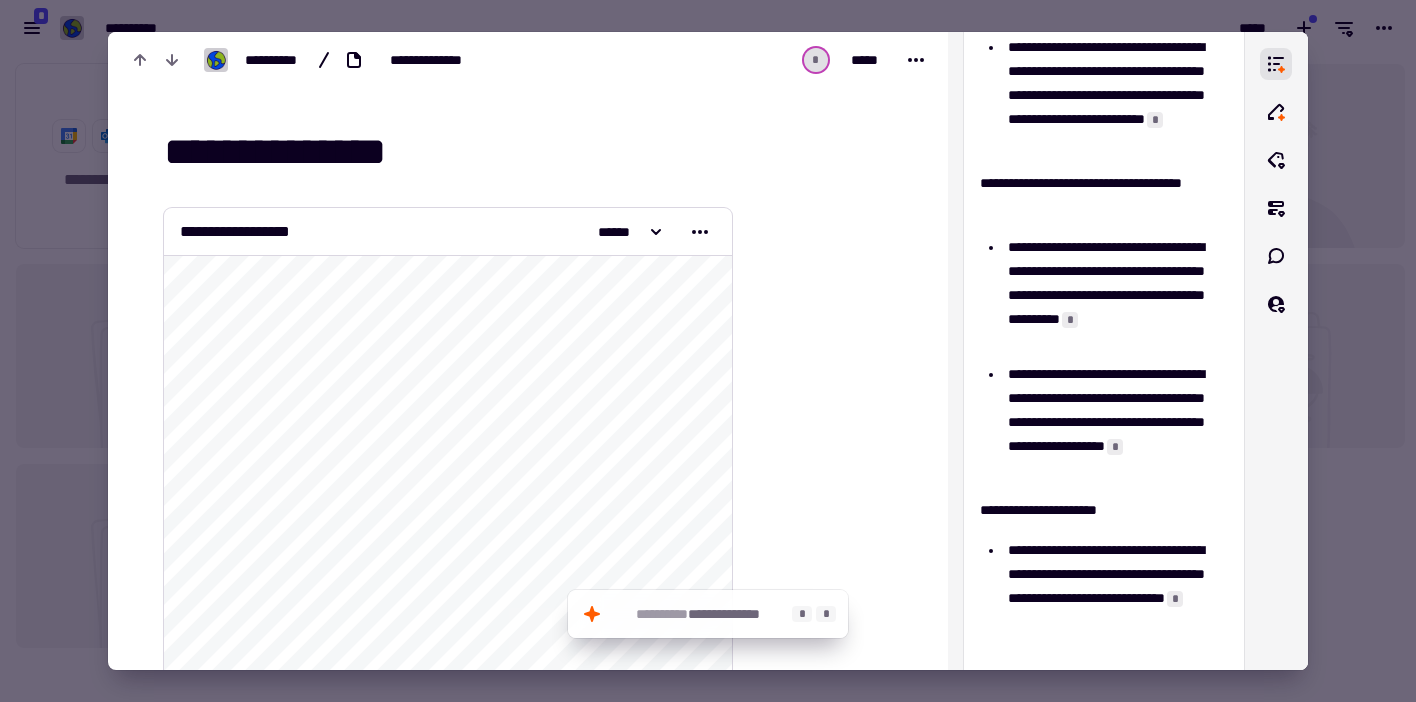 click on "**********" 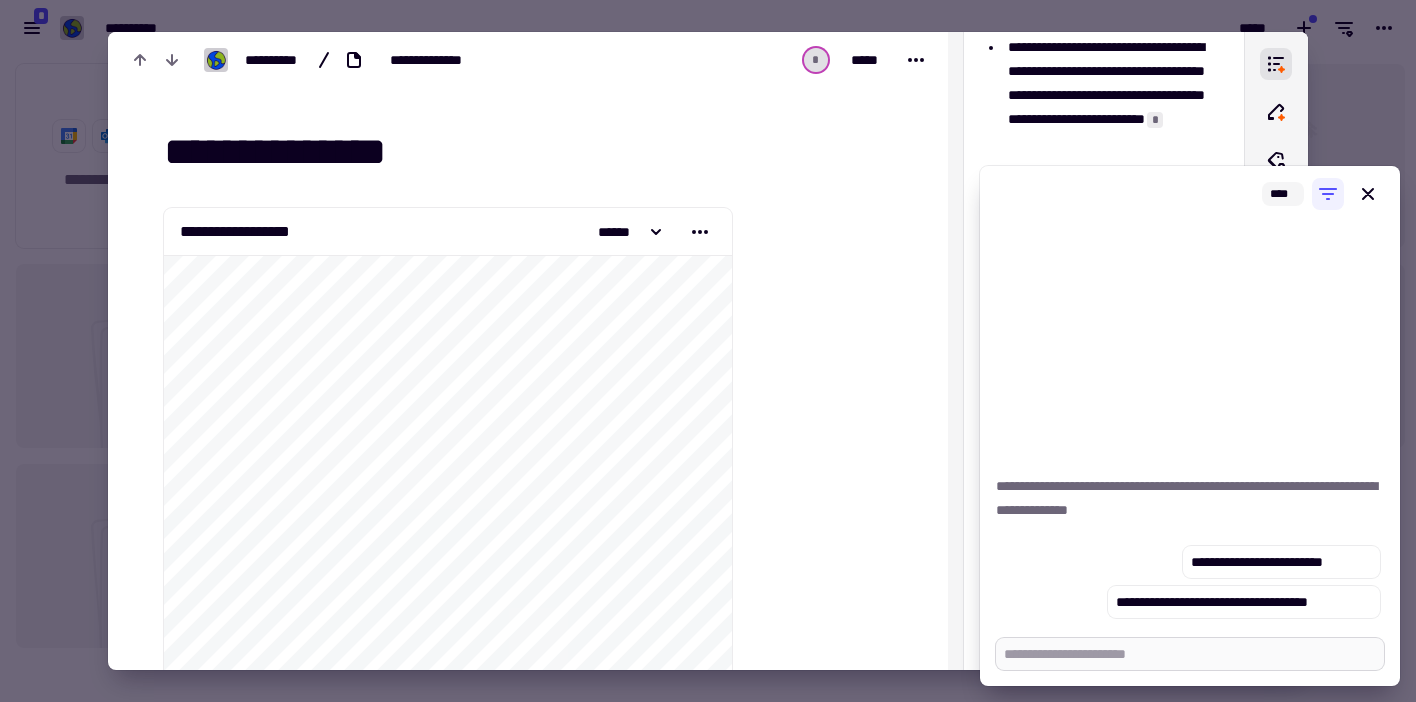 click at bounding box center (1190, 654) 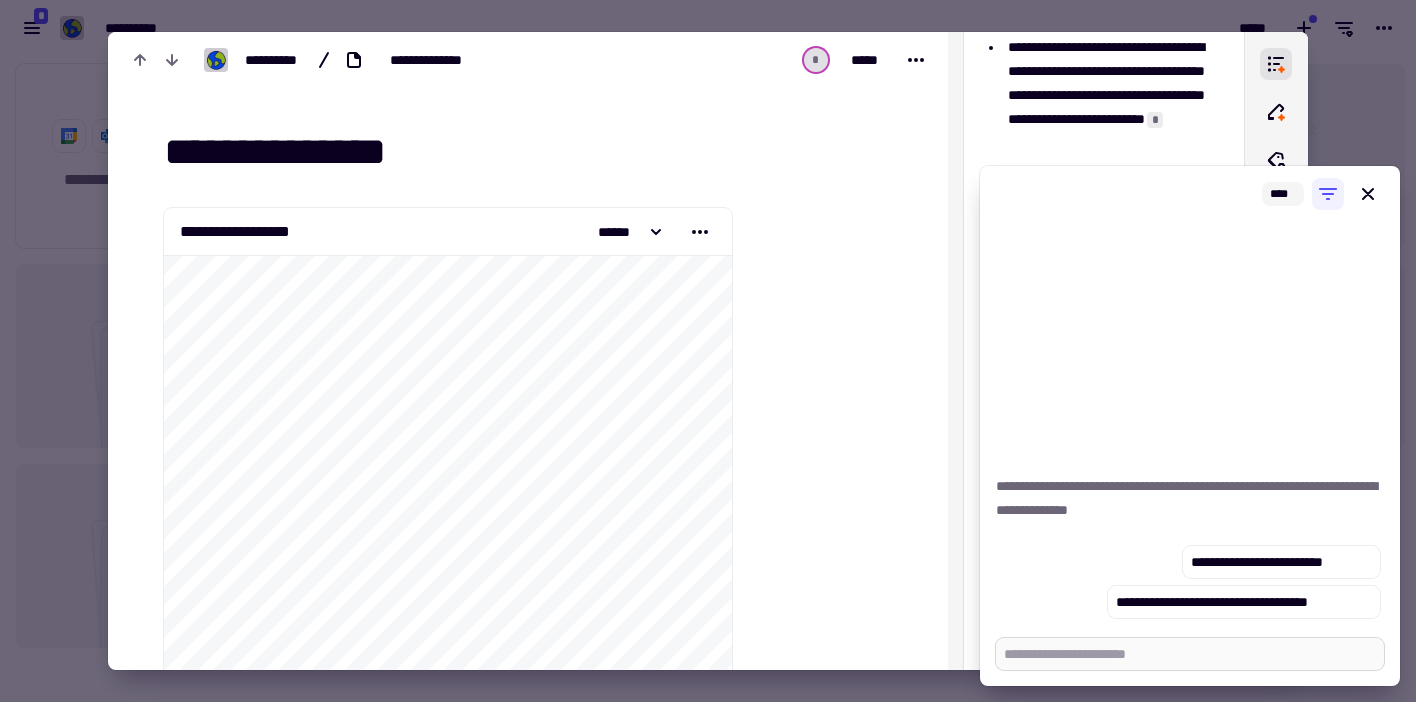 type on "*" 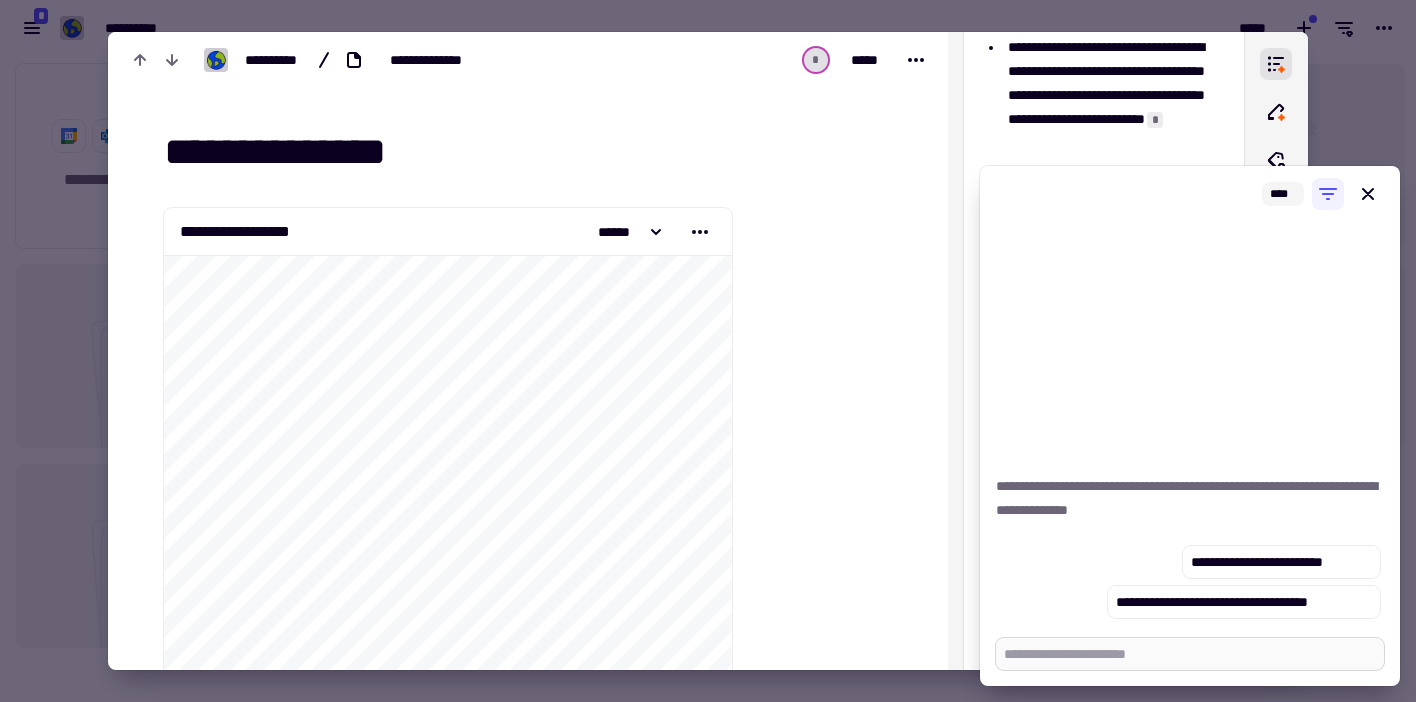 type on "*" 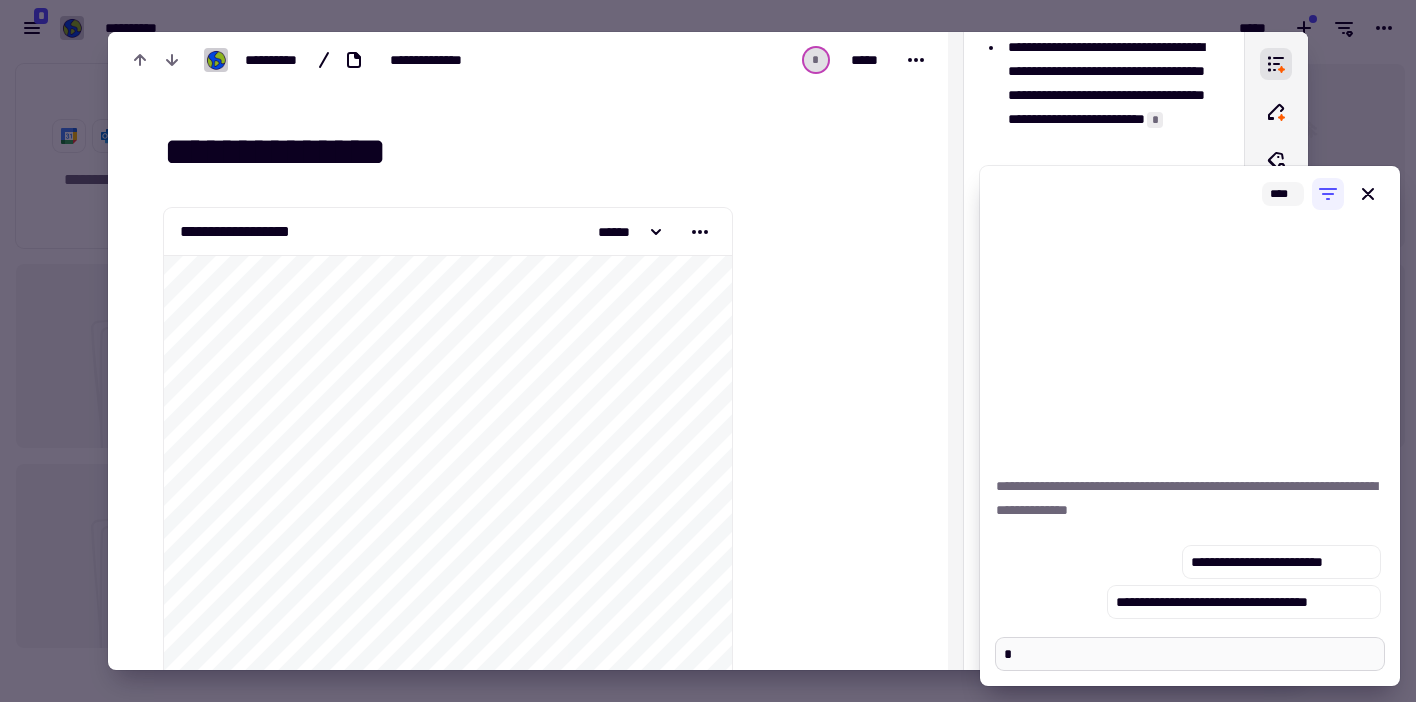 type on "*" 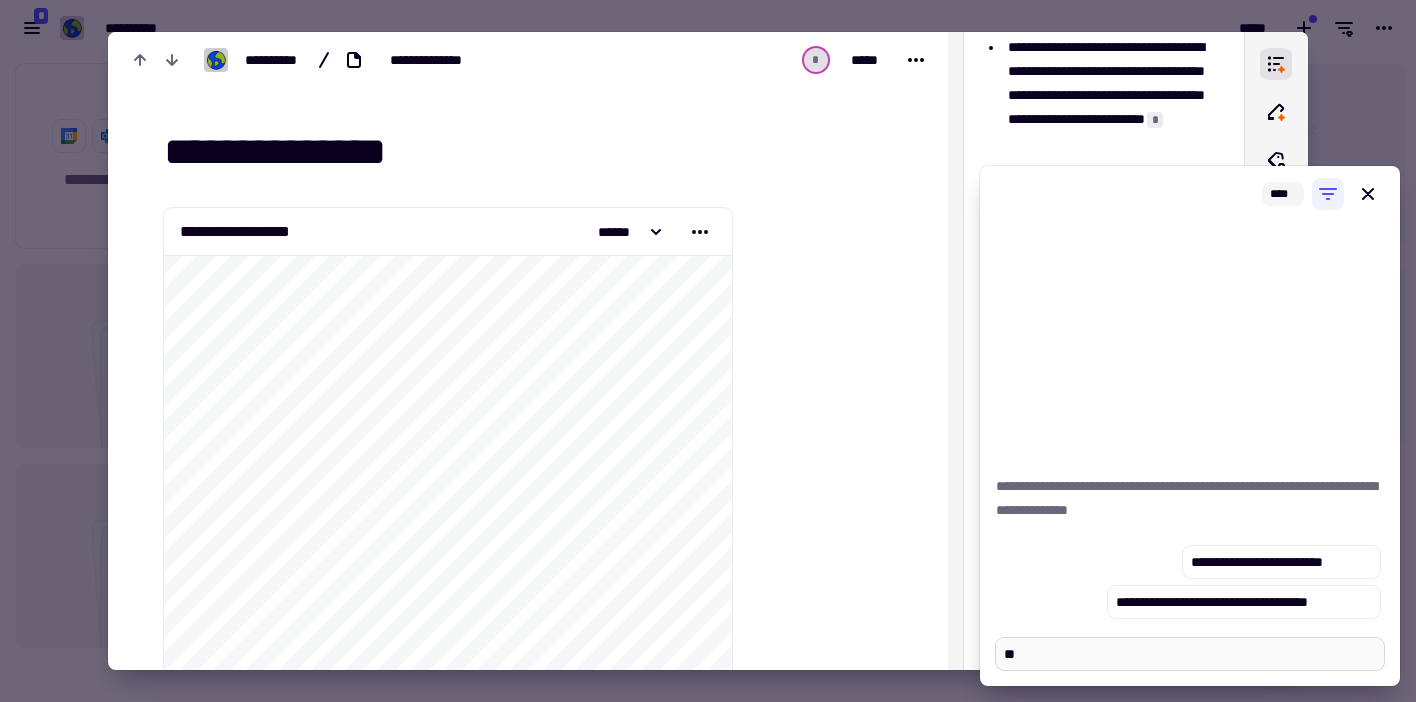 type on "*" 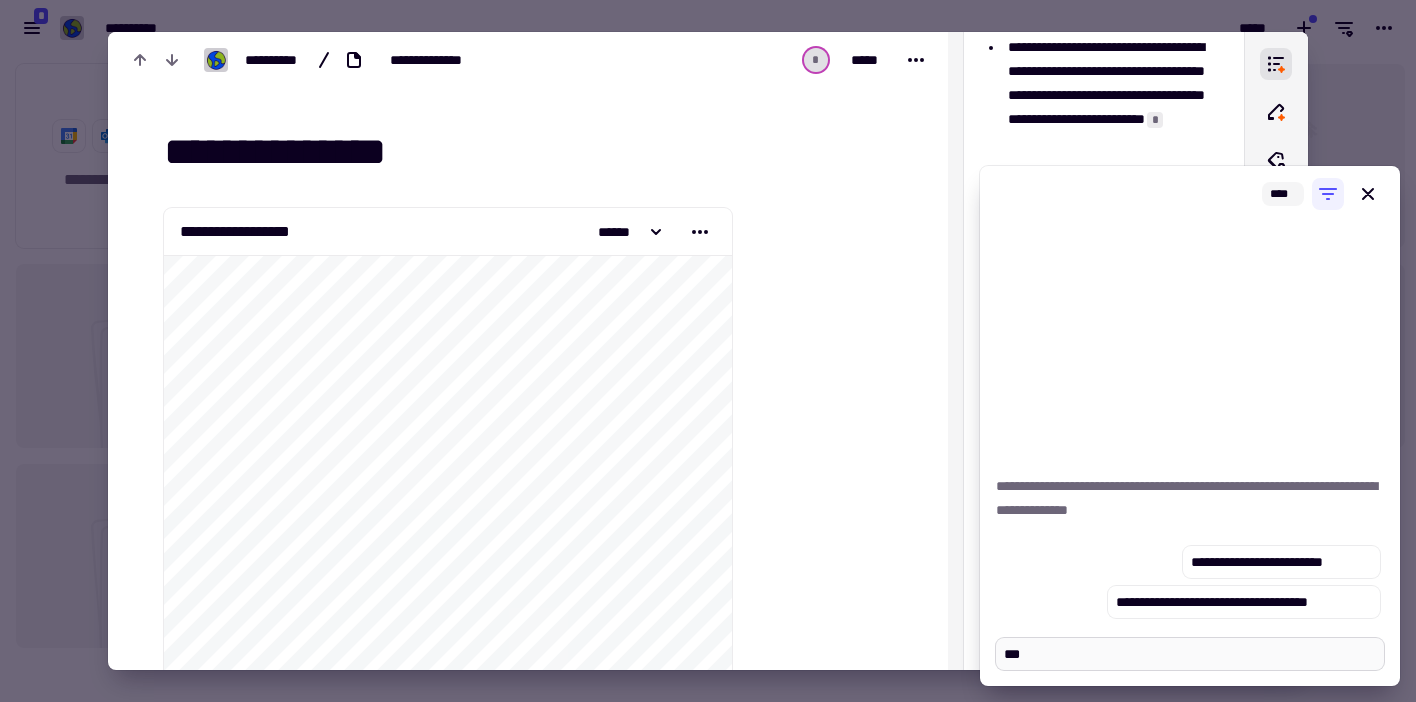 type on "*" 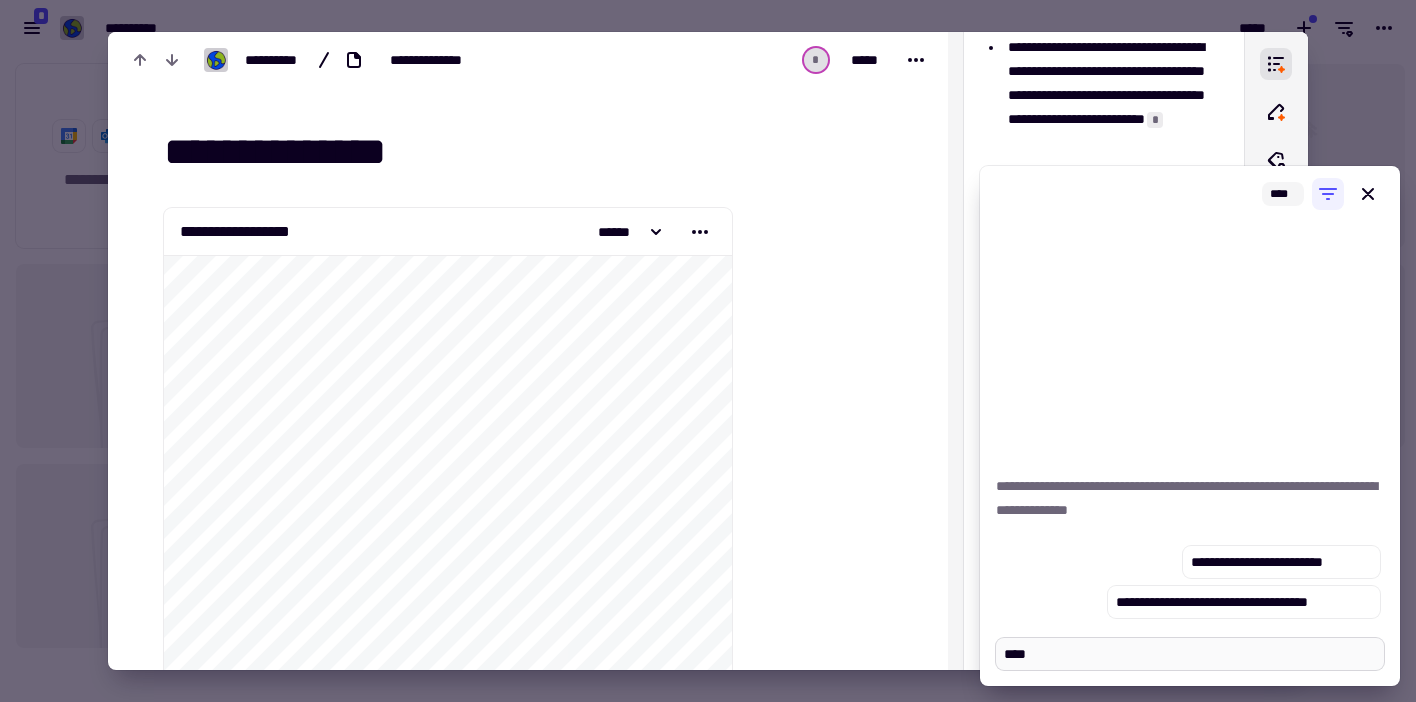 type on "*" 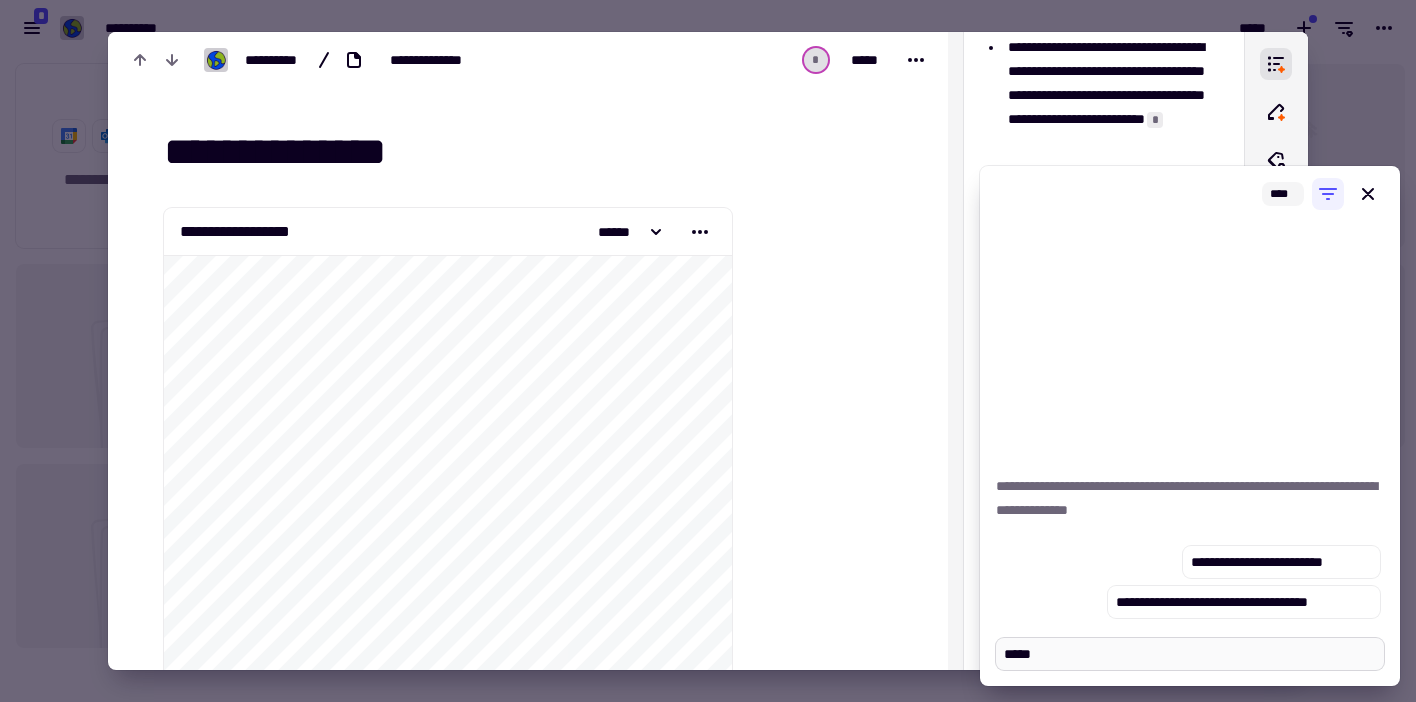 type on "*" 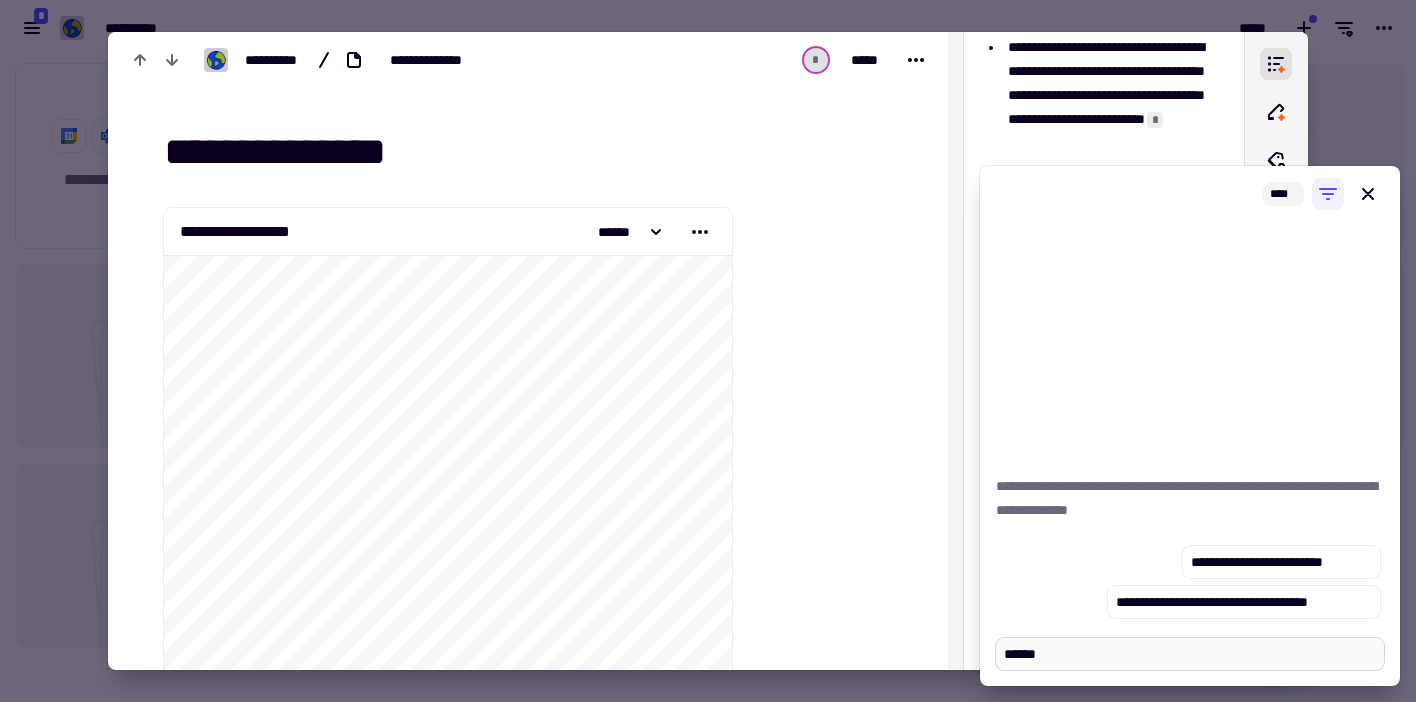 type on "*" 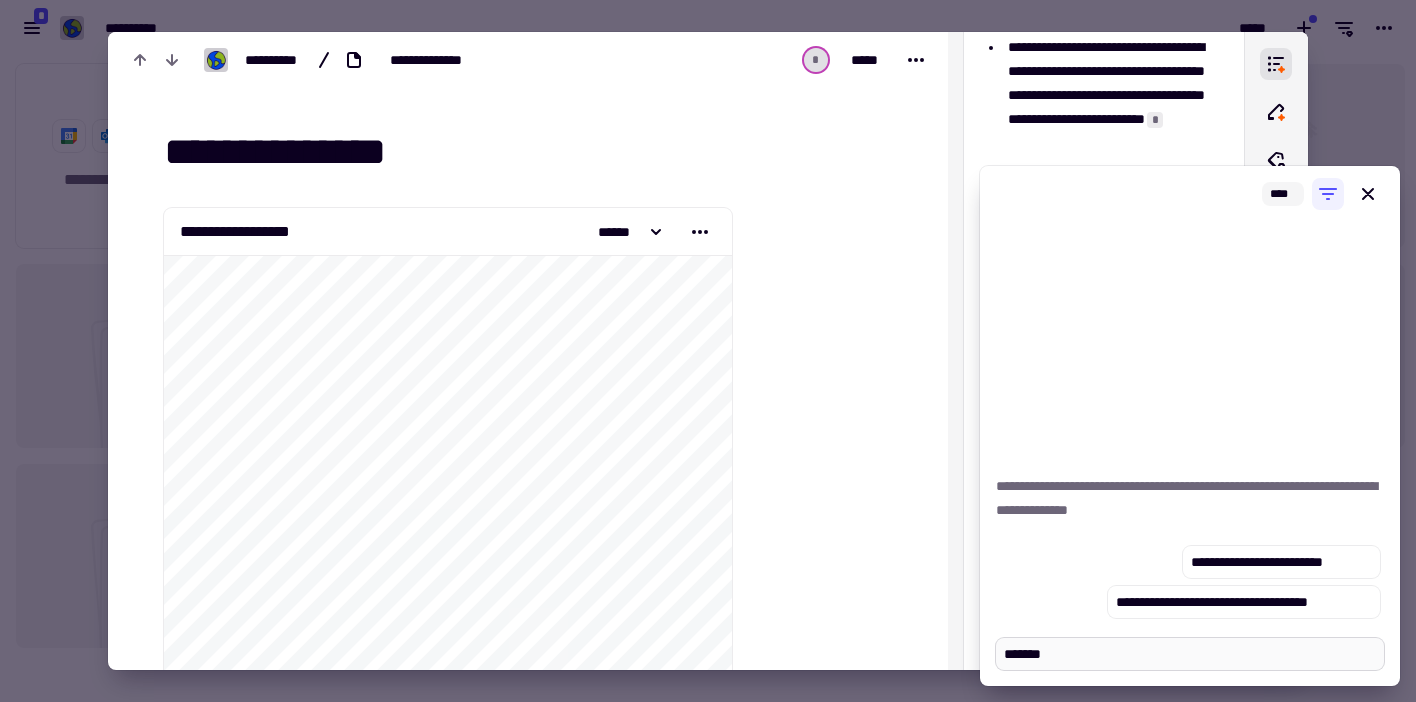 type on "*" 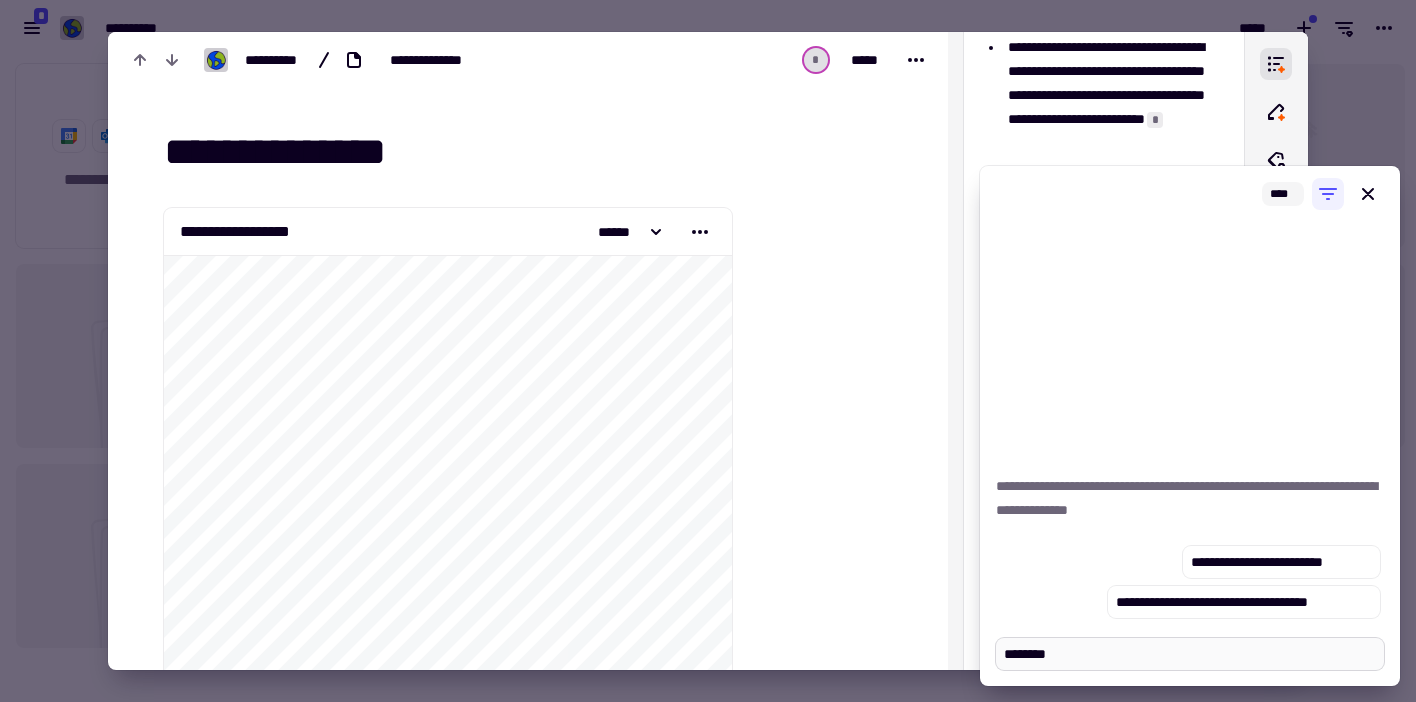 type on "*" 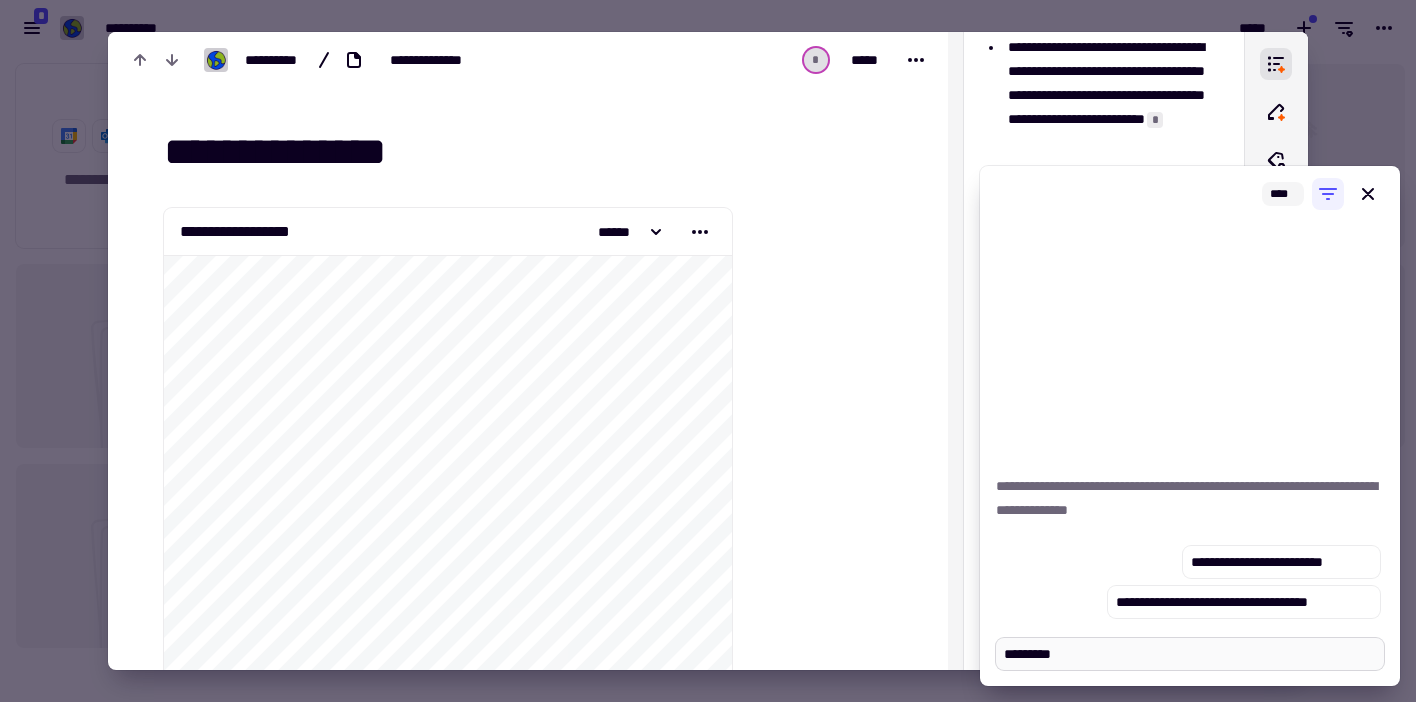 type on "*" 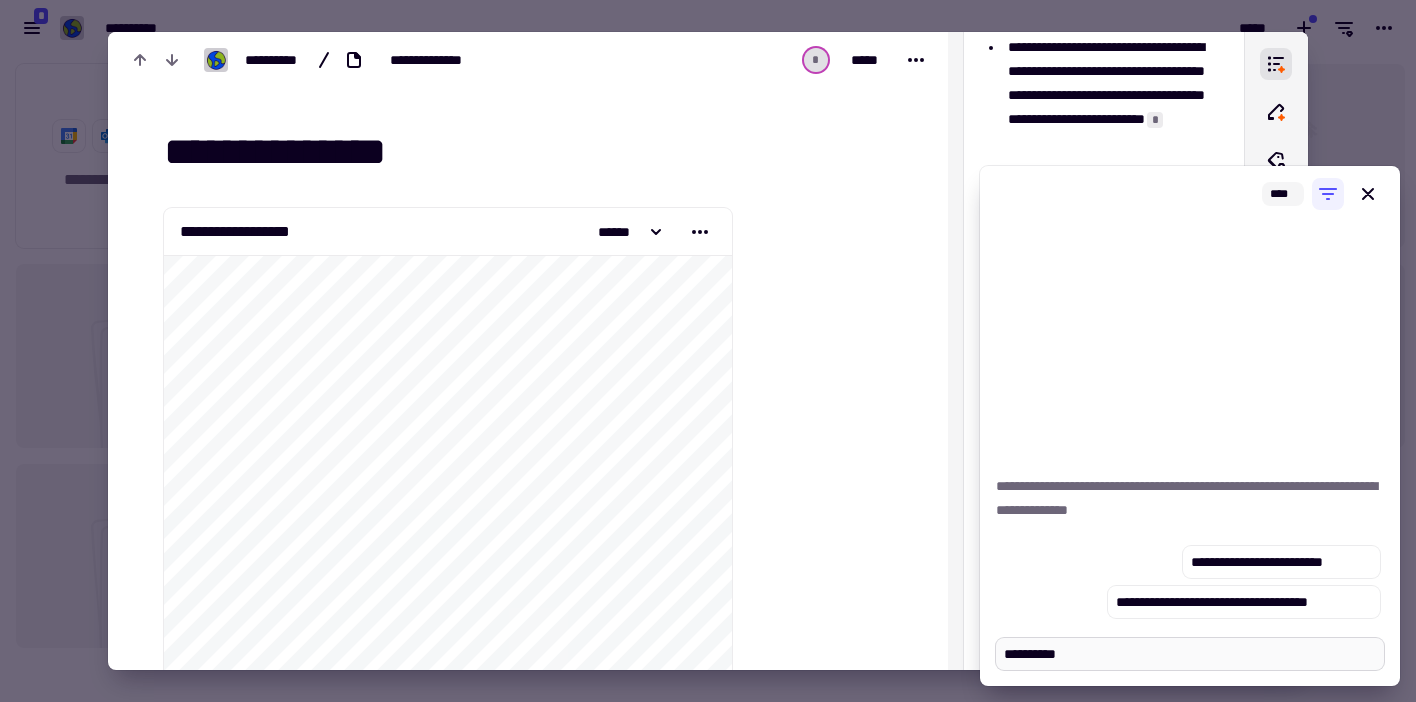 type on "*" 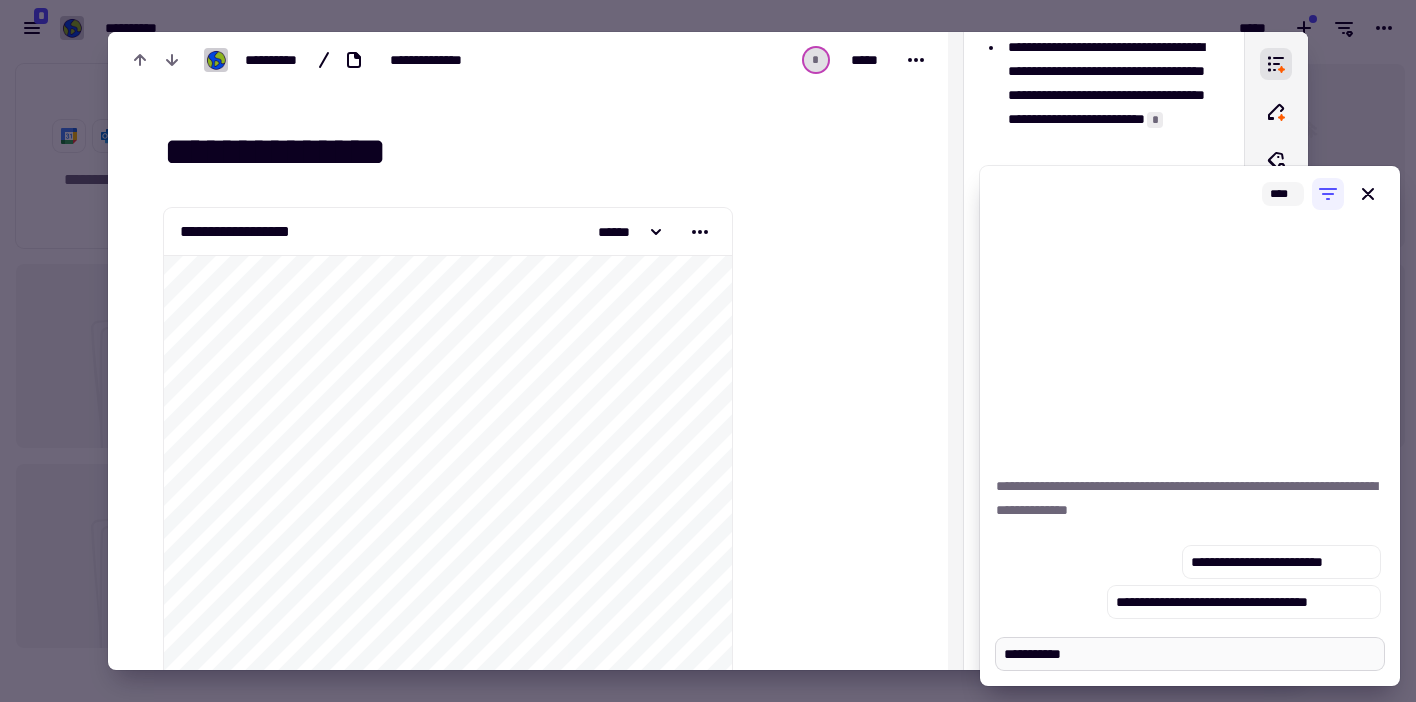 type on "*" 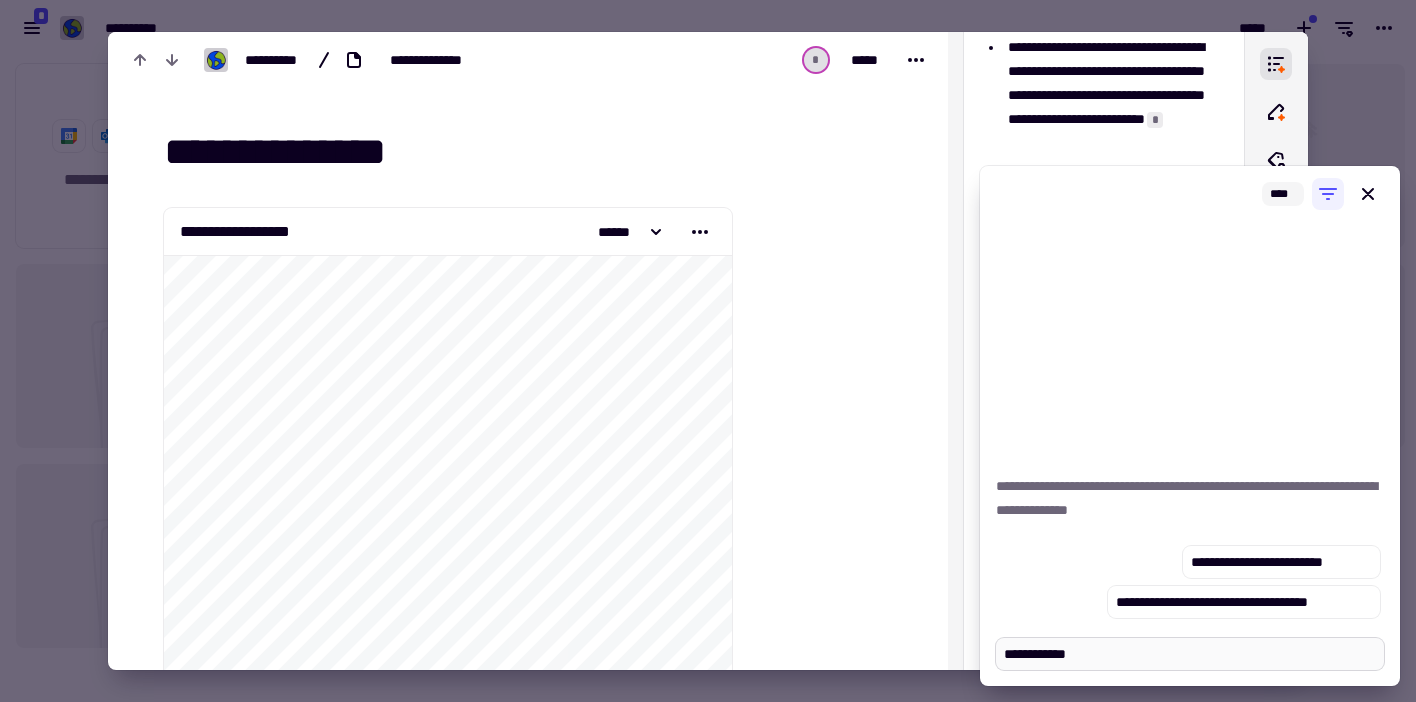 type on "*" 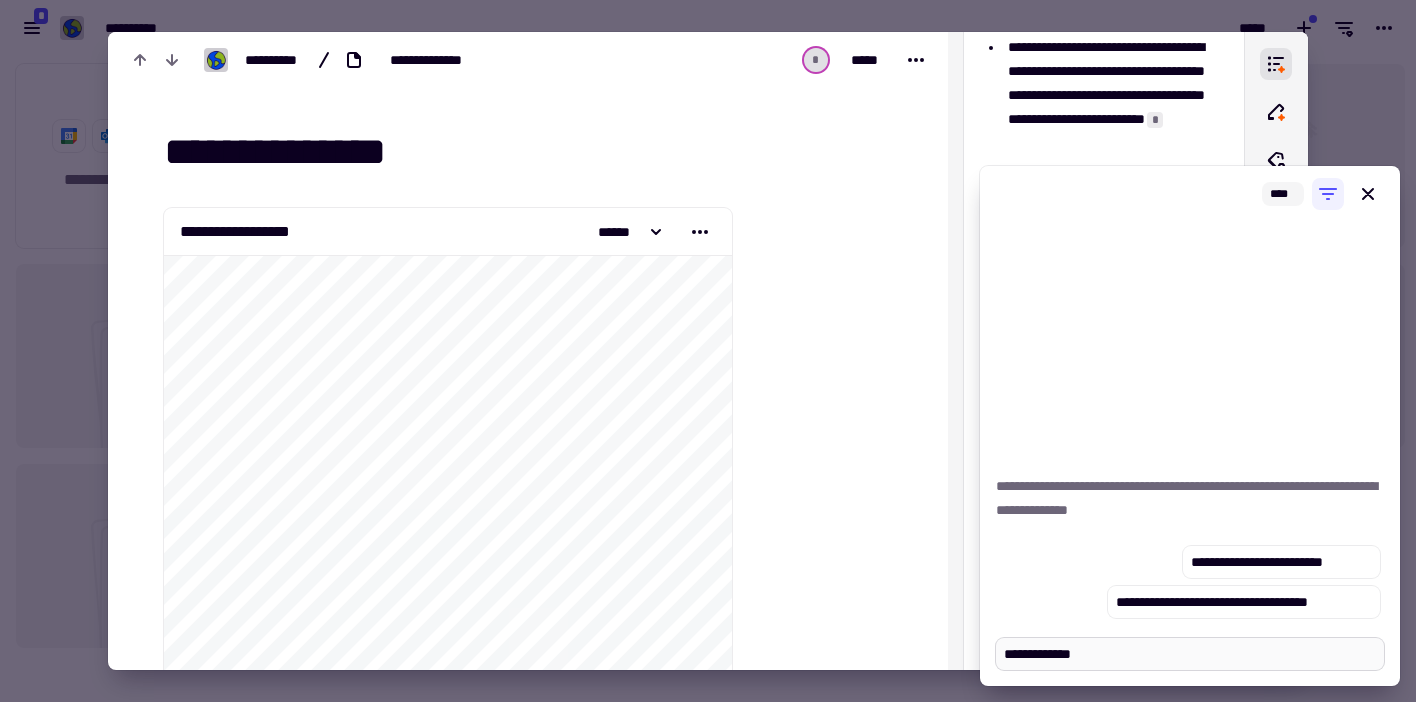 type on "*" 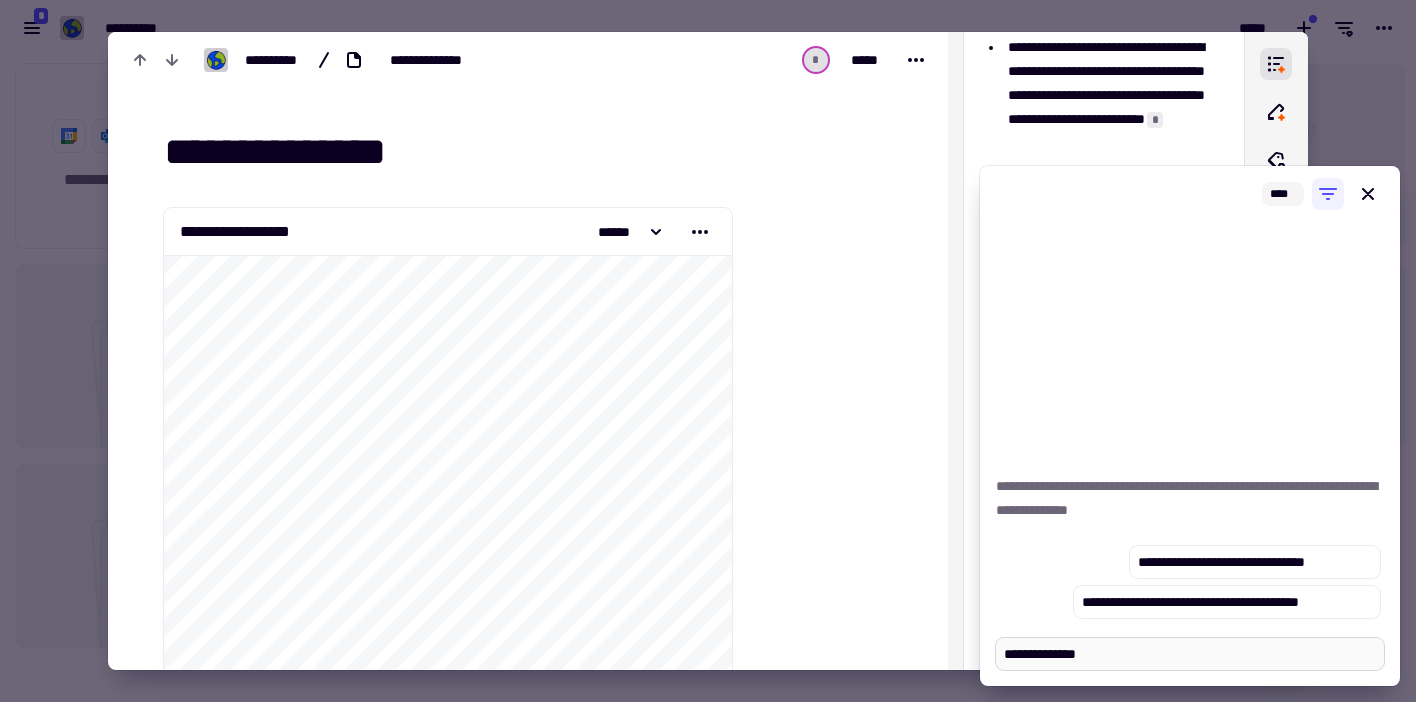 type on "*" 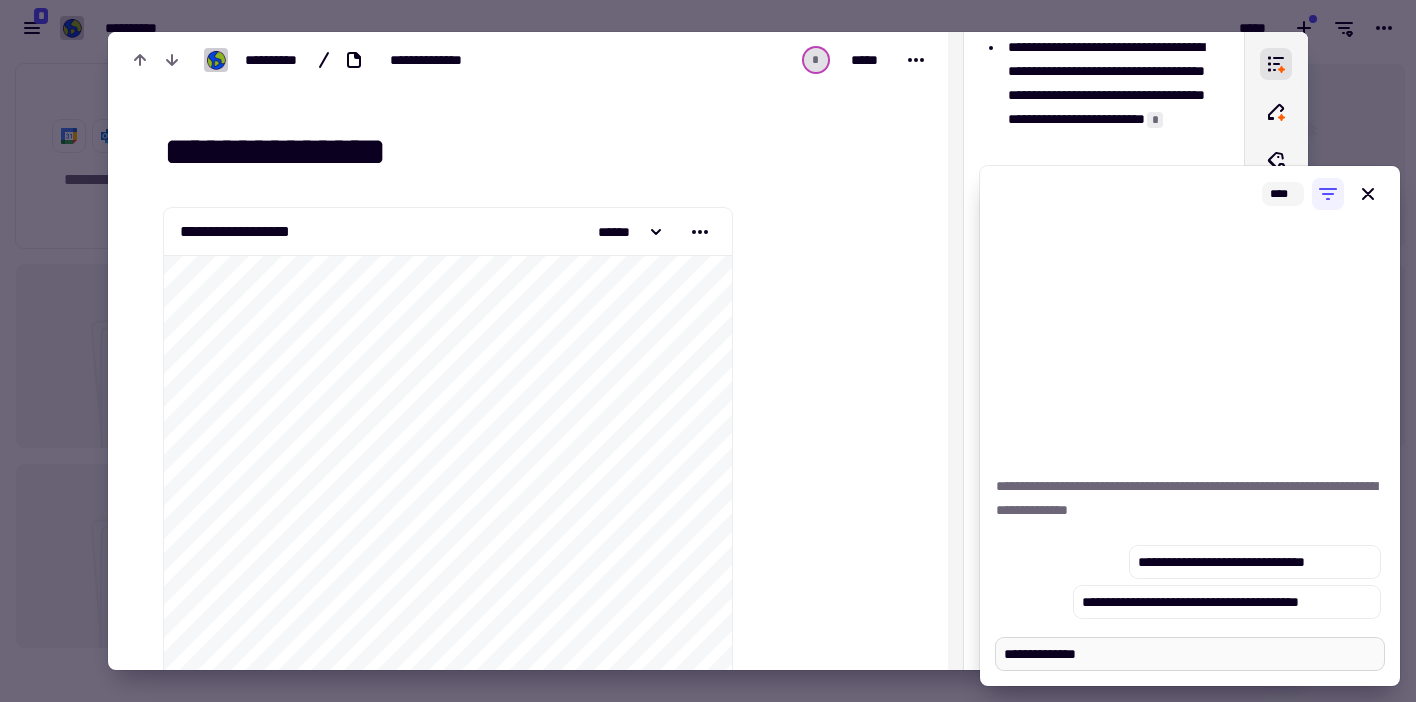 type on "**********" 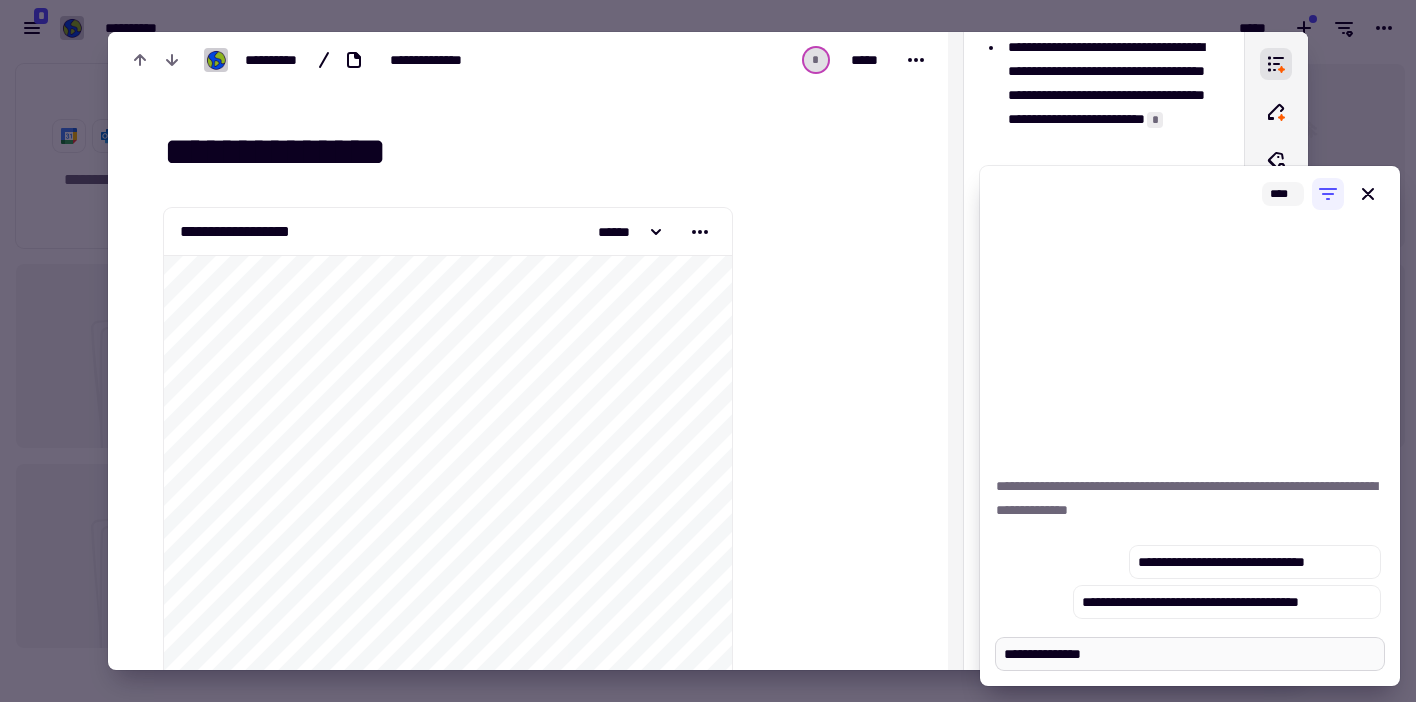 type on "*" 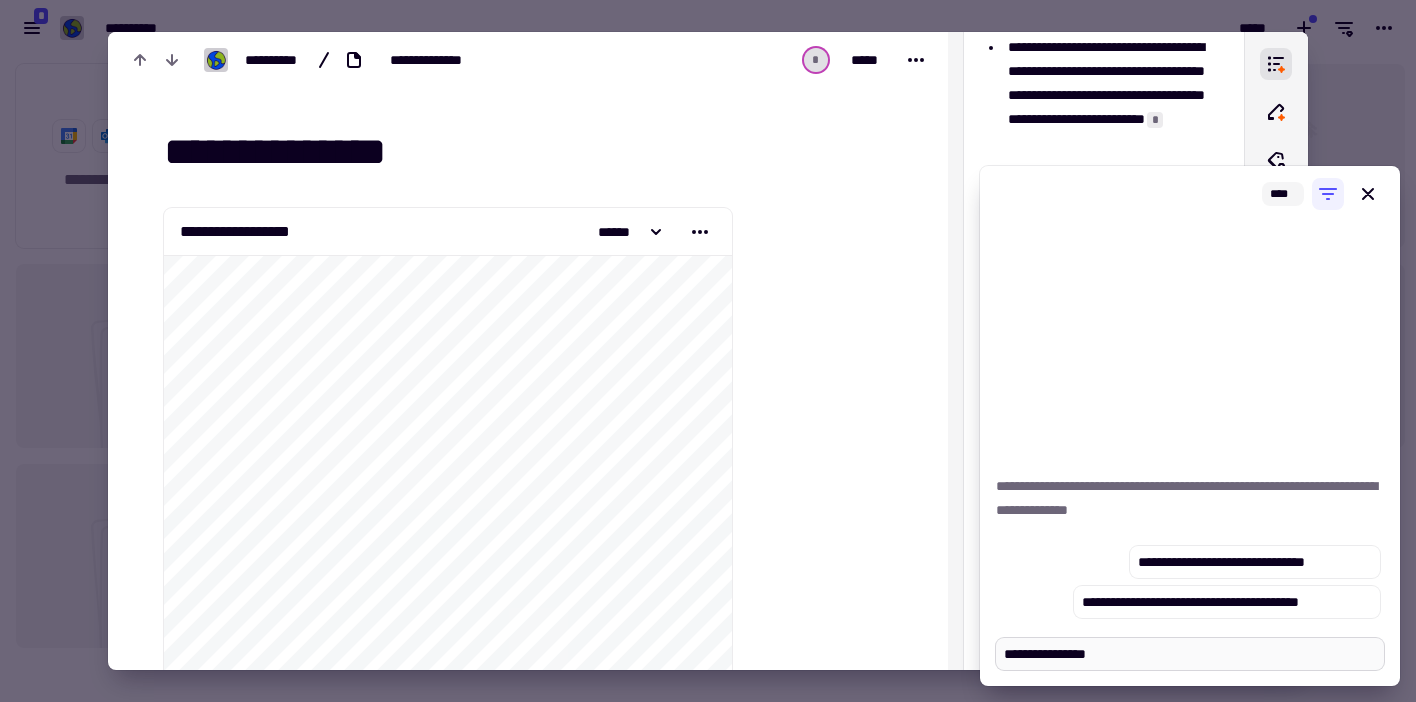 type on "*" 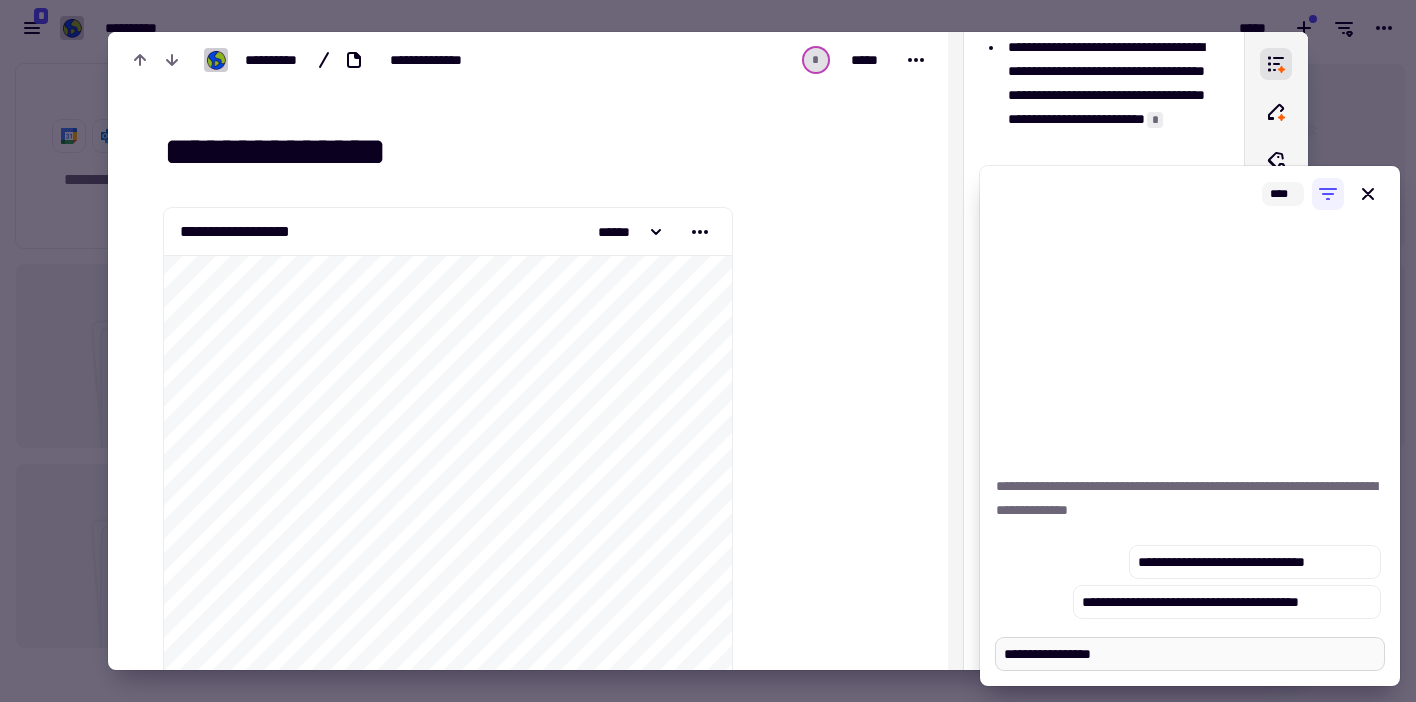 type on "*" 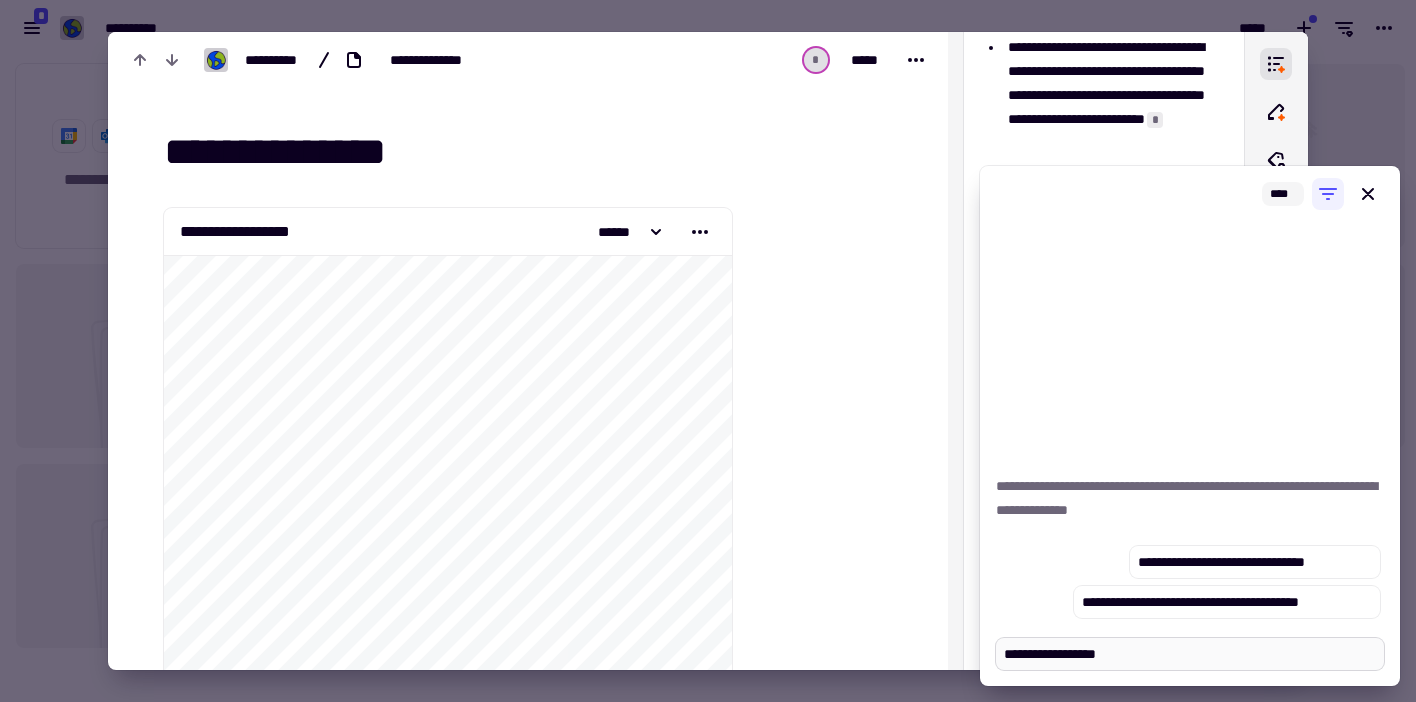 type on "*" 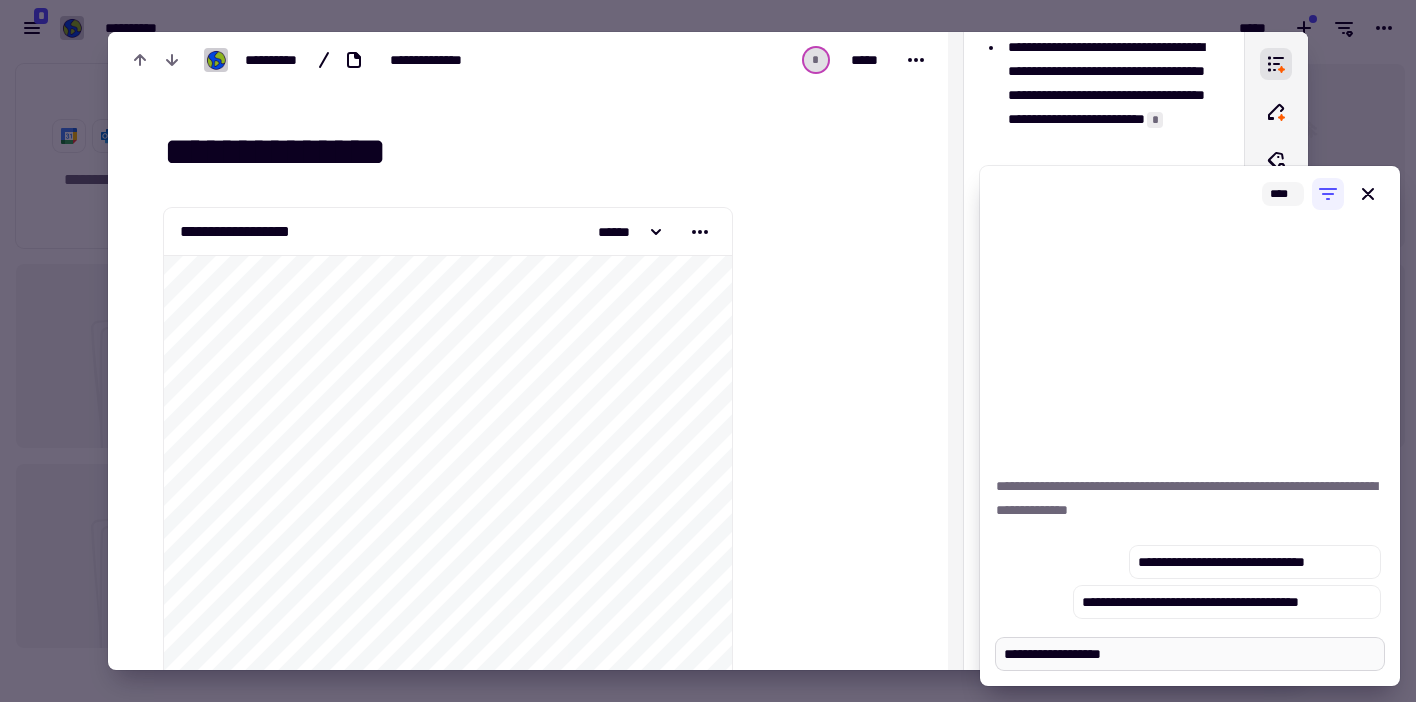 type on "*" 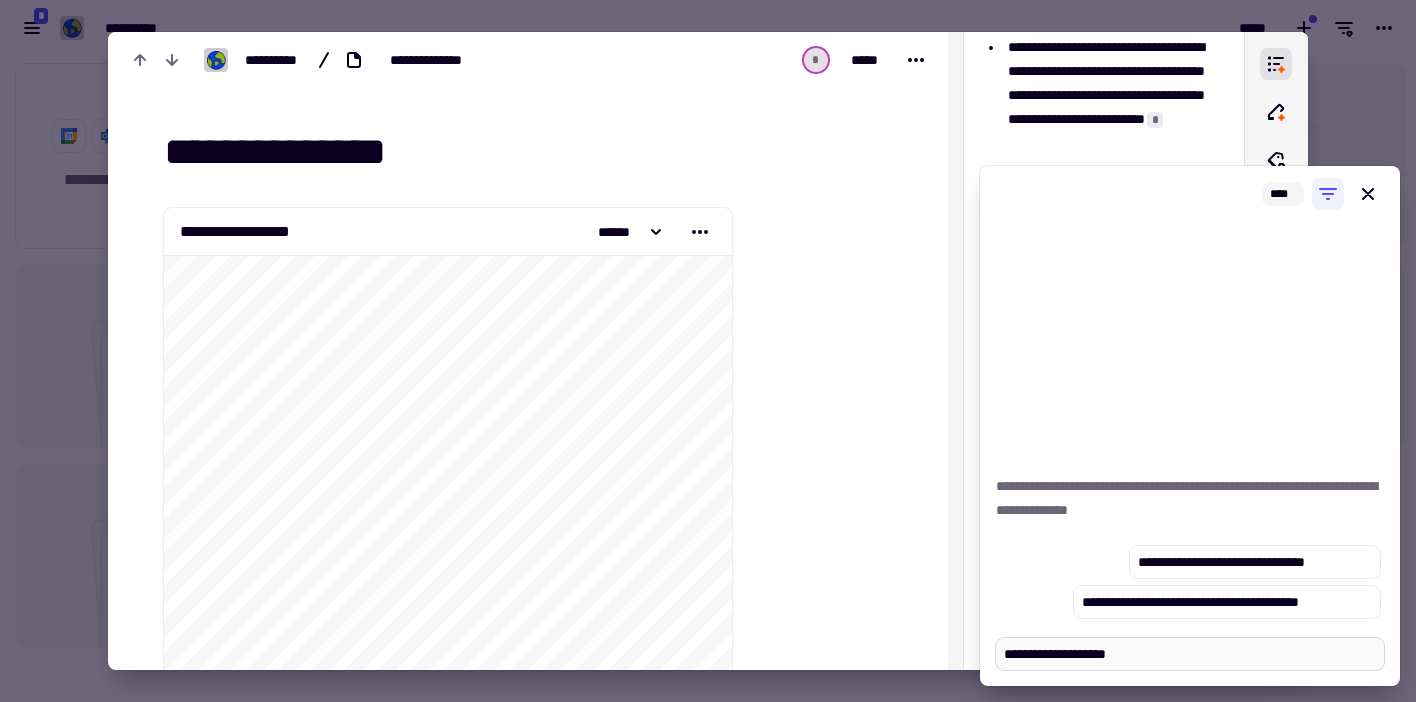 type on "*" 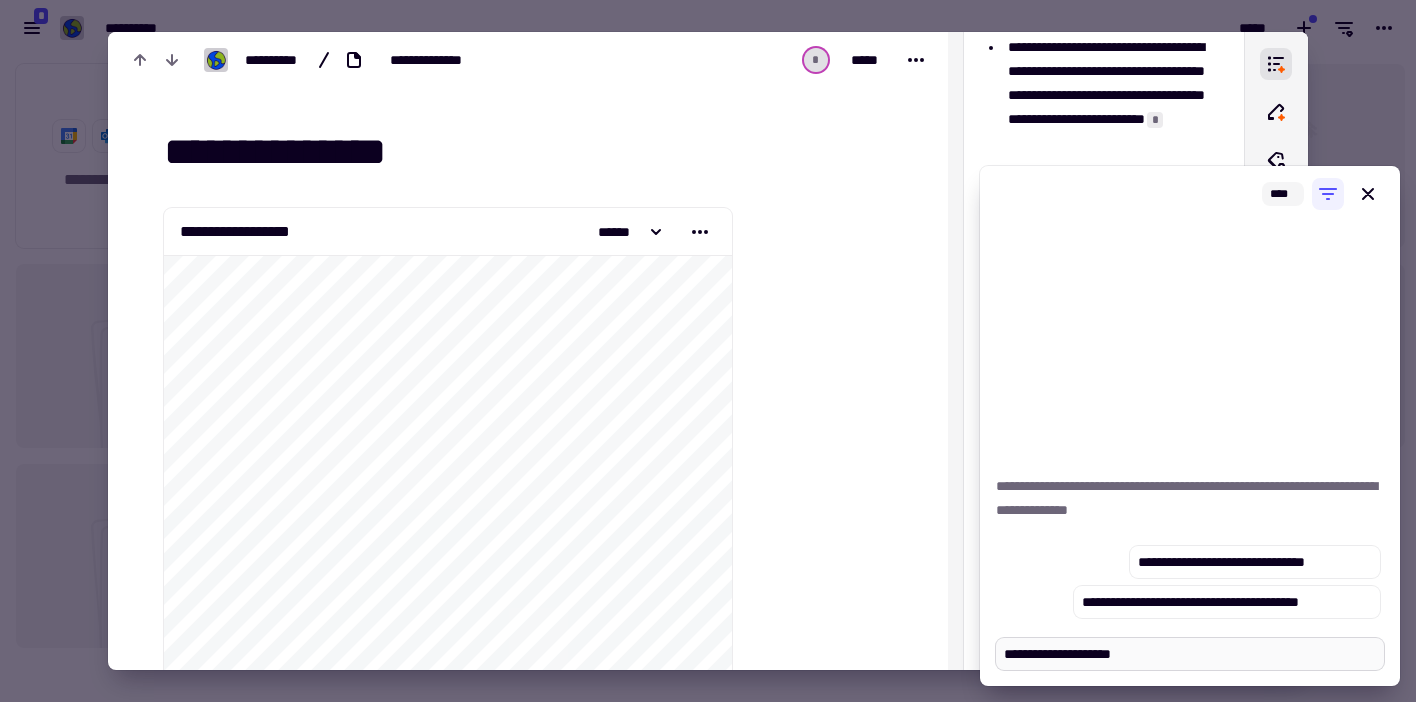 type on "*" 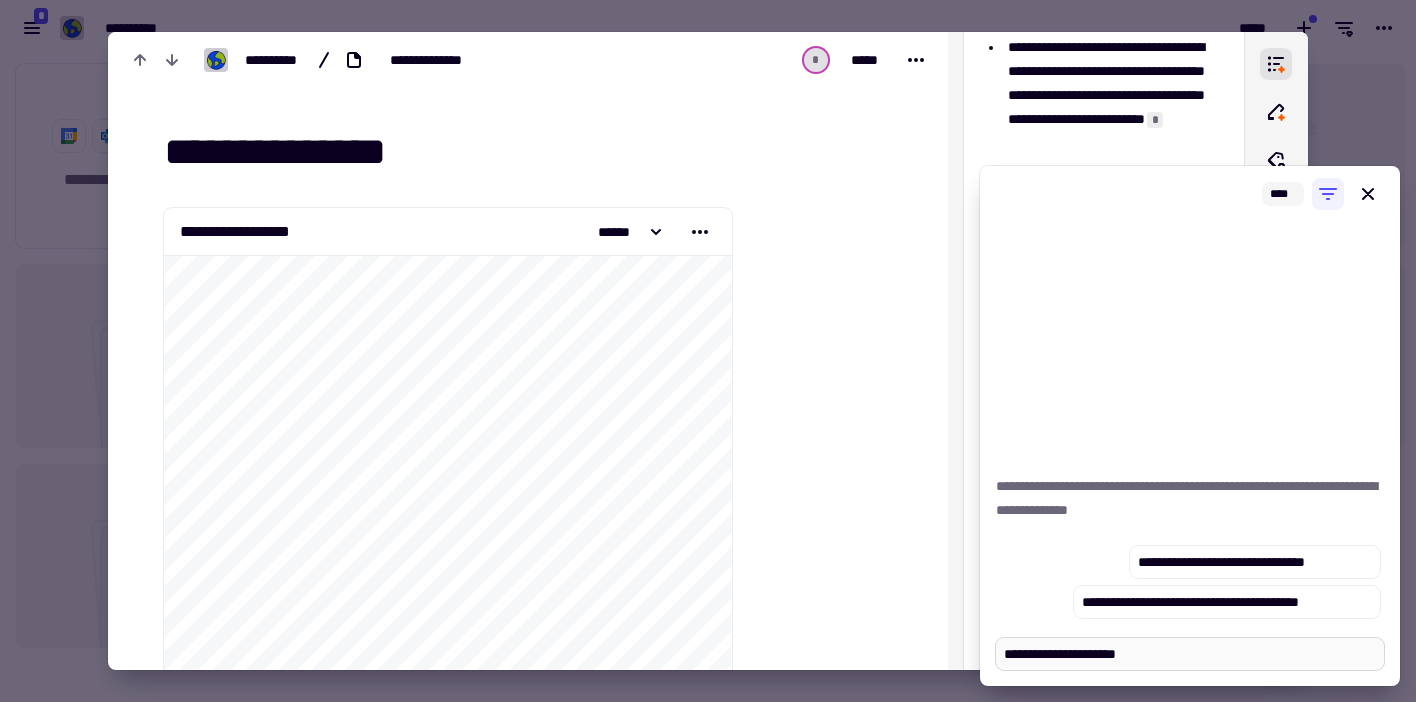 type on "*" 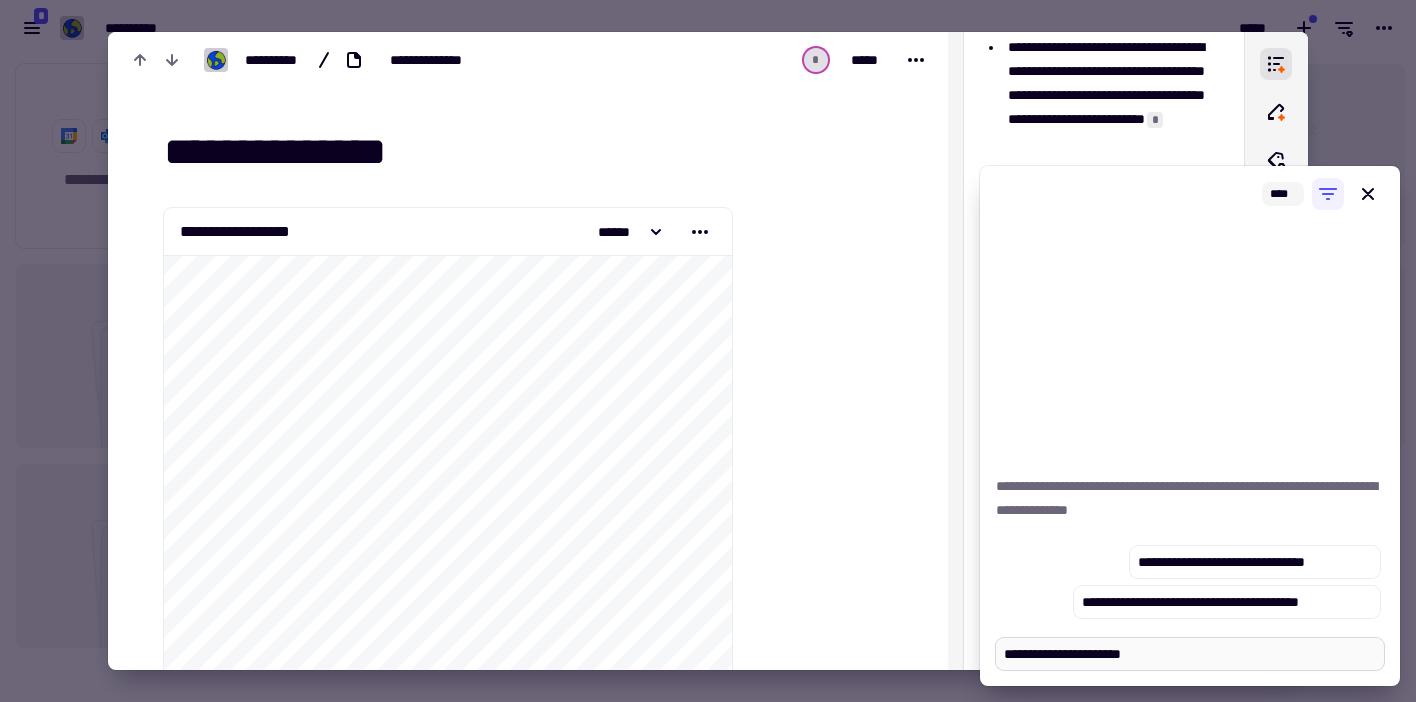 type on "*" 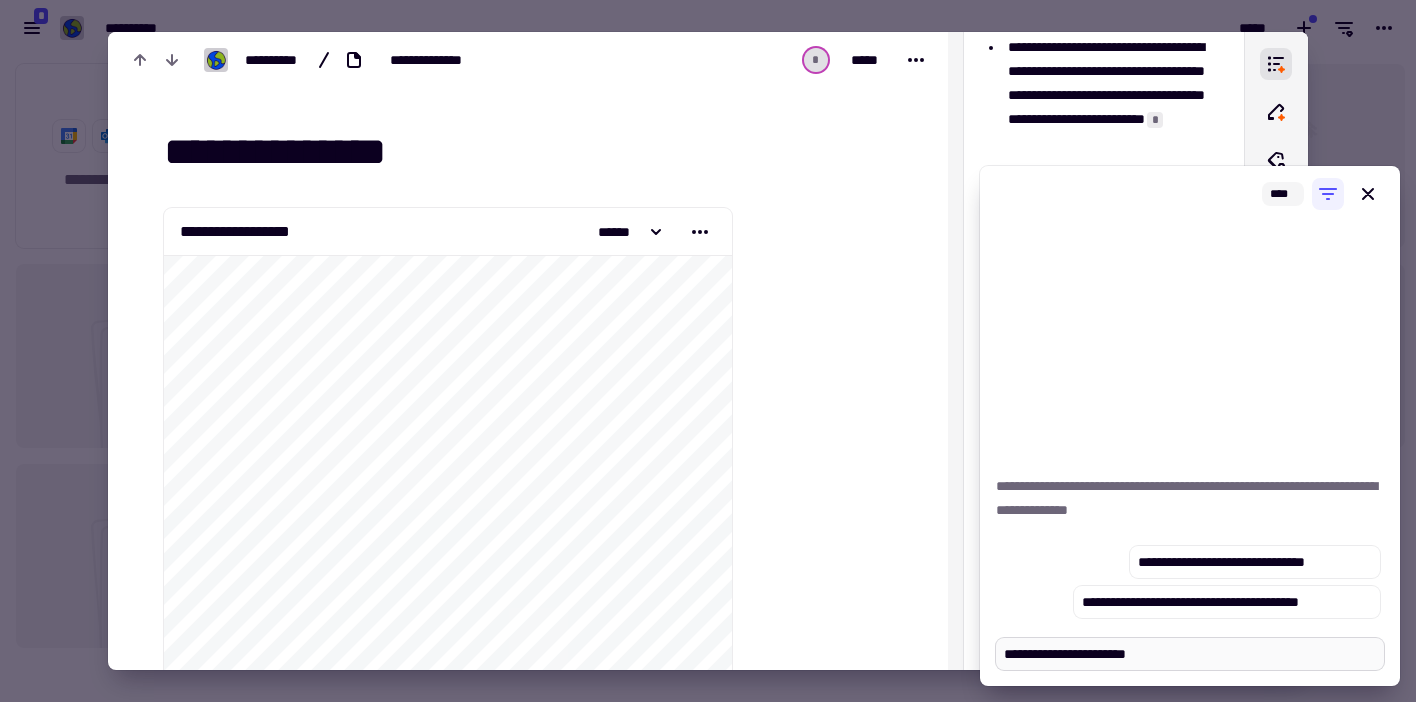 type on "*" 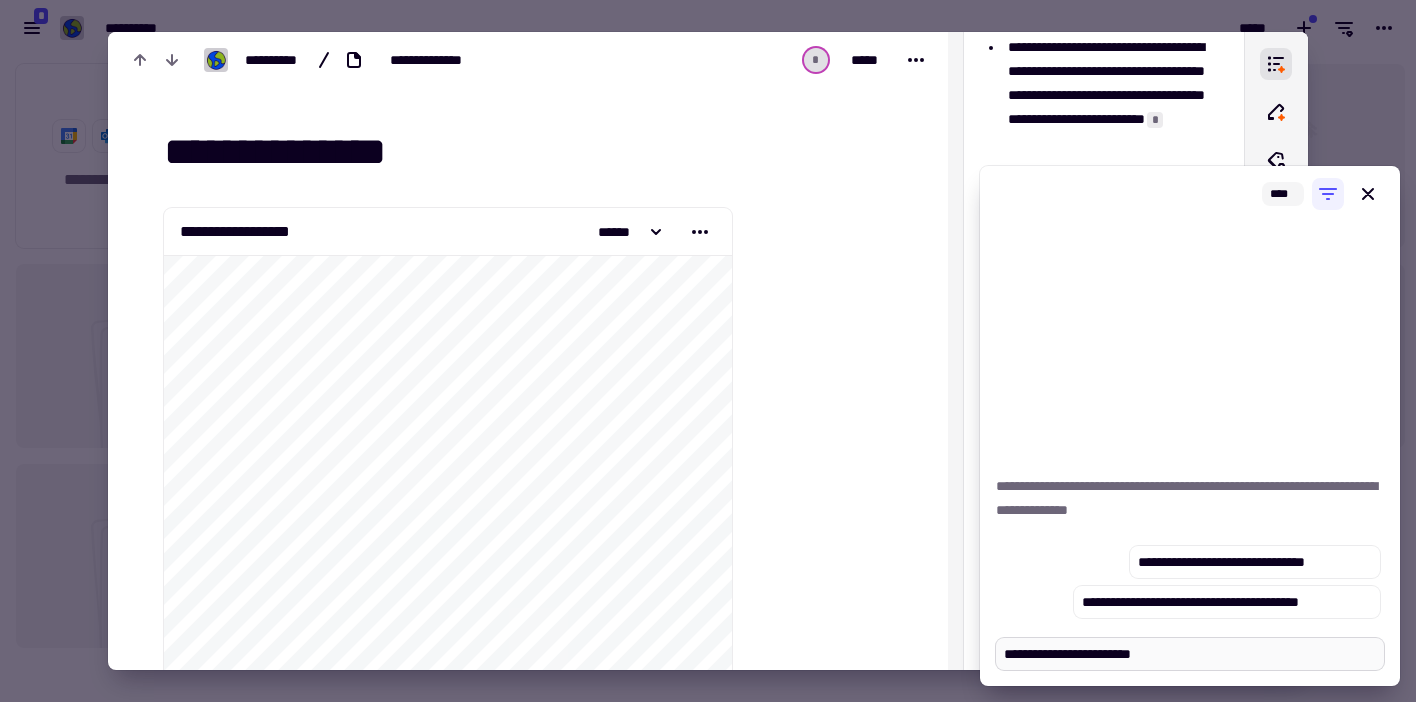 type on "*" 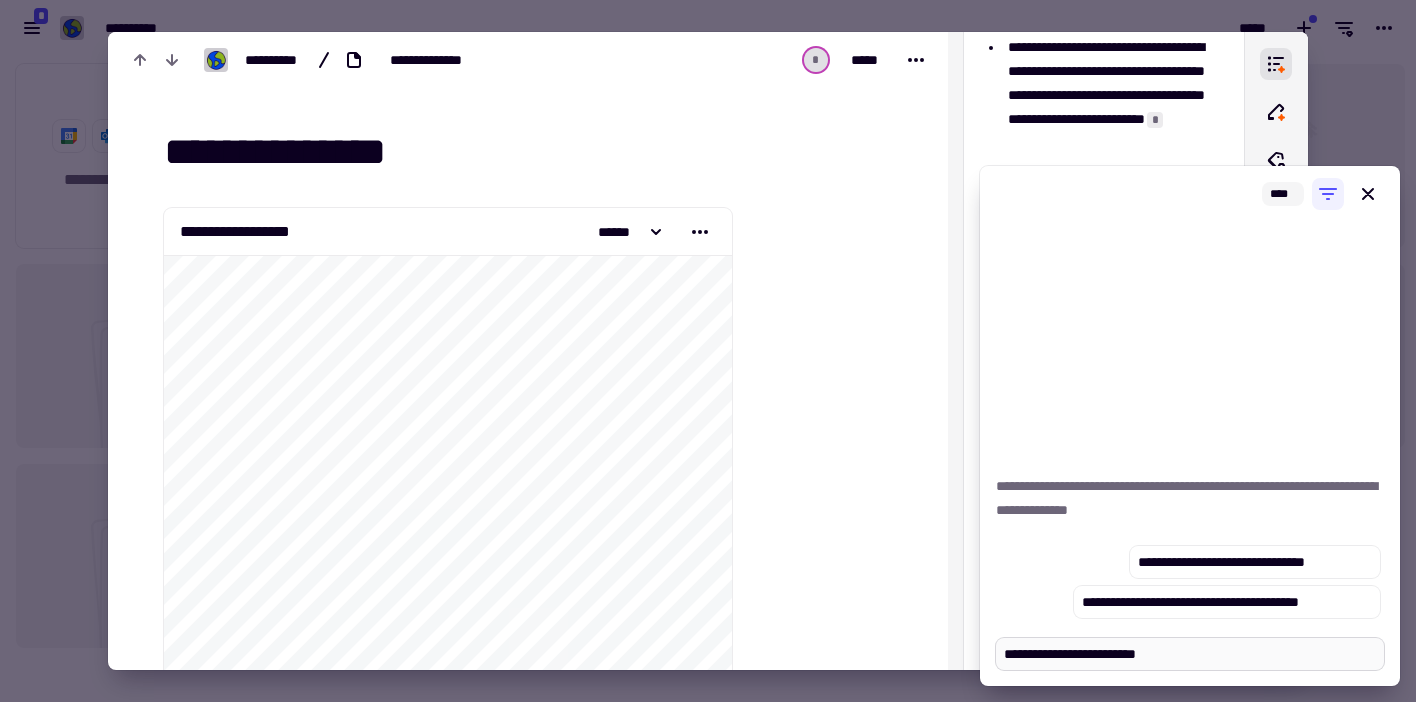type on "*" 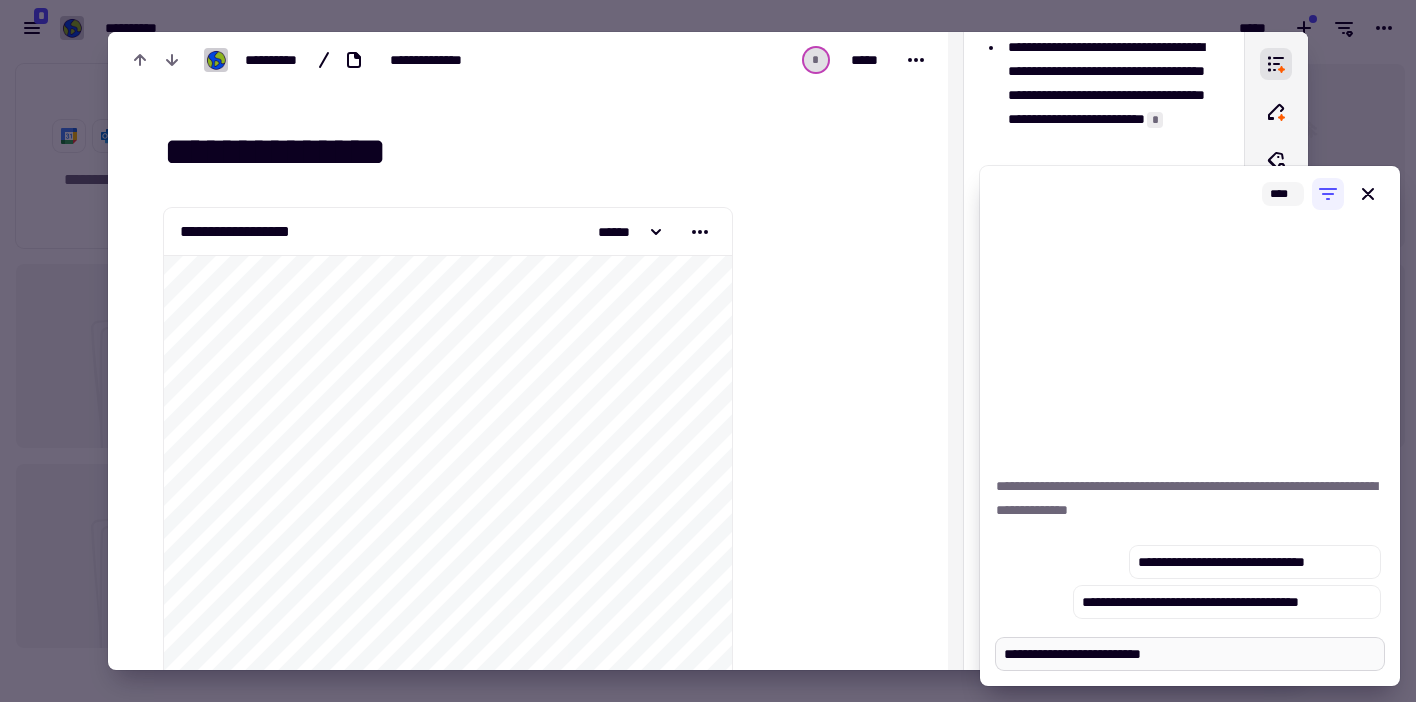 type on "*" 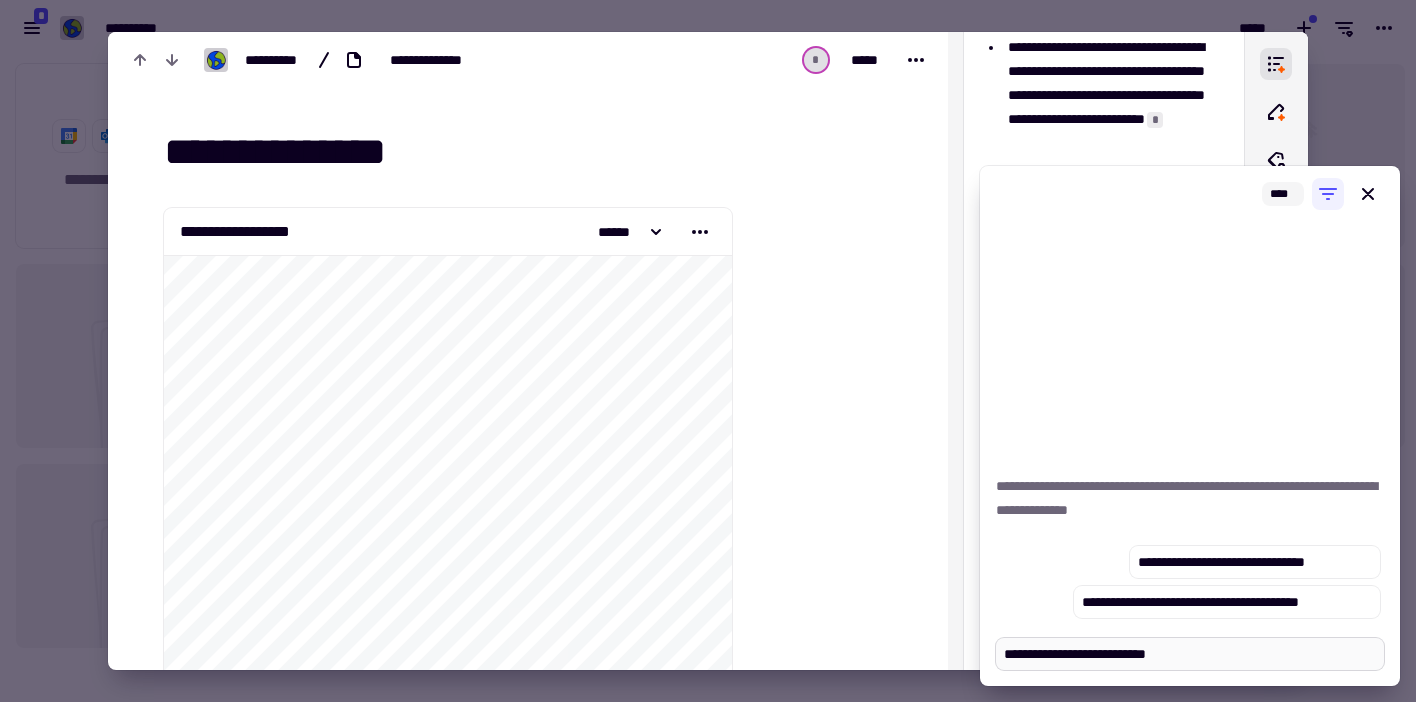 type on "*" 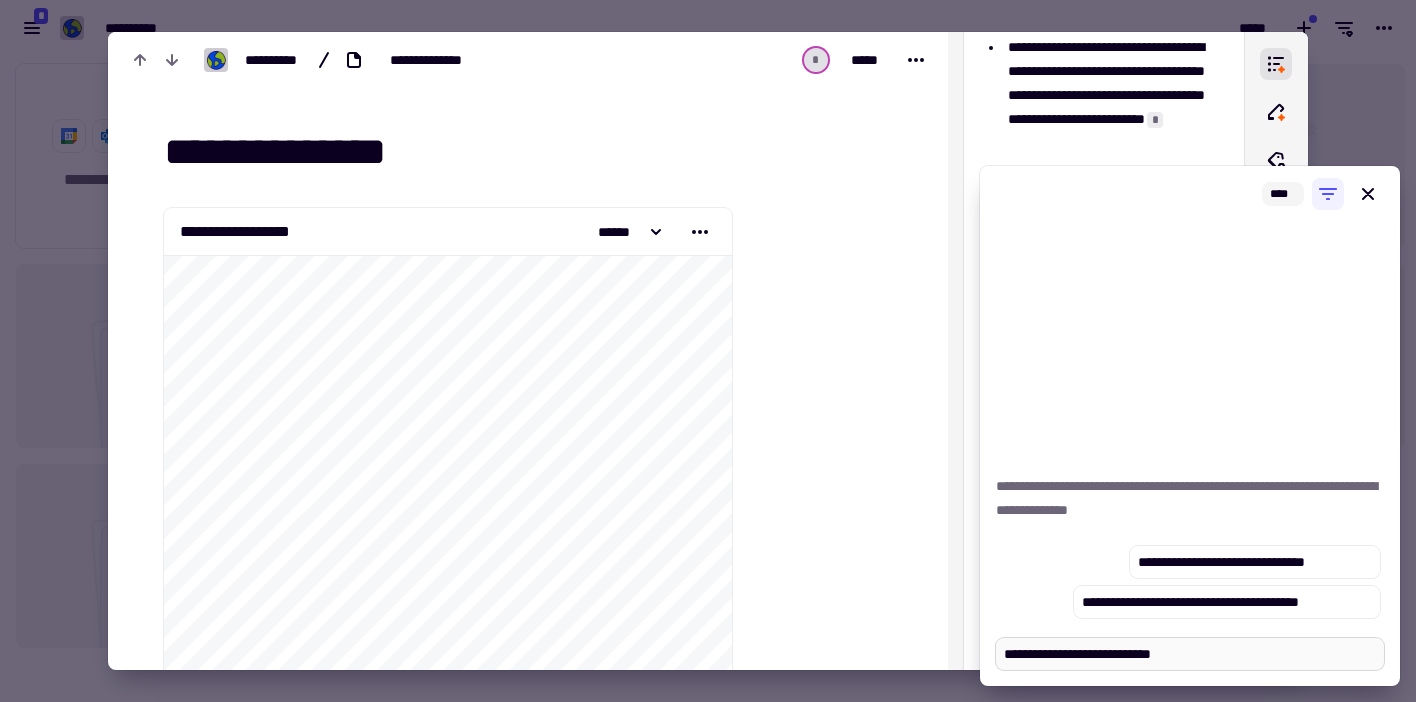 type on "*" 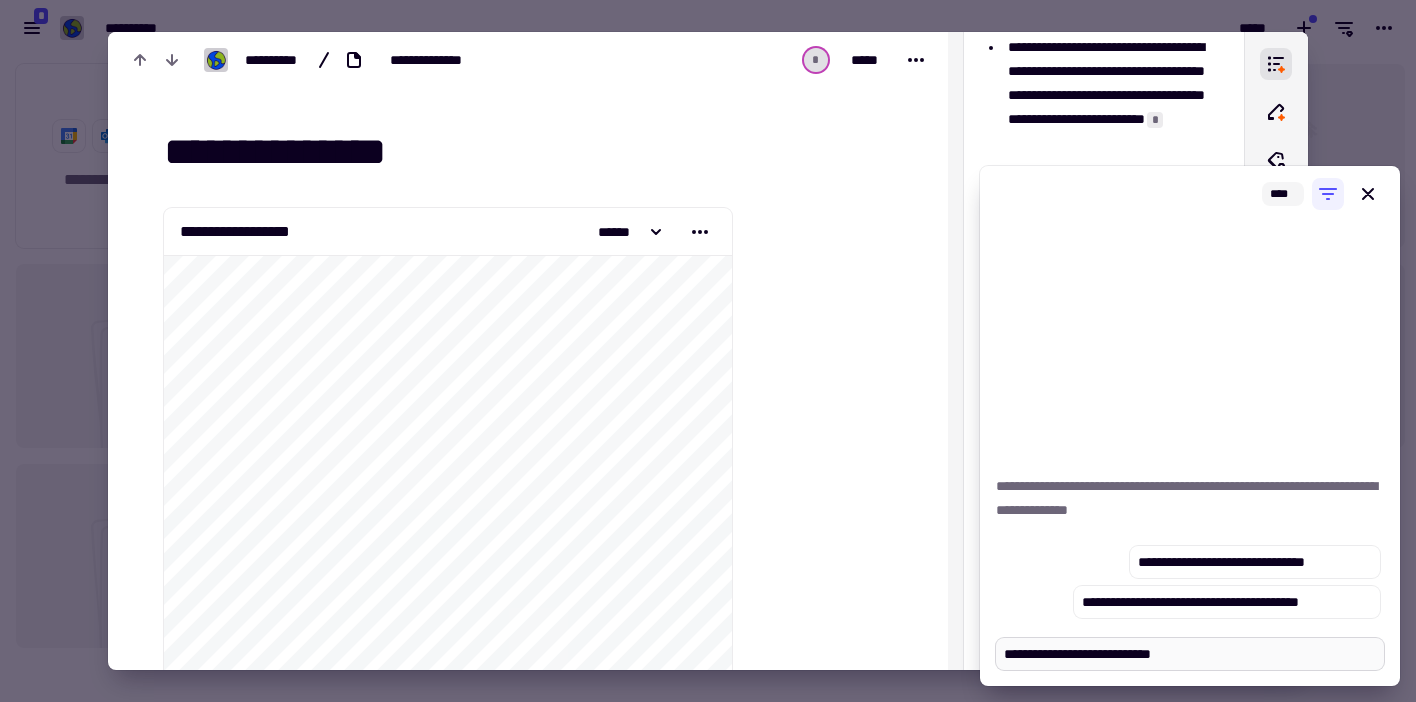 type on "**********" 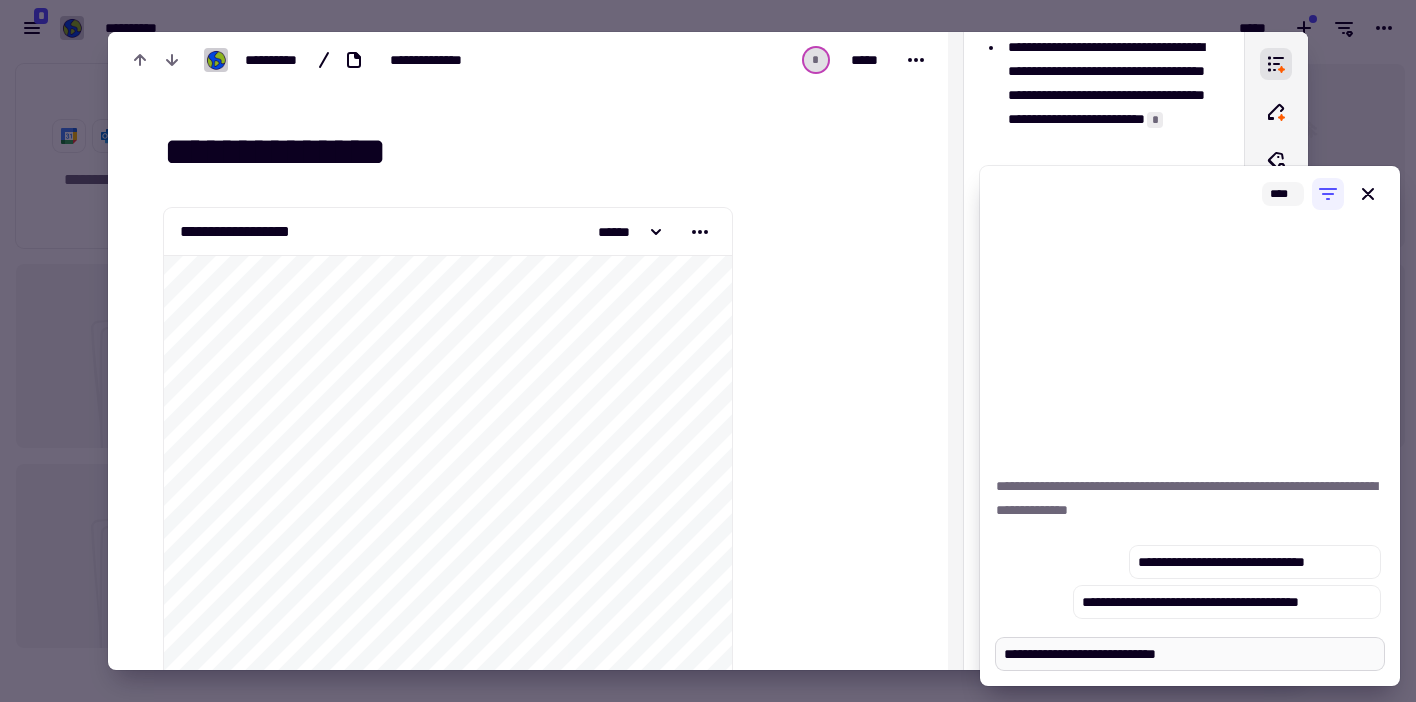 type on "*" 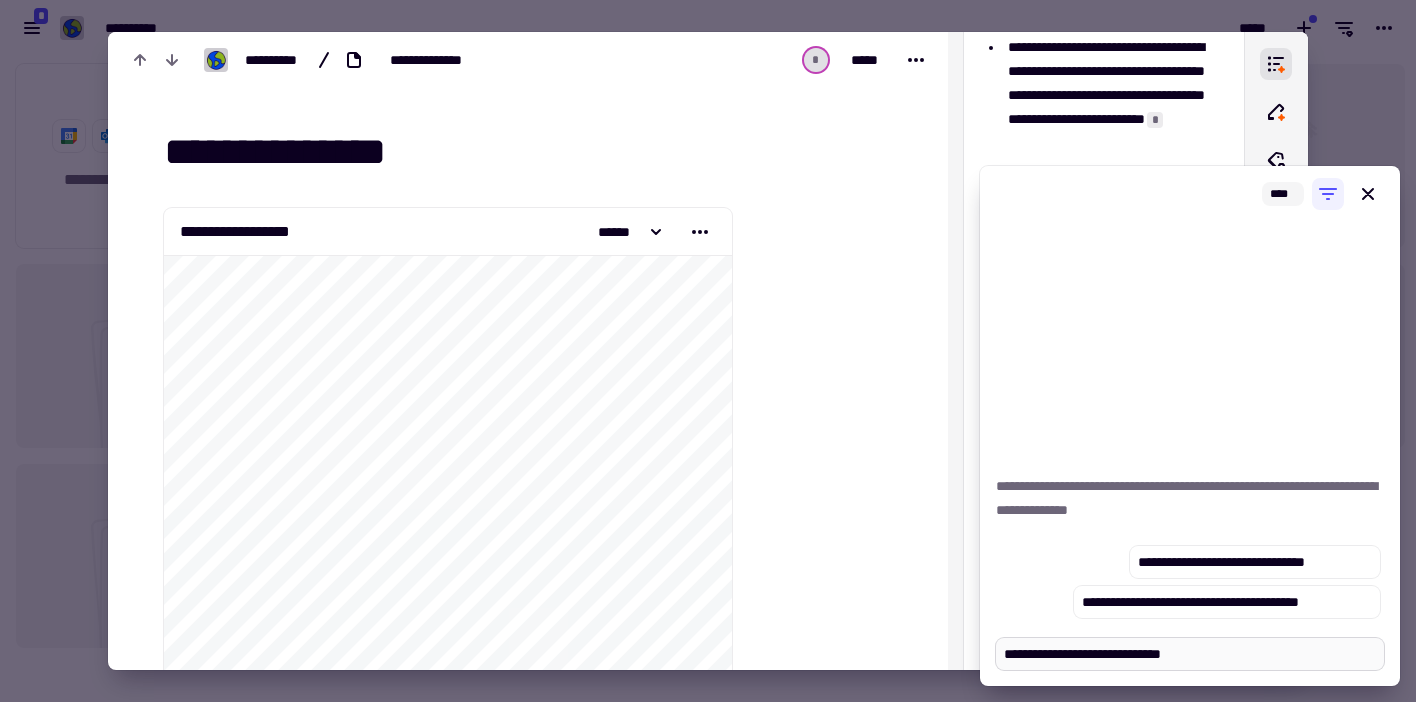 type on "*" 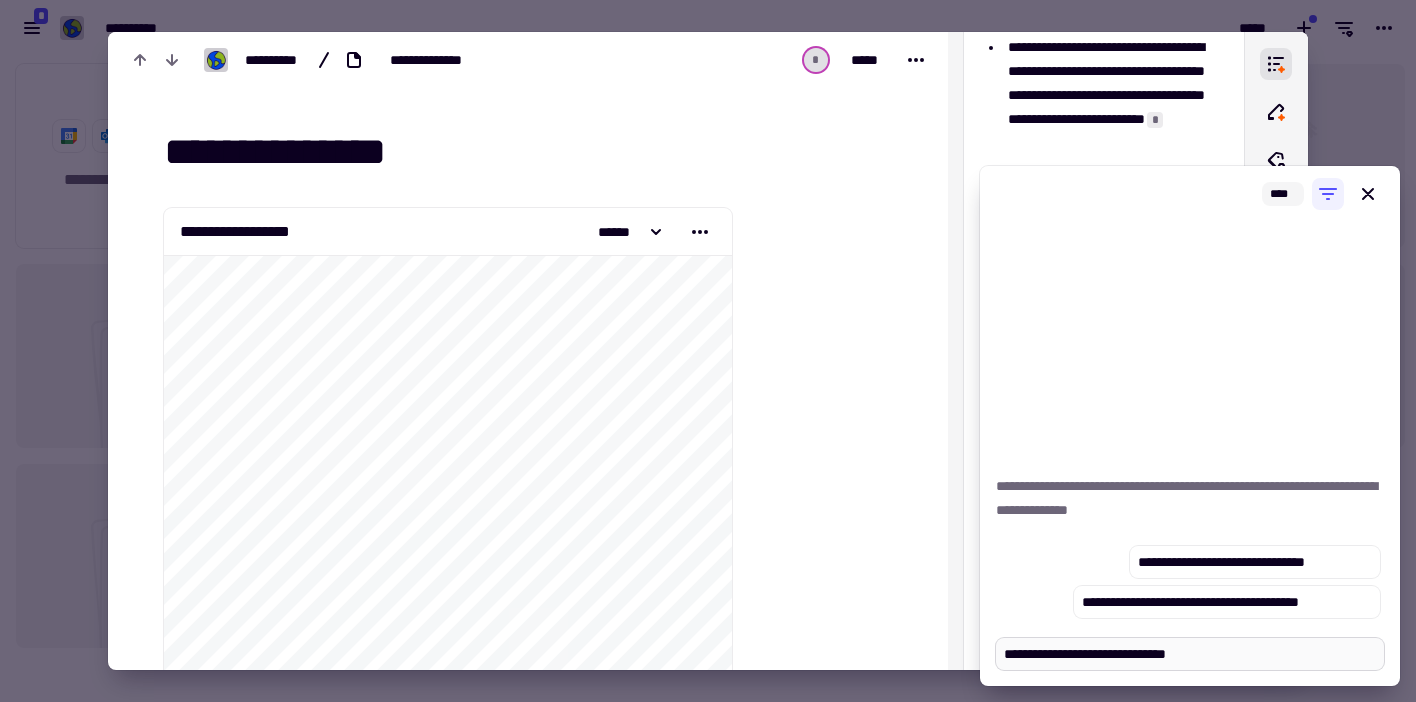 type on "*" 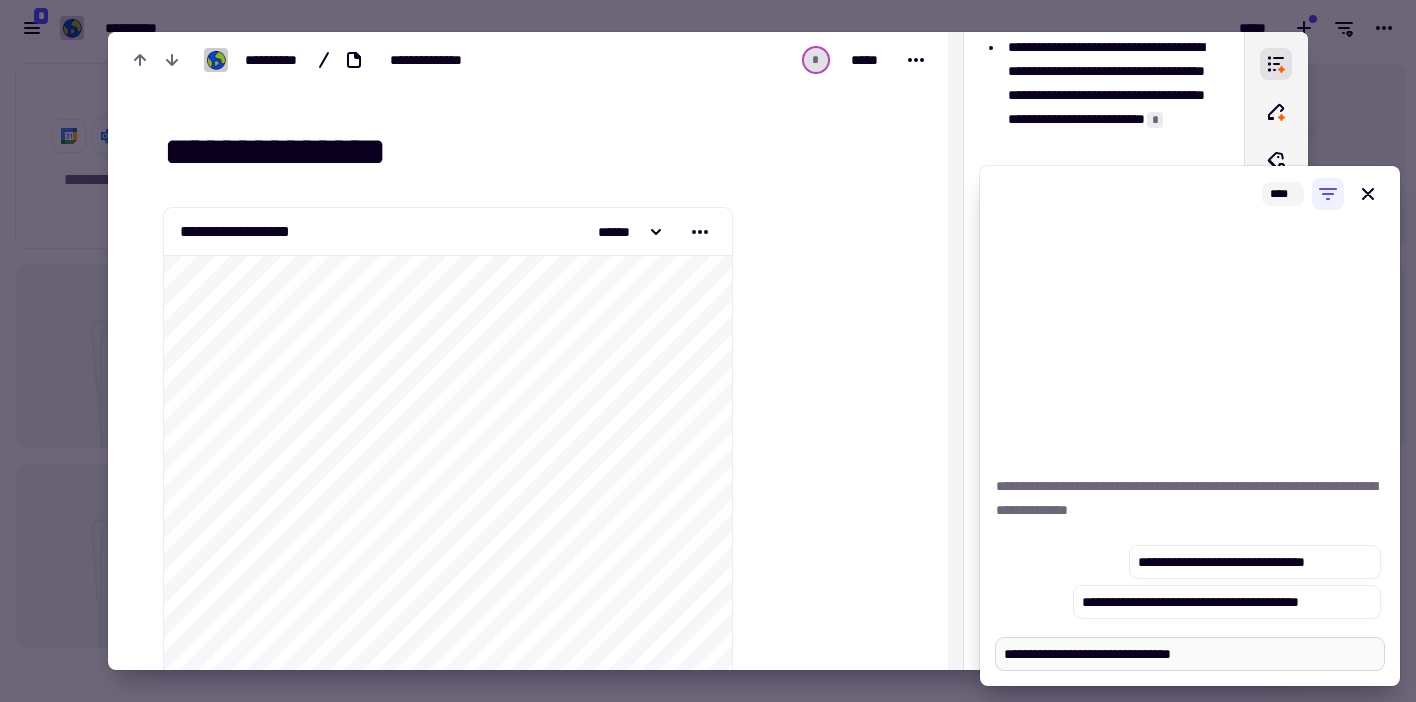 type on "*" 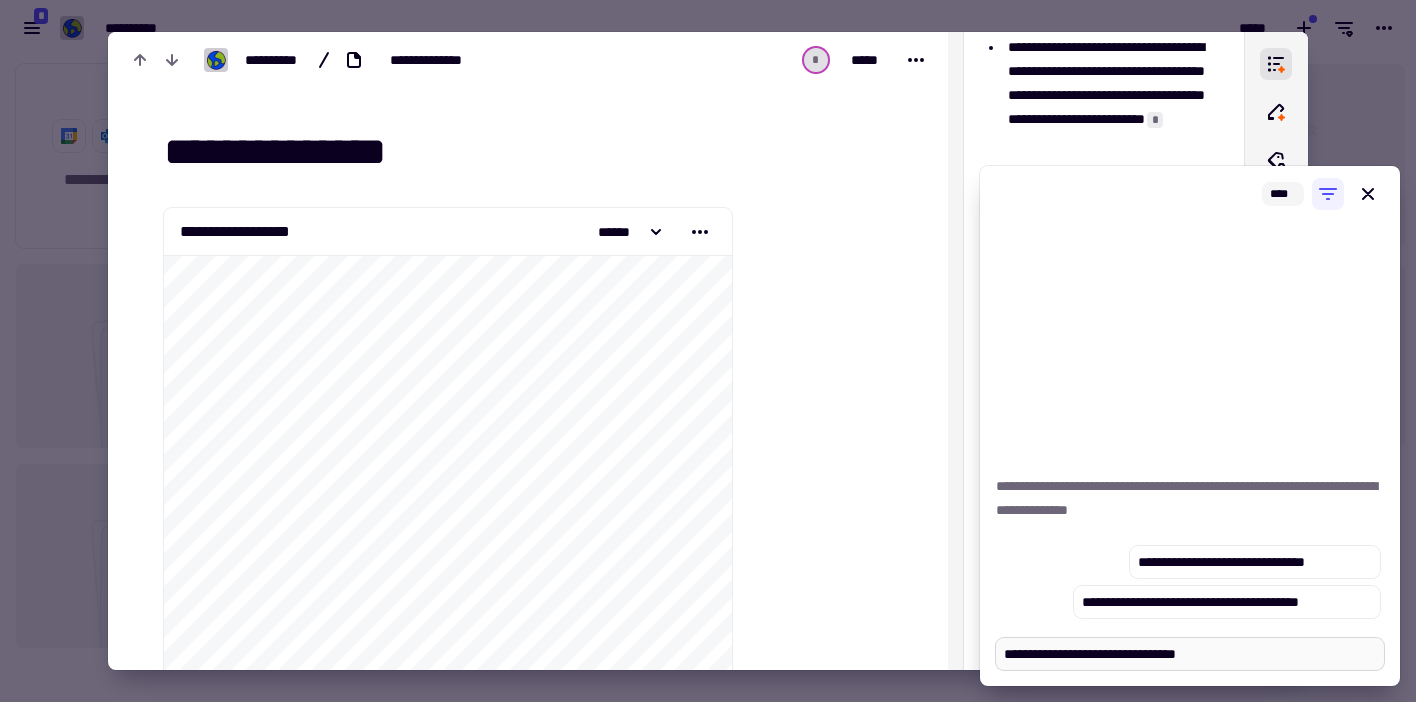 type on "*" 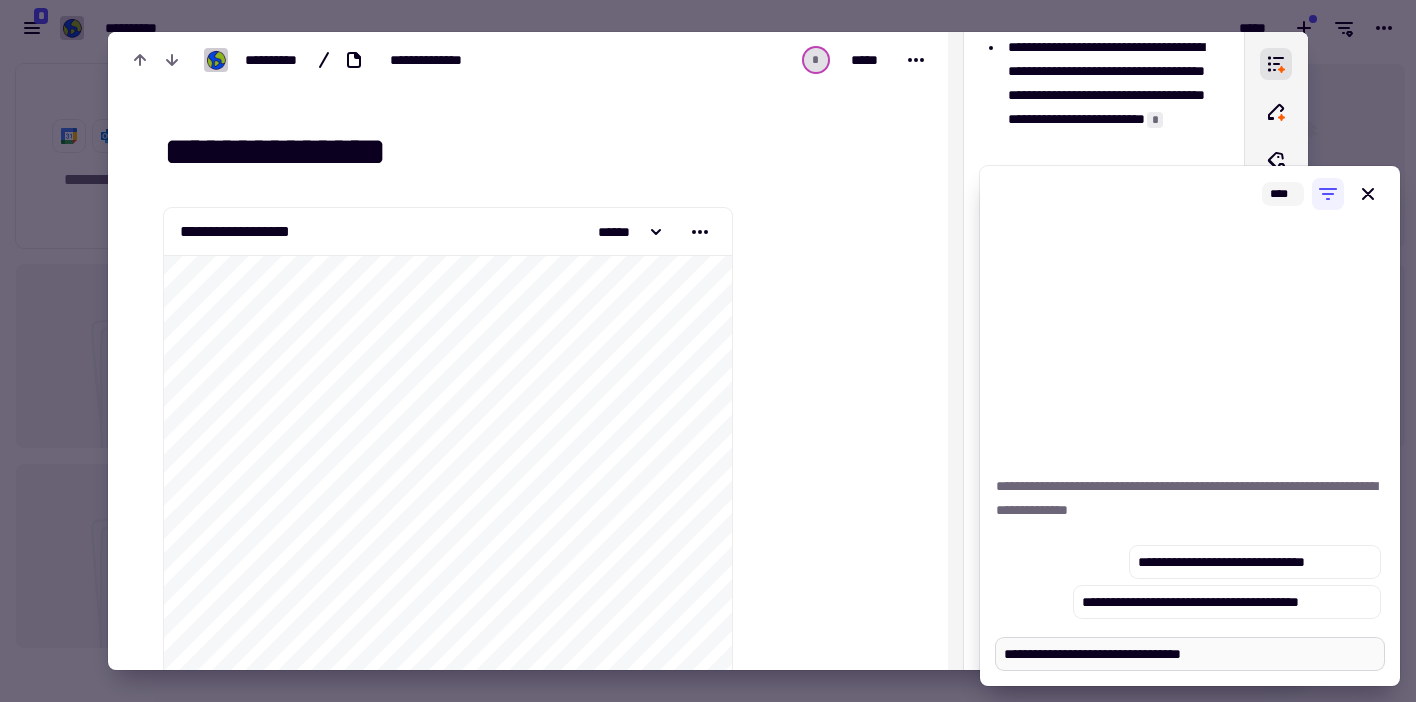 type on "*" 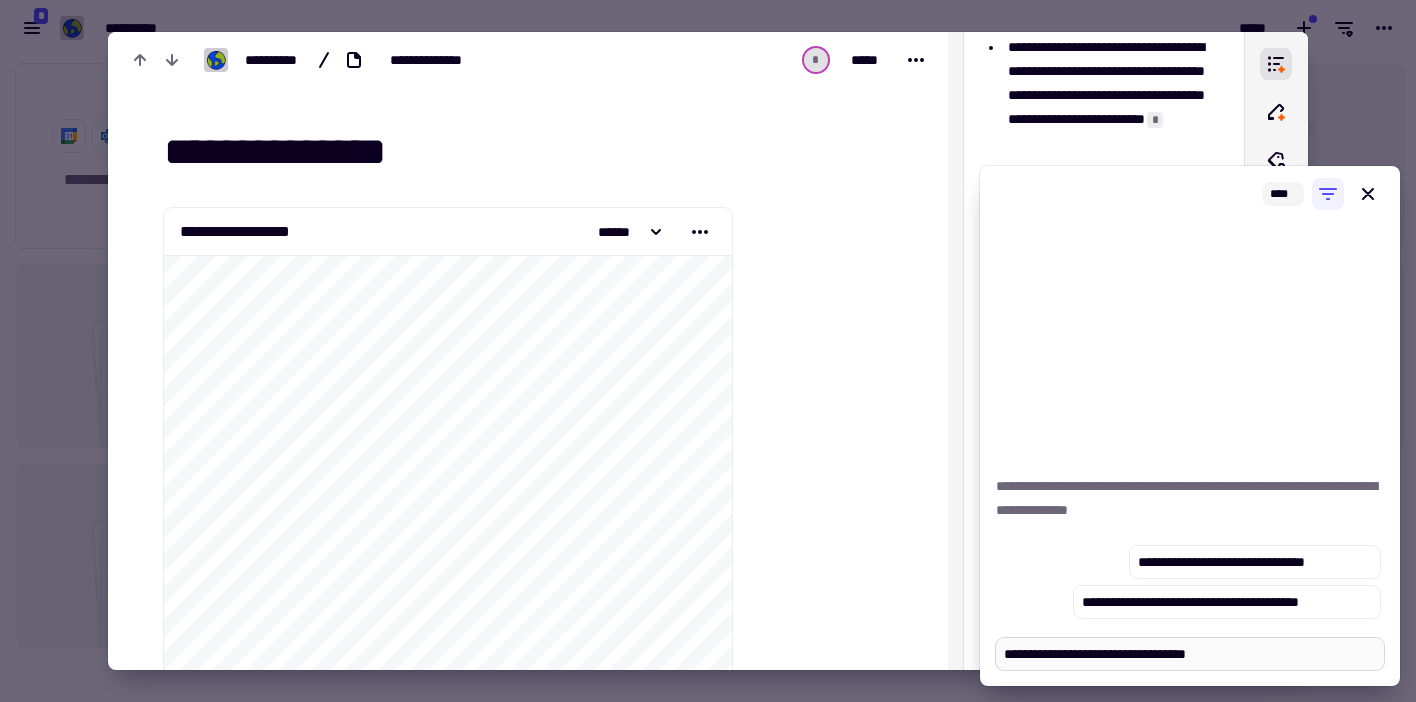 type on "*" 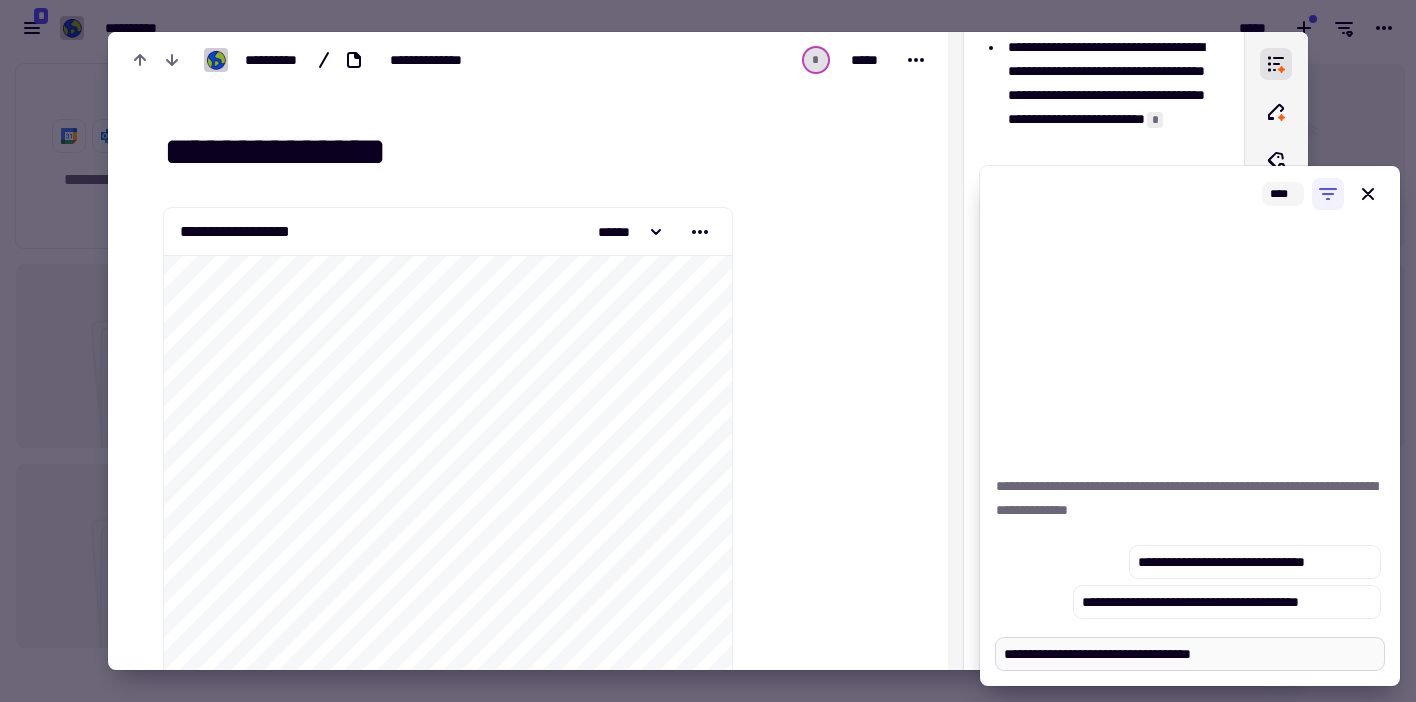 type on "*" 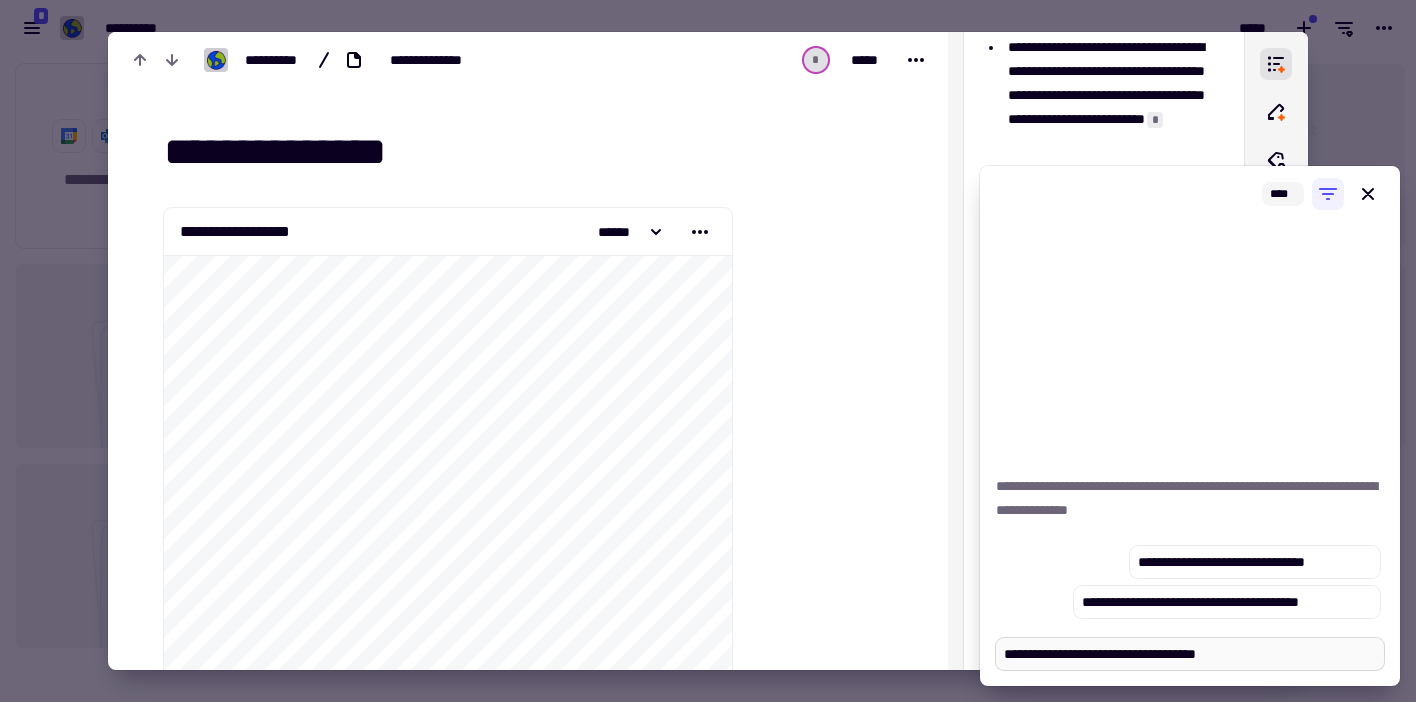 type on "*" 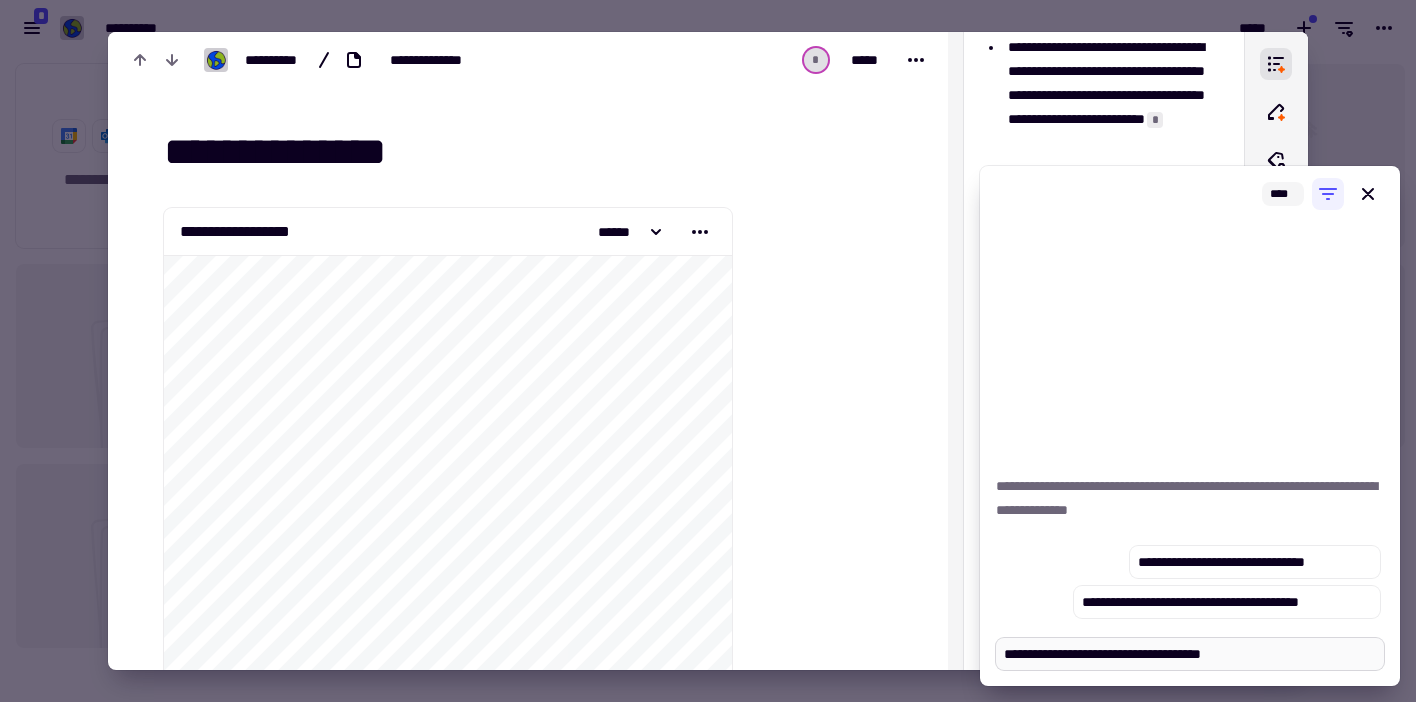 type on "*" 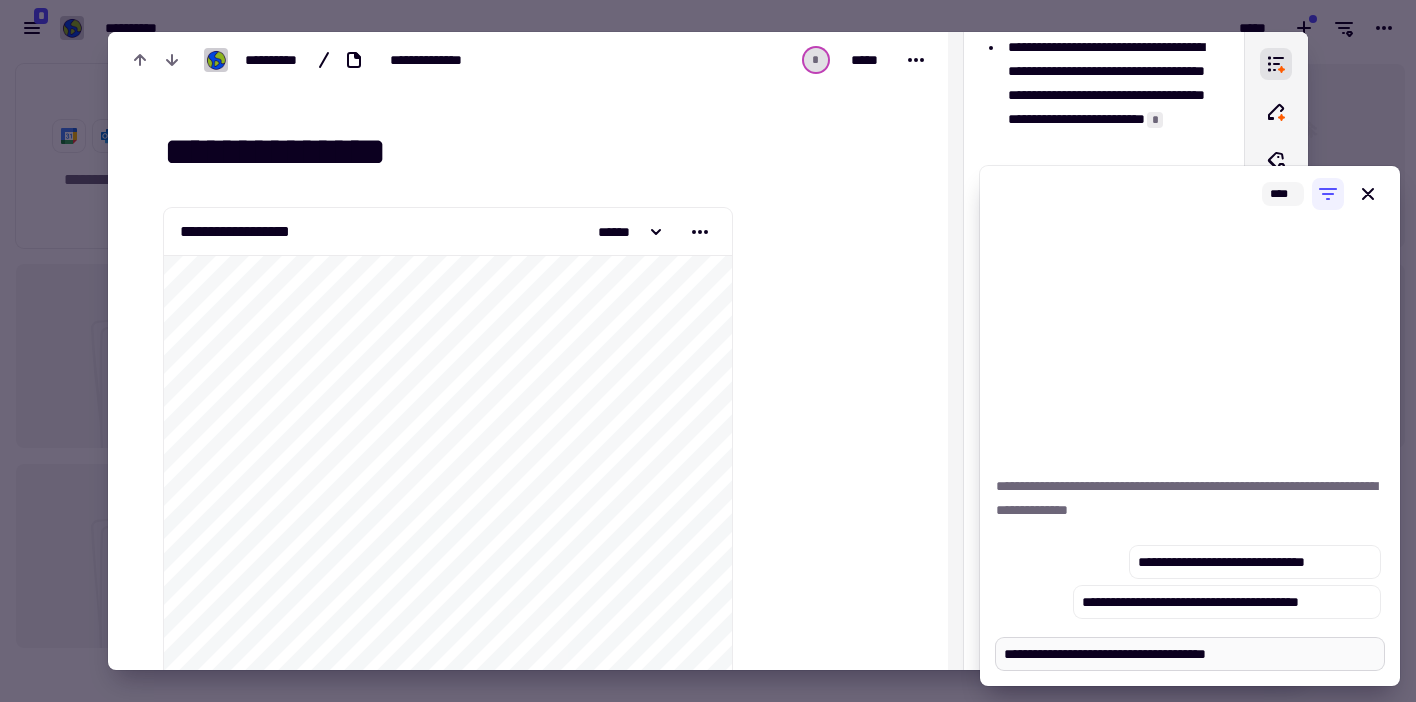 type on "*" 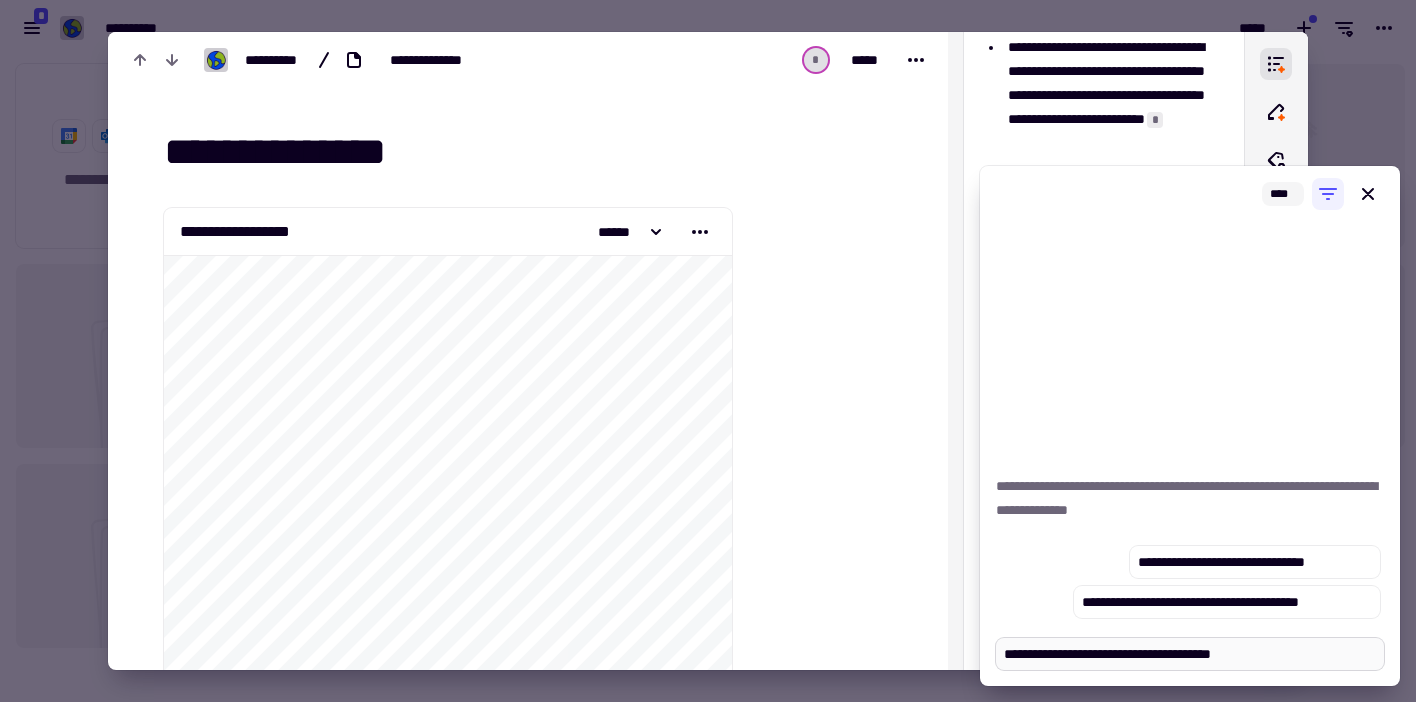 type on "*" 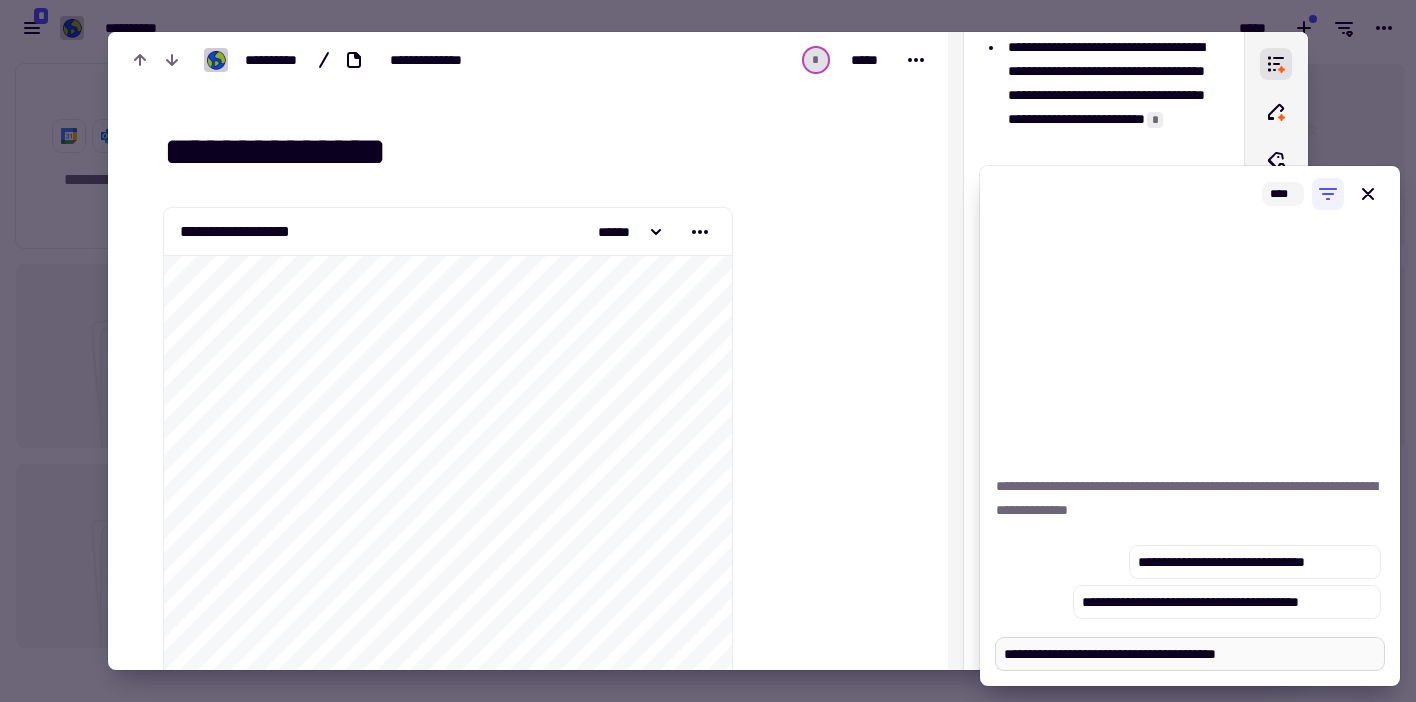 type on "*" 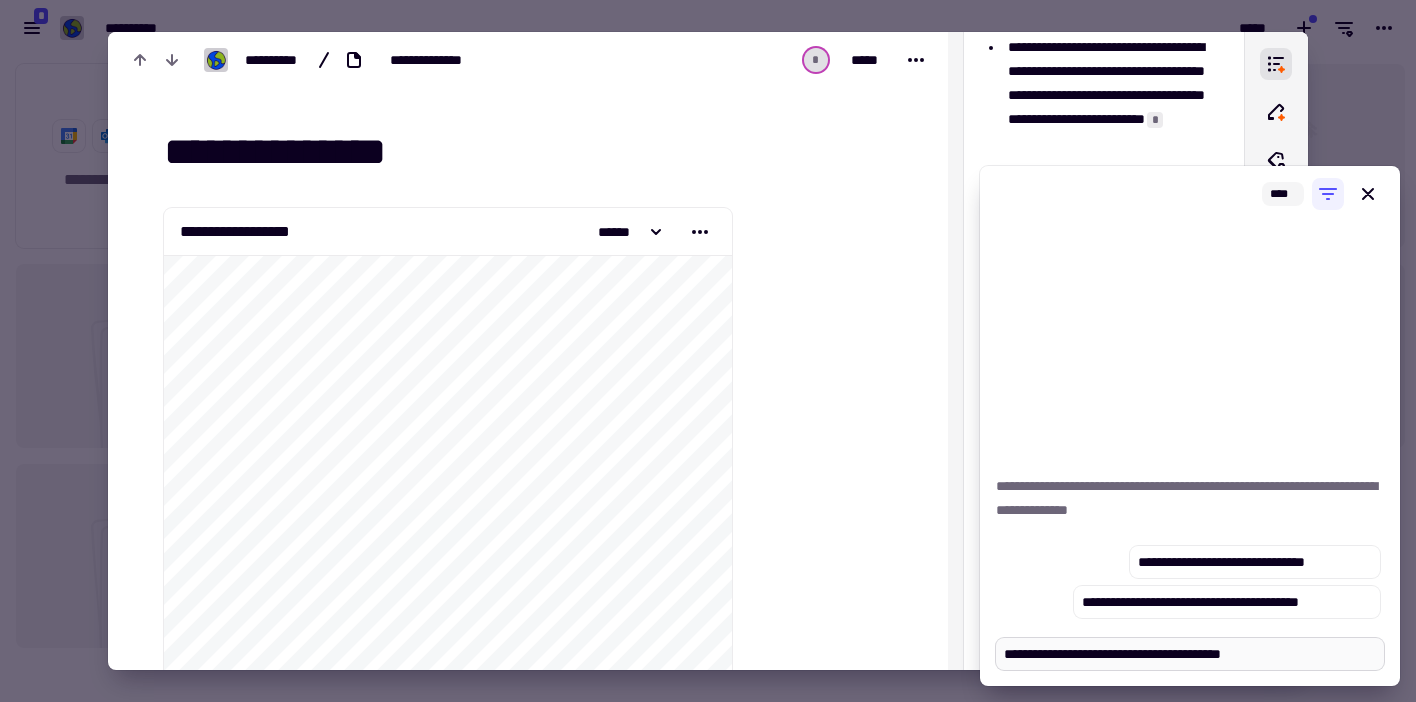 type on "*" 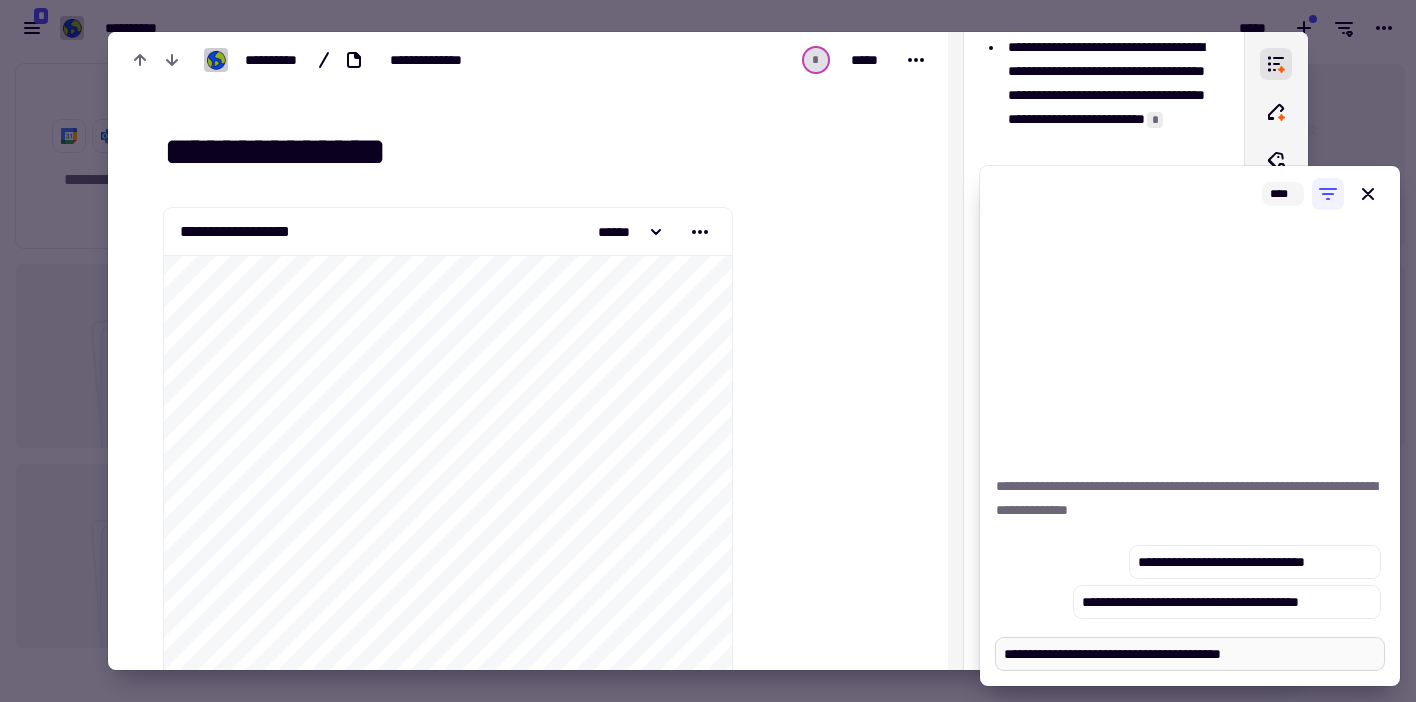 type on "**********" 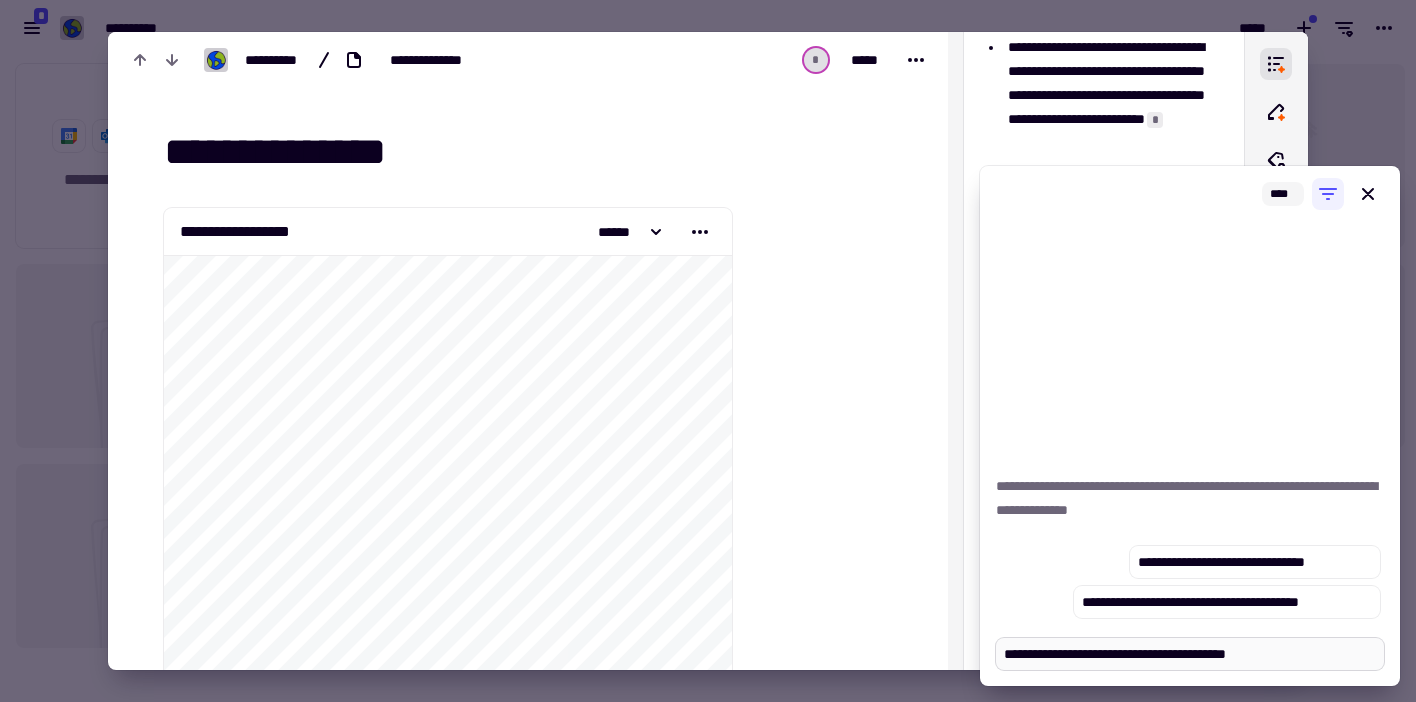 type on "*" 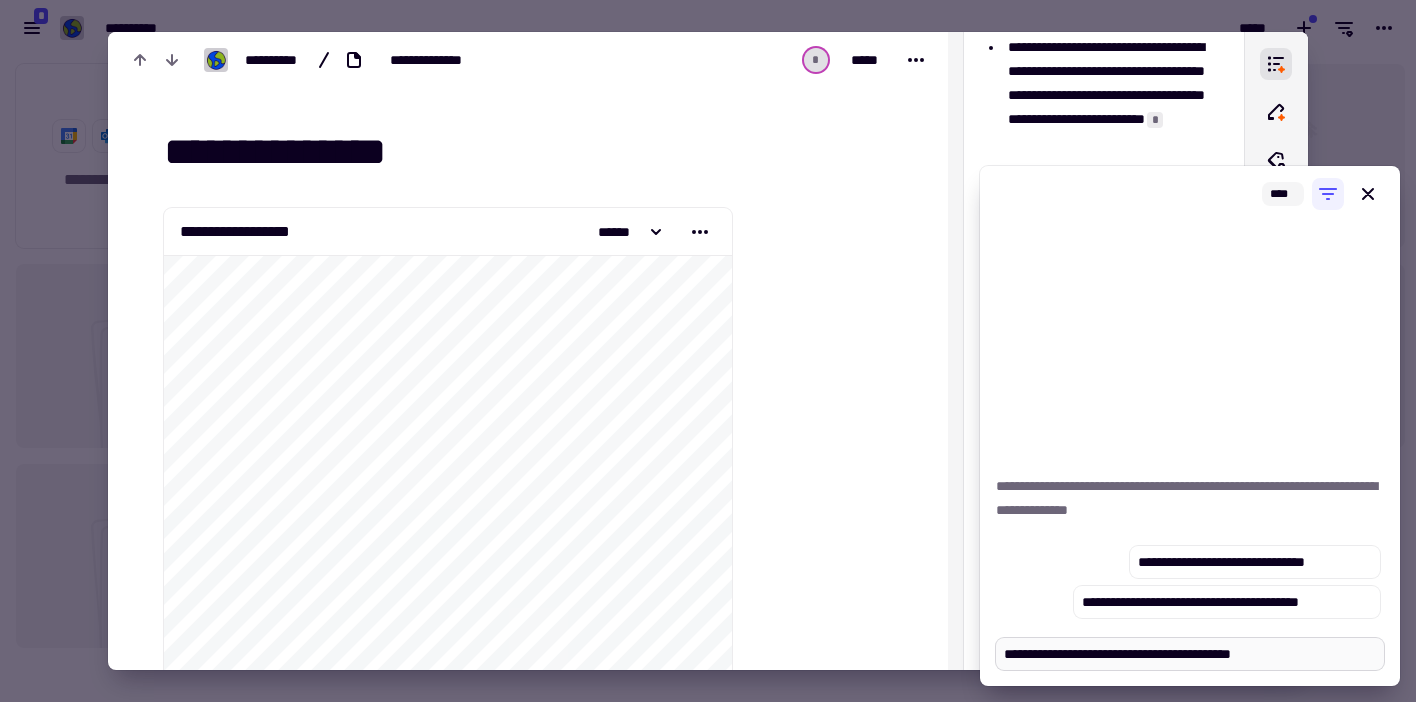 type on "*" 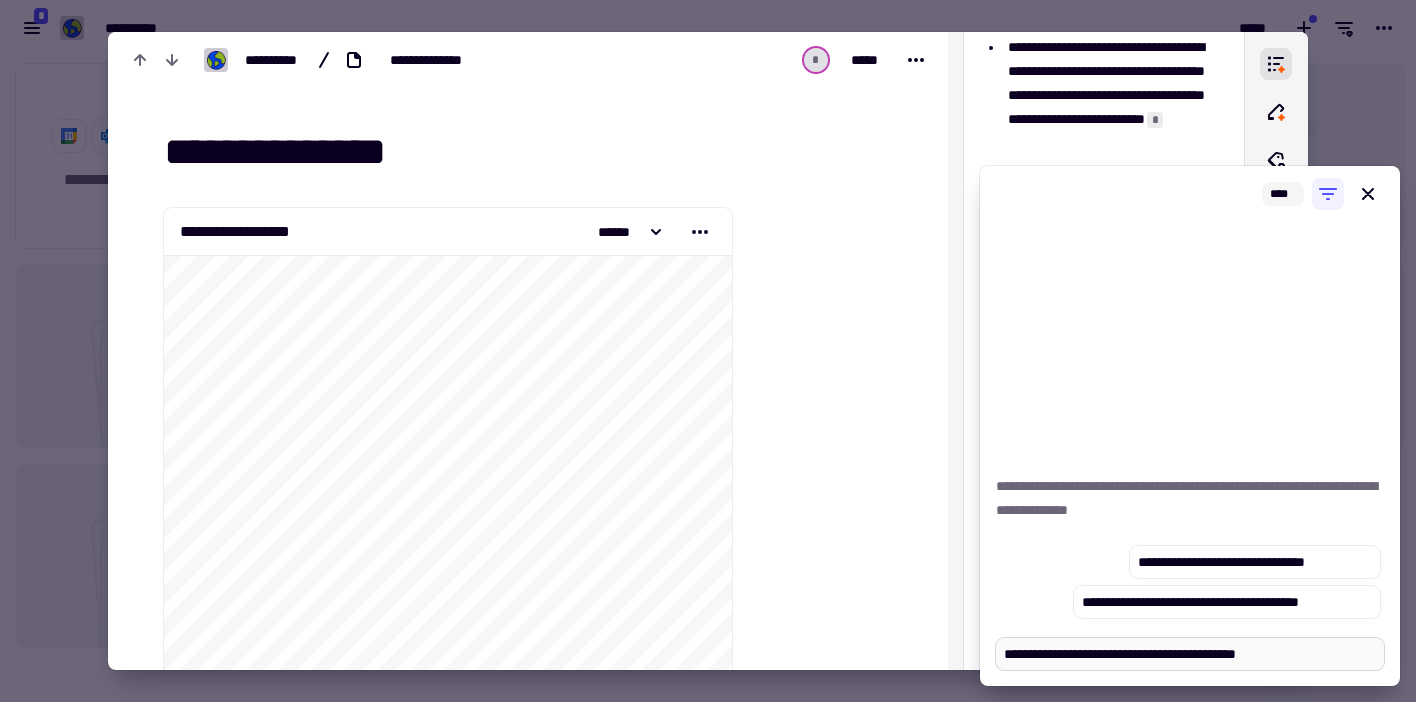 type on "*" 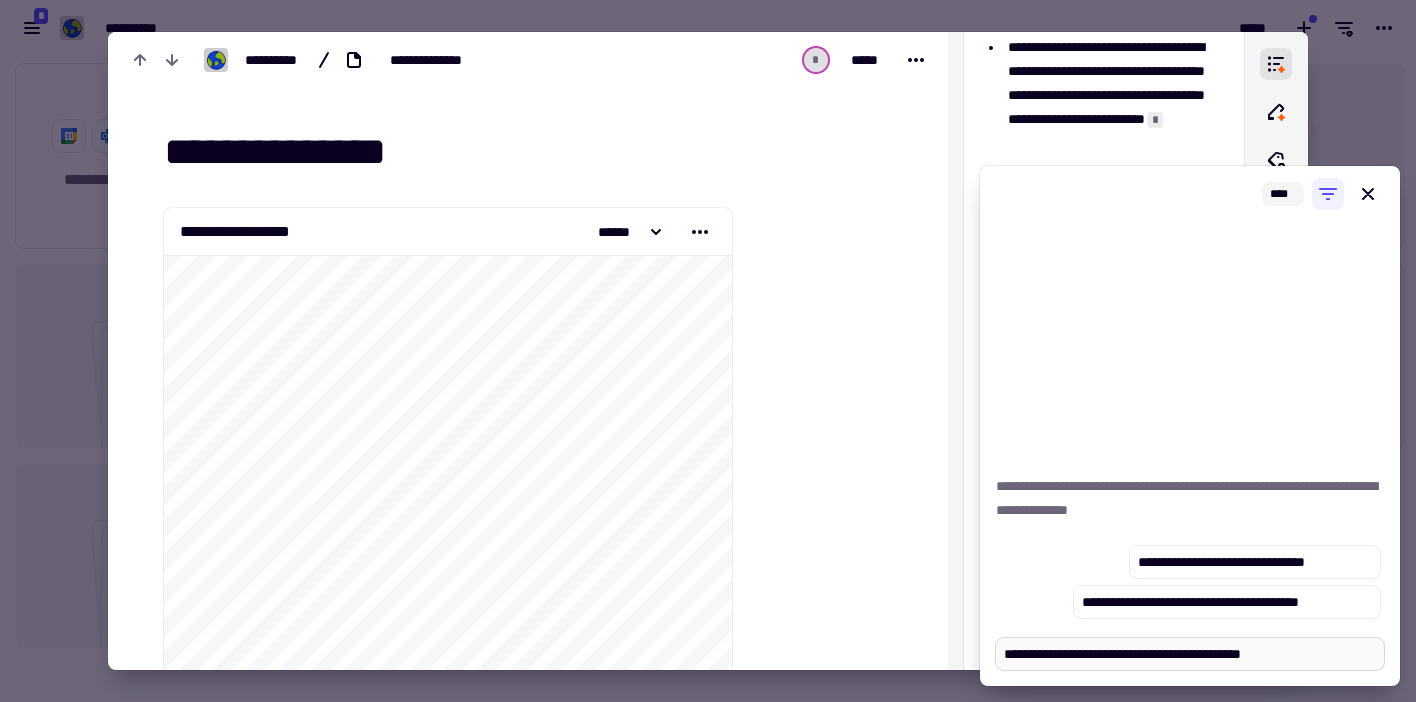 type on "*" 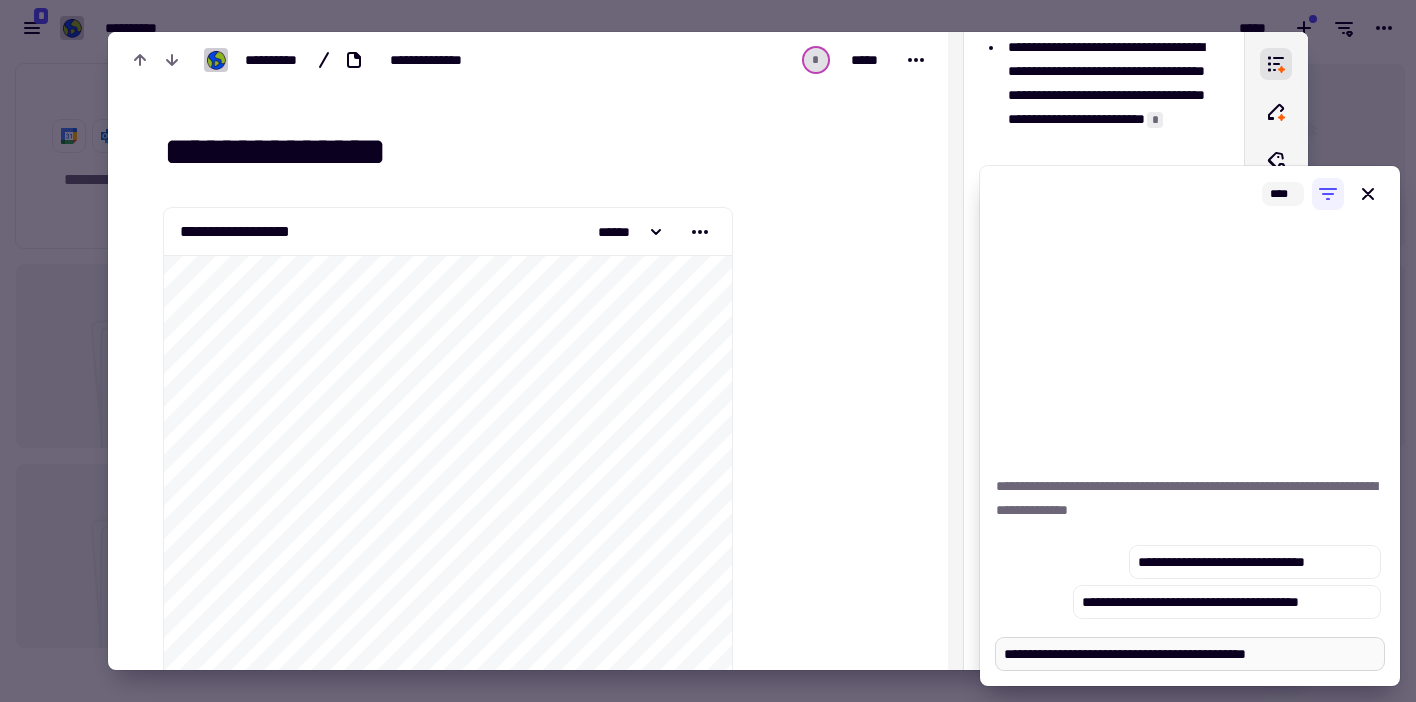type on "*" 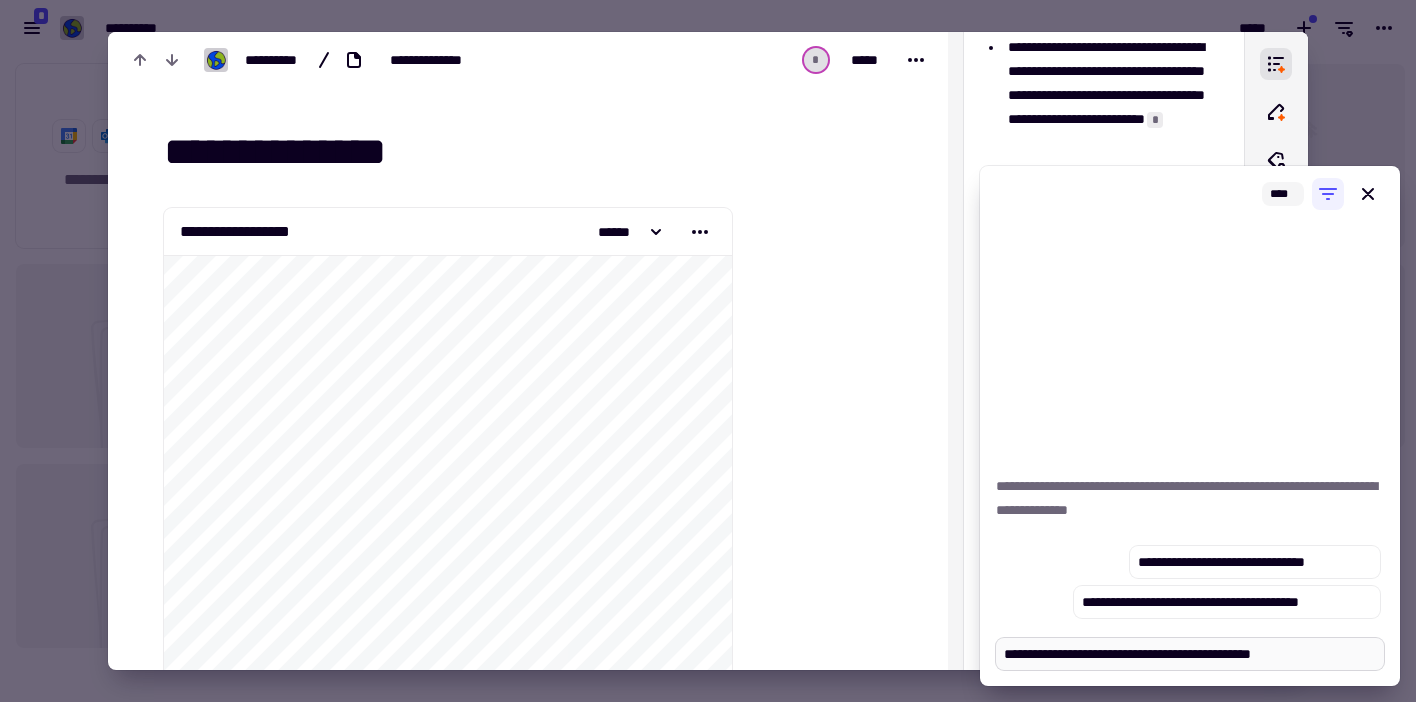 type on "*" 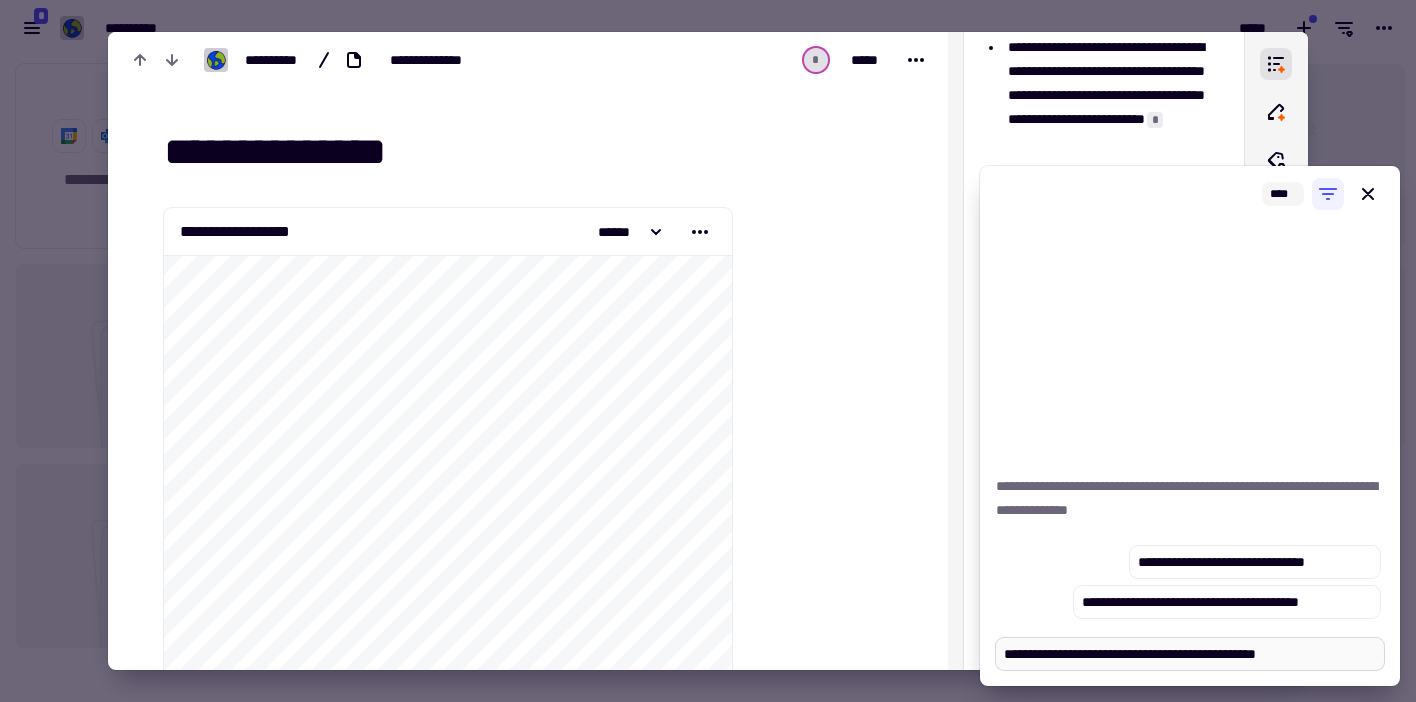 type on "*" 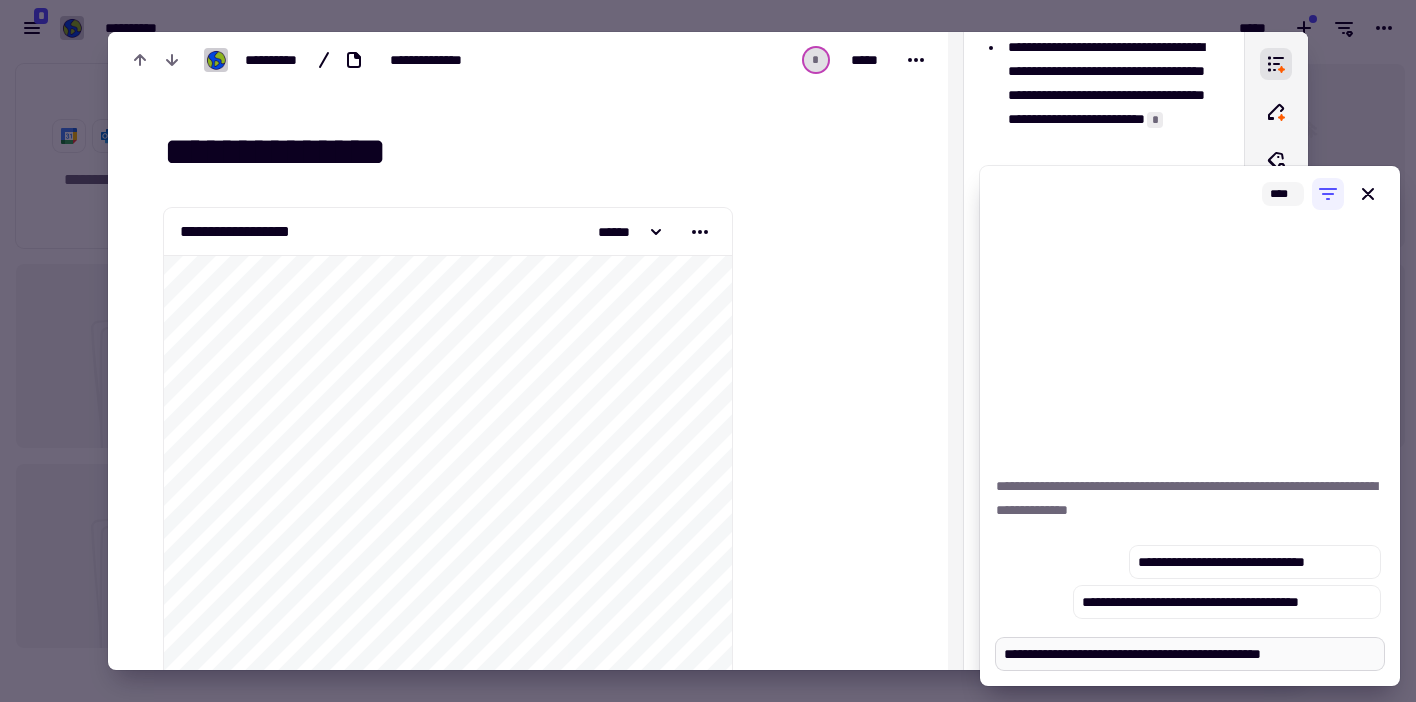 type on "*" 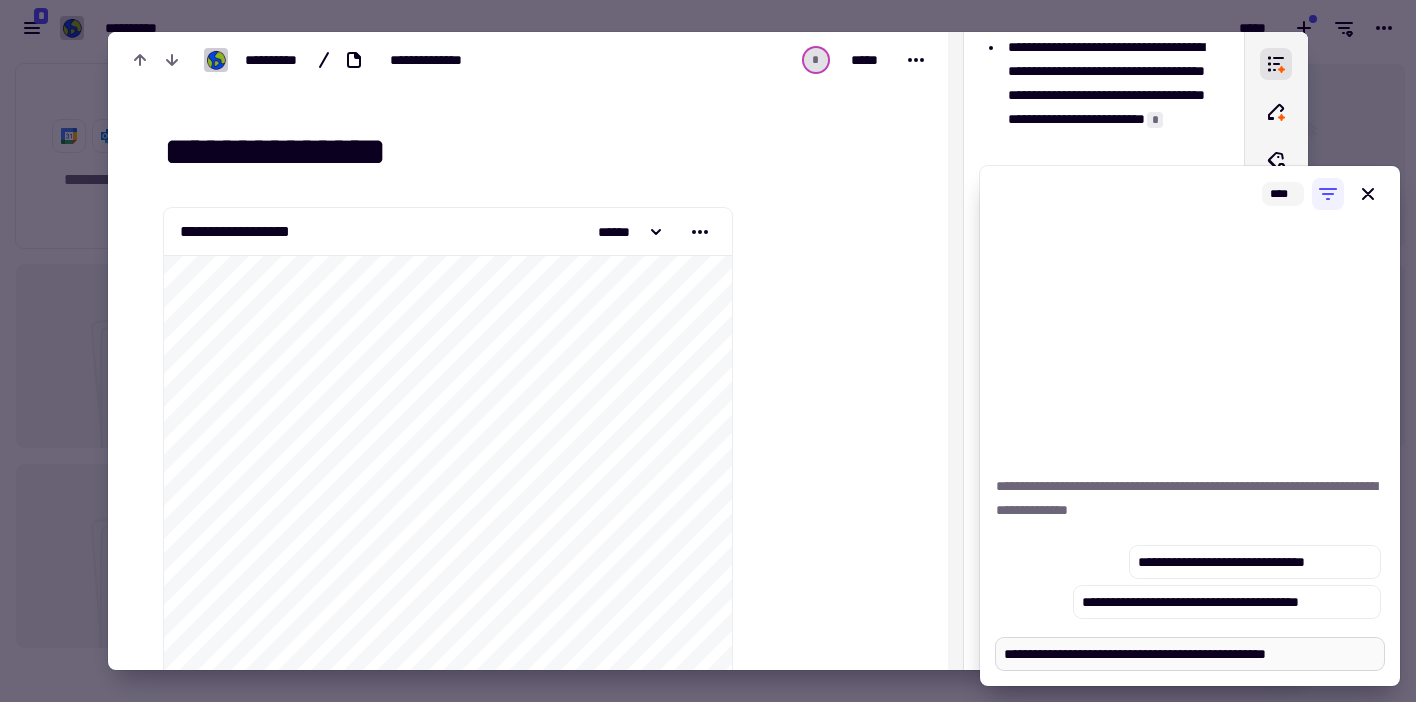 type on "*" 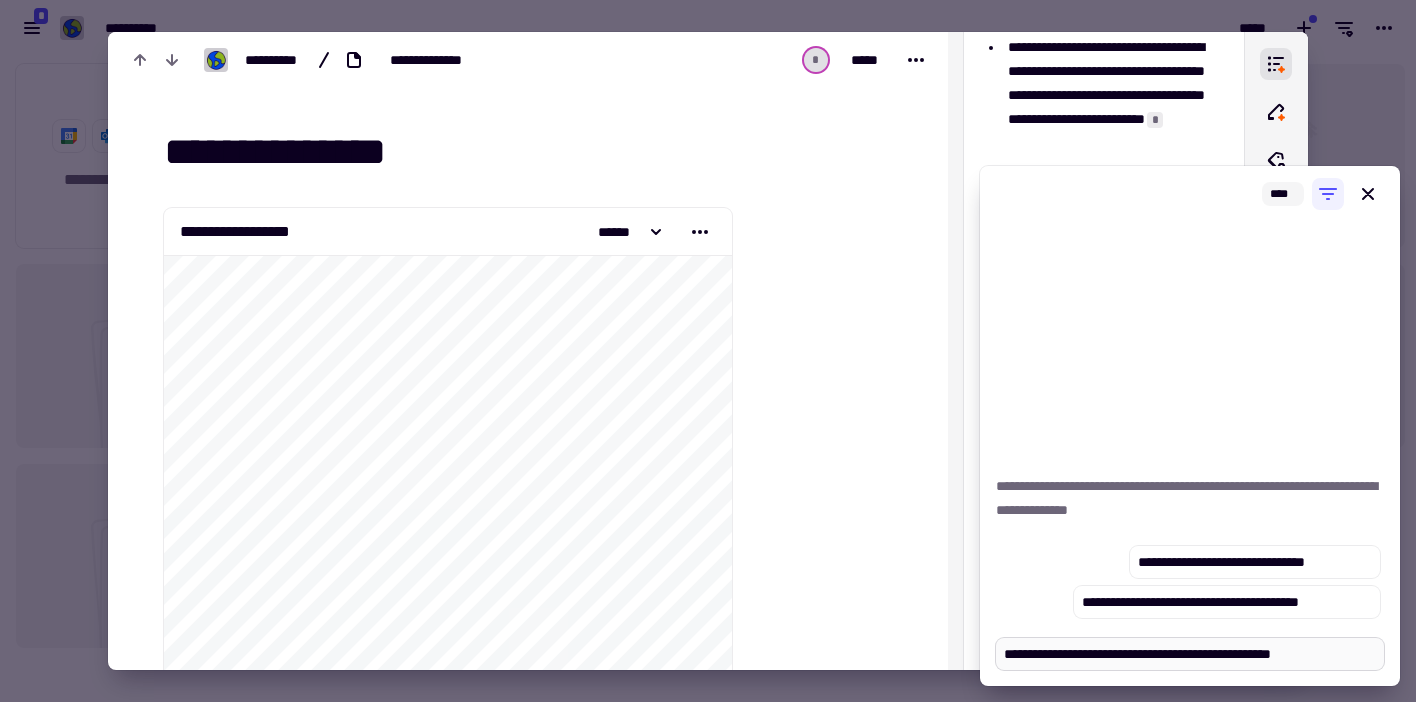 type on "*" 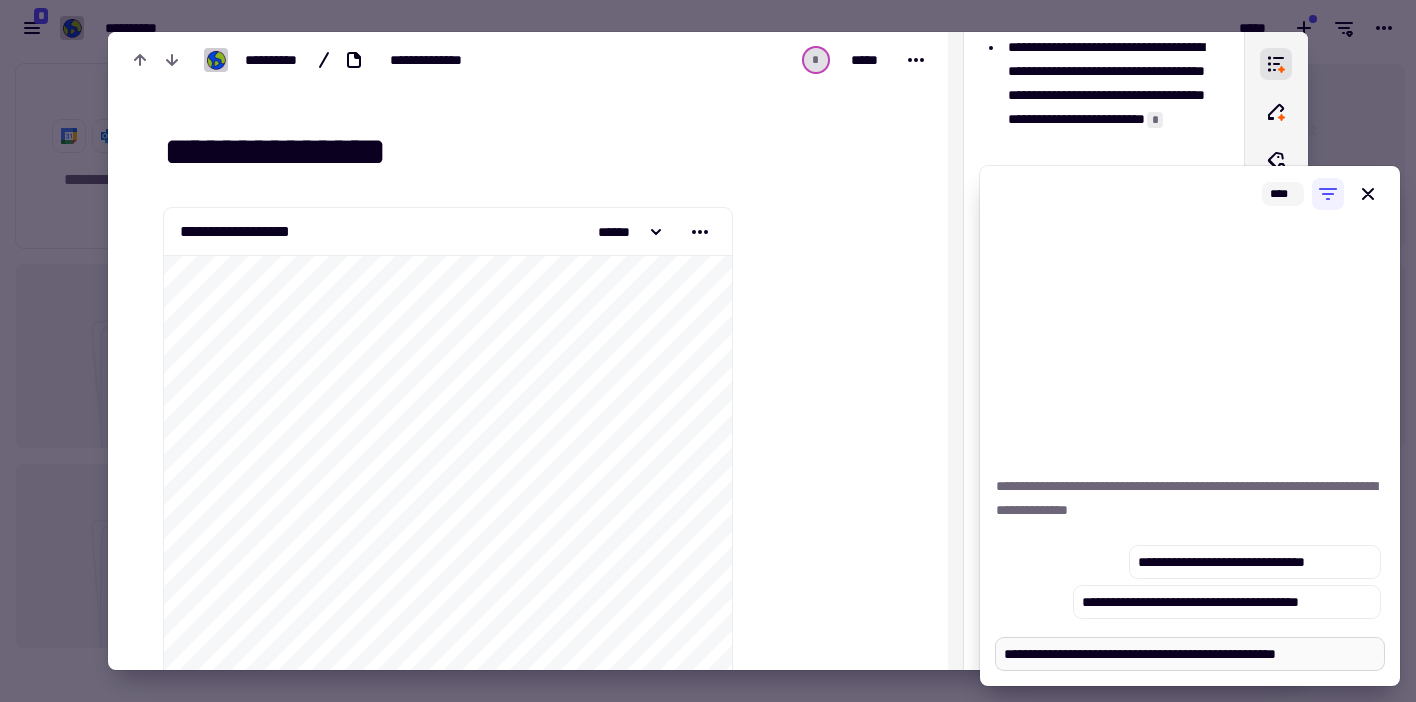 type on "*" 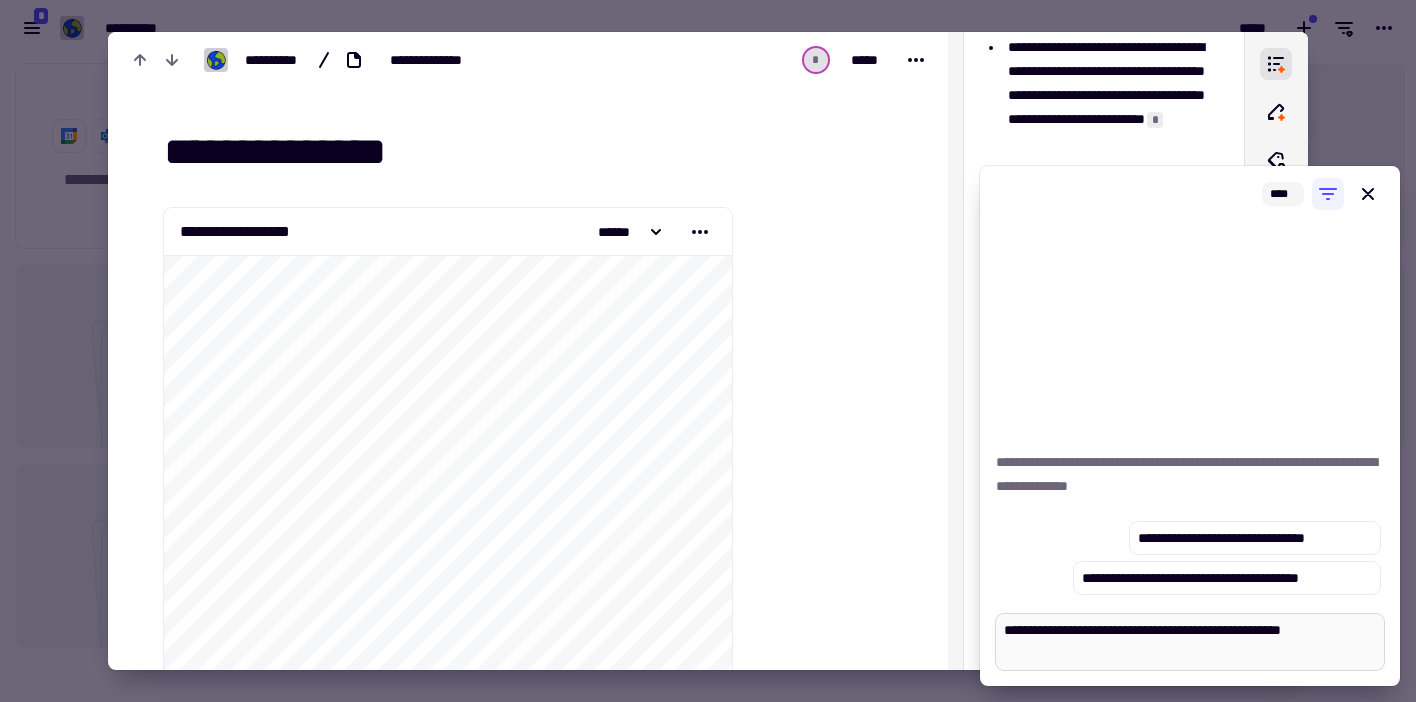 type on "*" 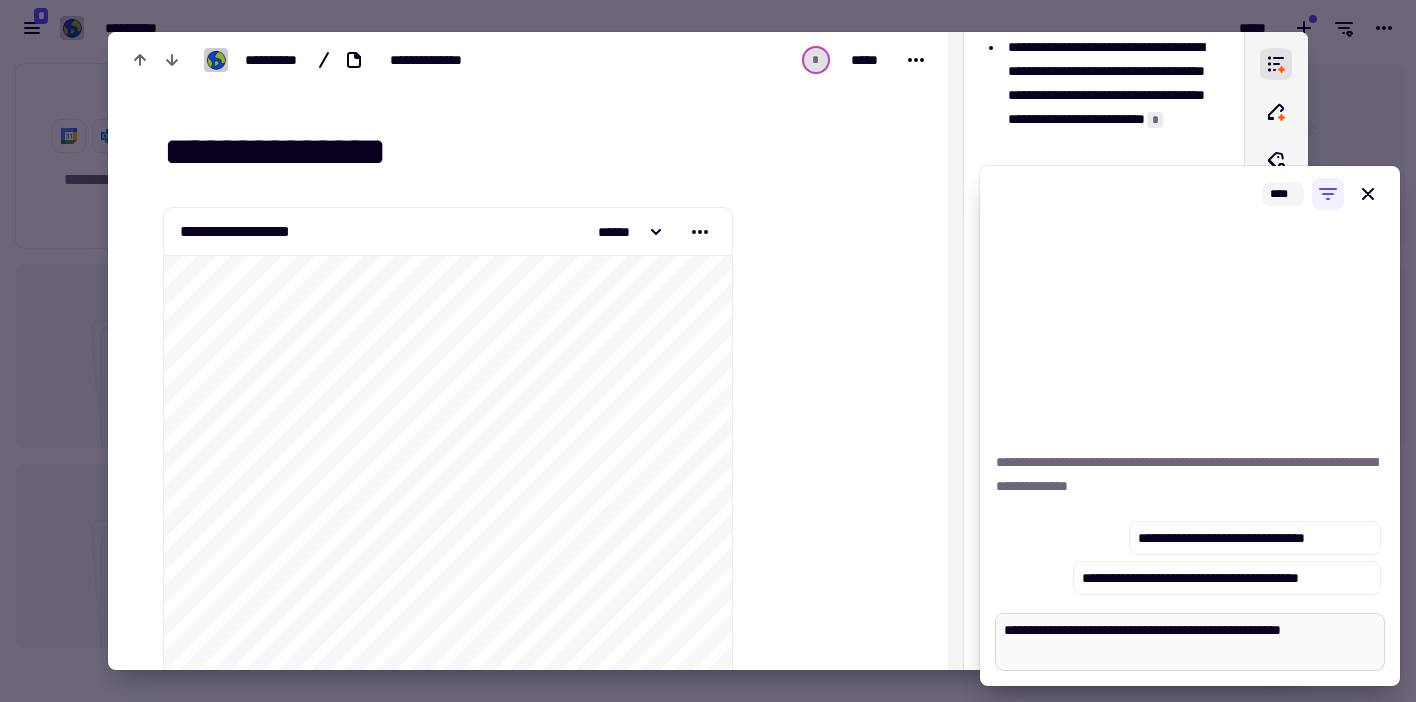 type on "**********" 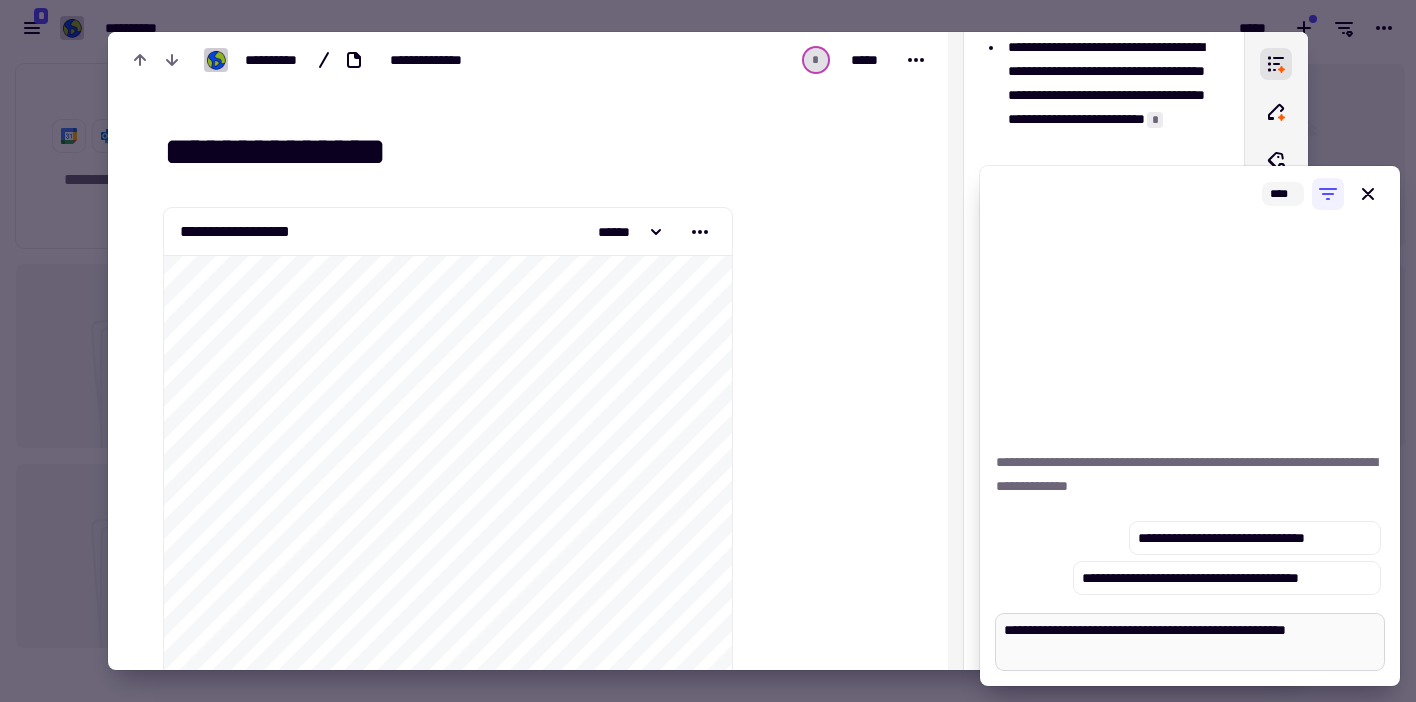 type on "*" 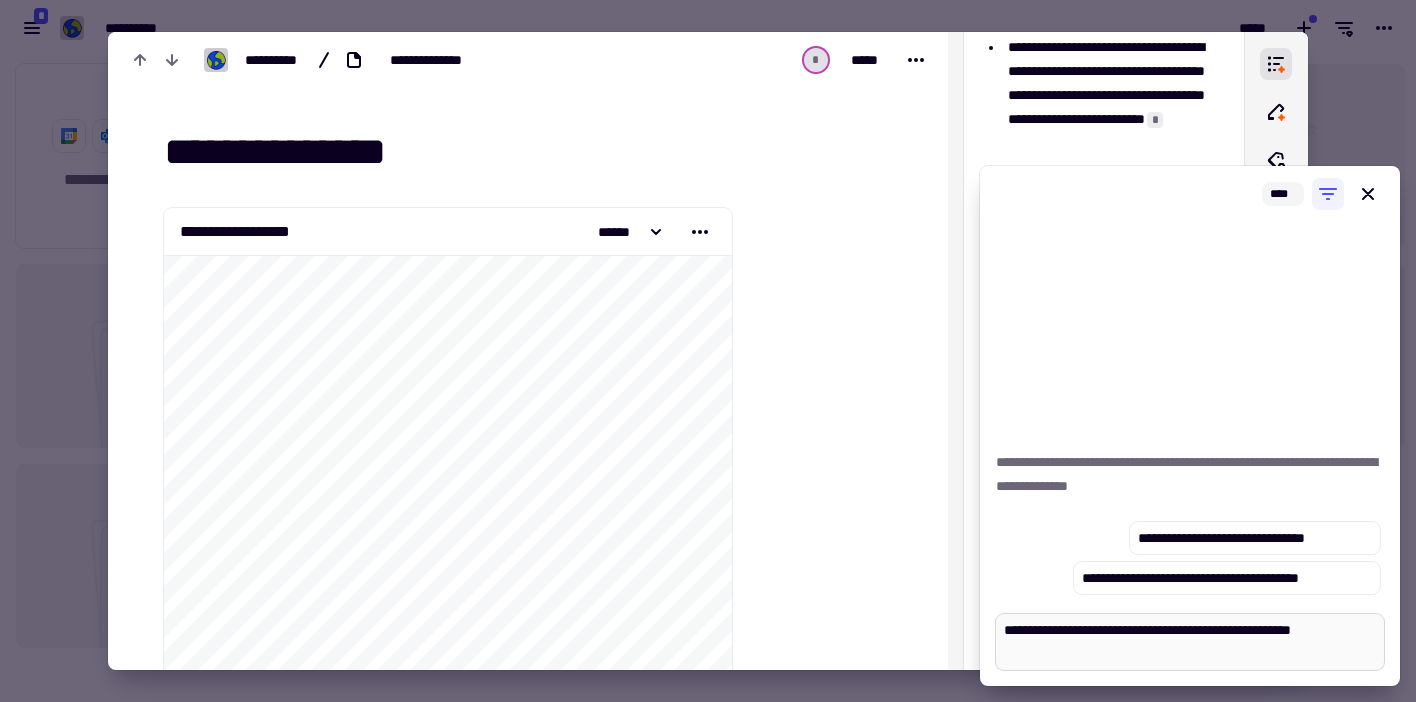 type on "*" 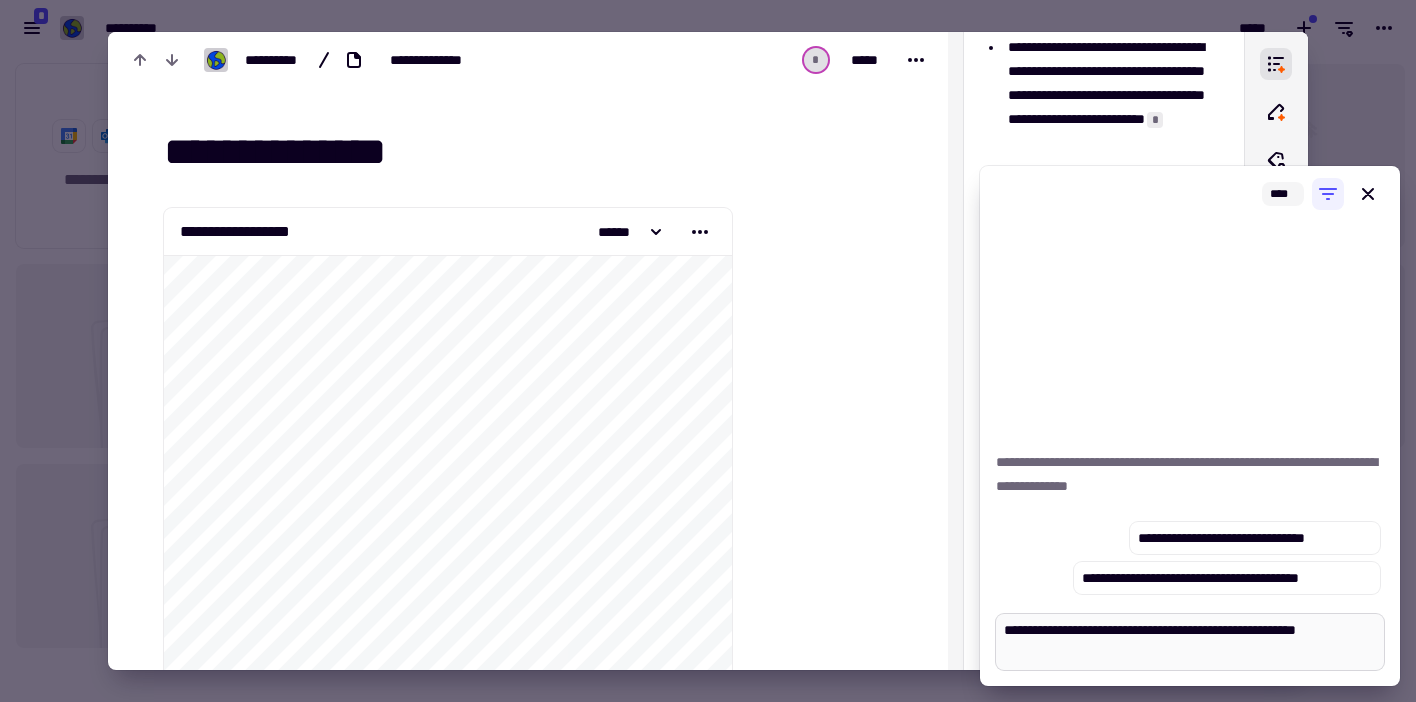 type on "*" 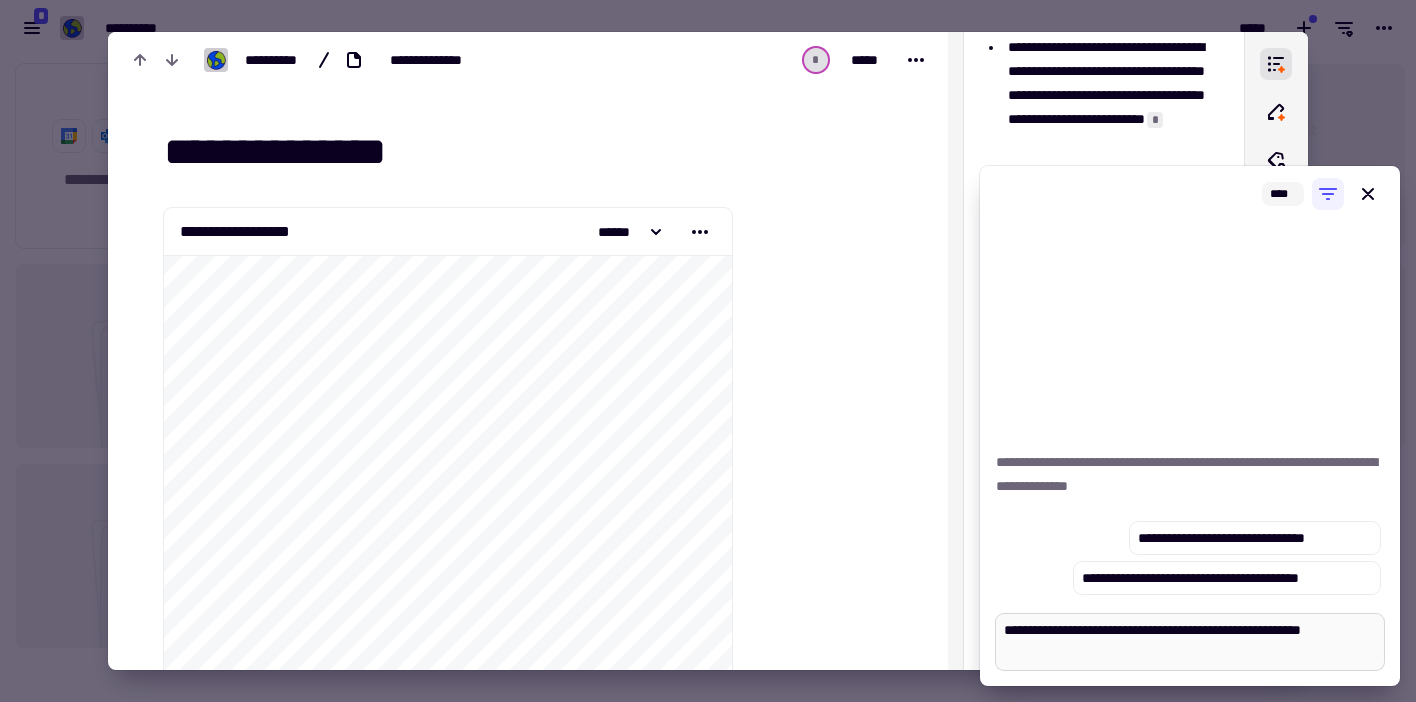 type on "*" 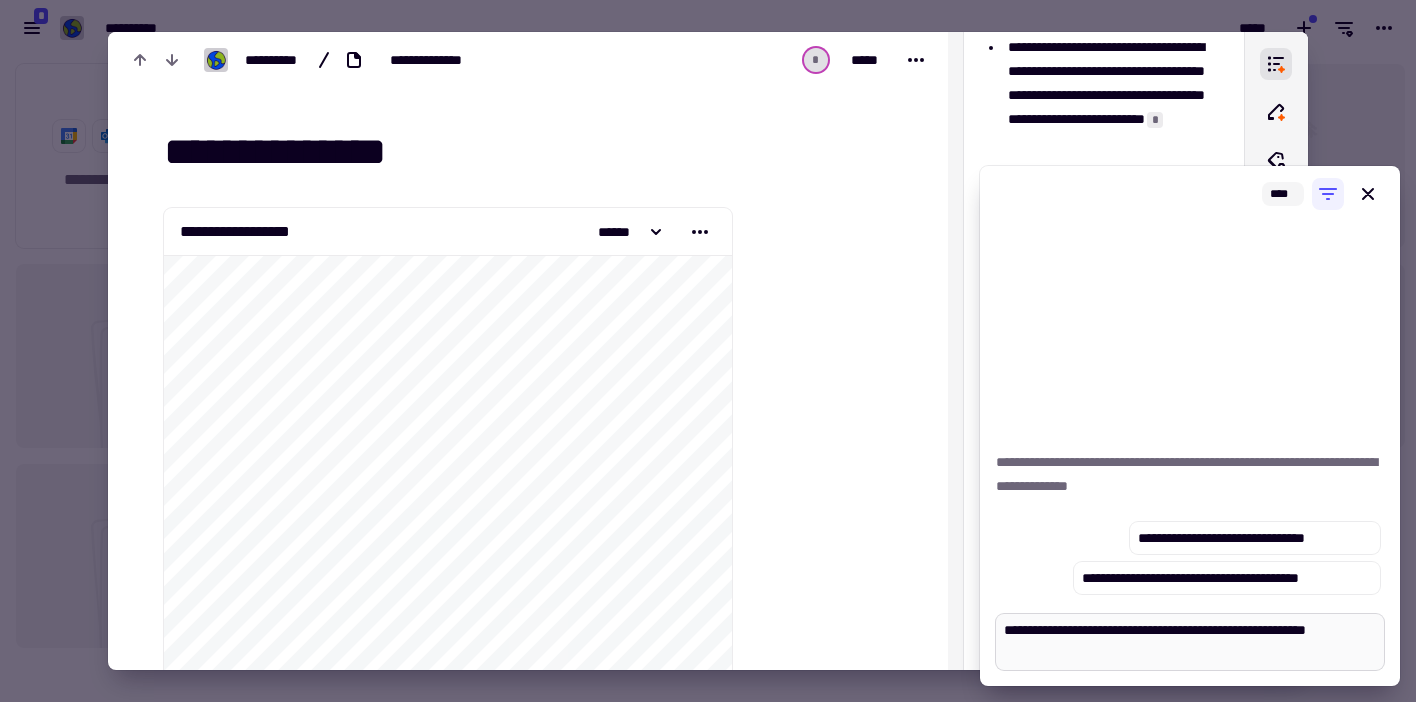 type on "*" 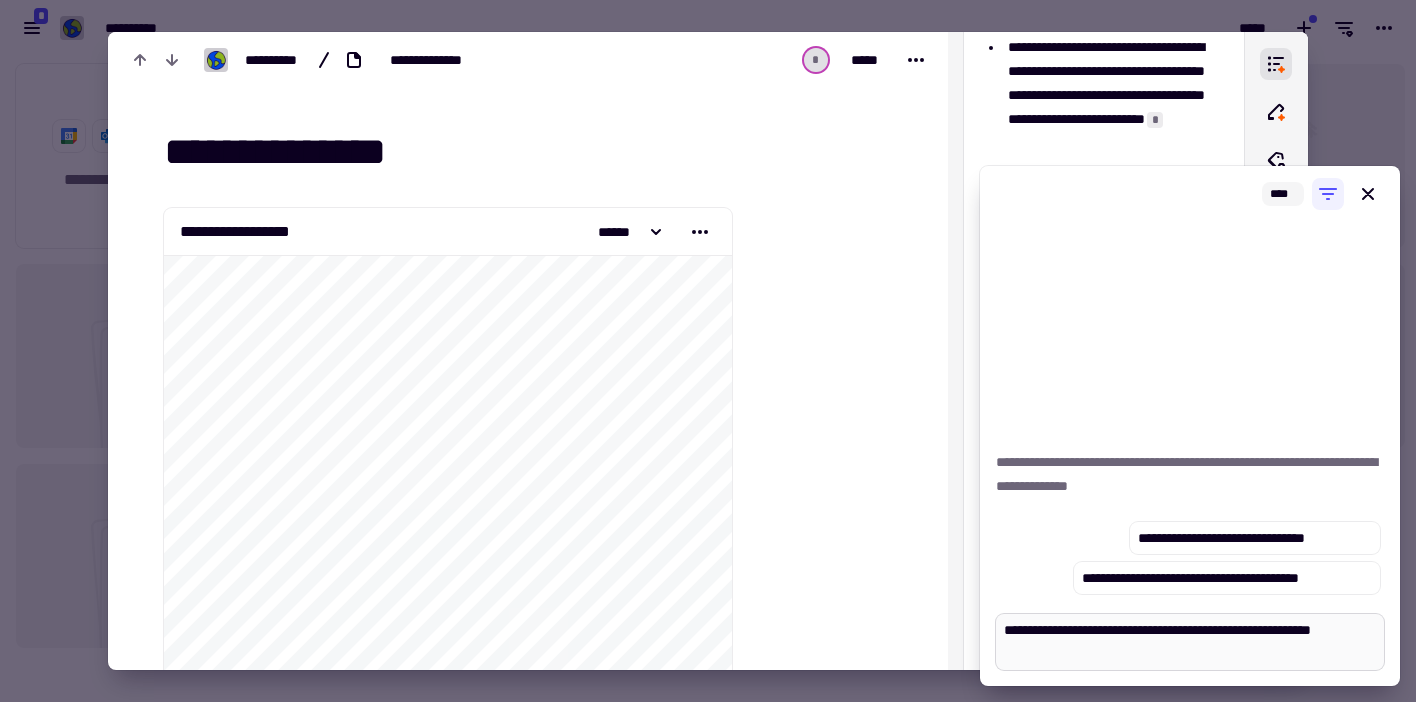 type on "*" 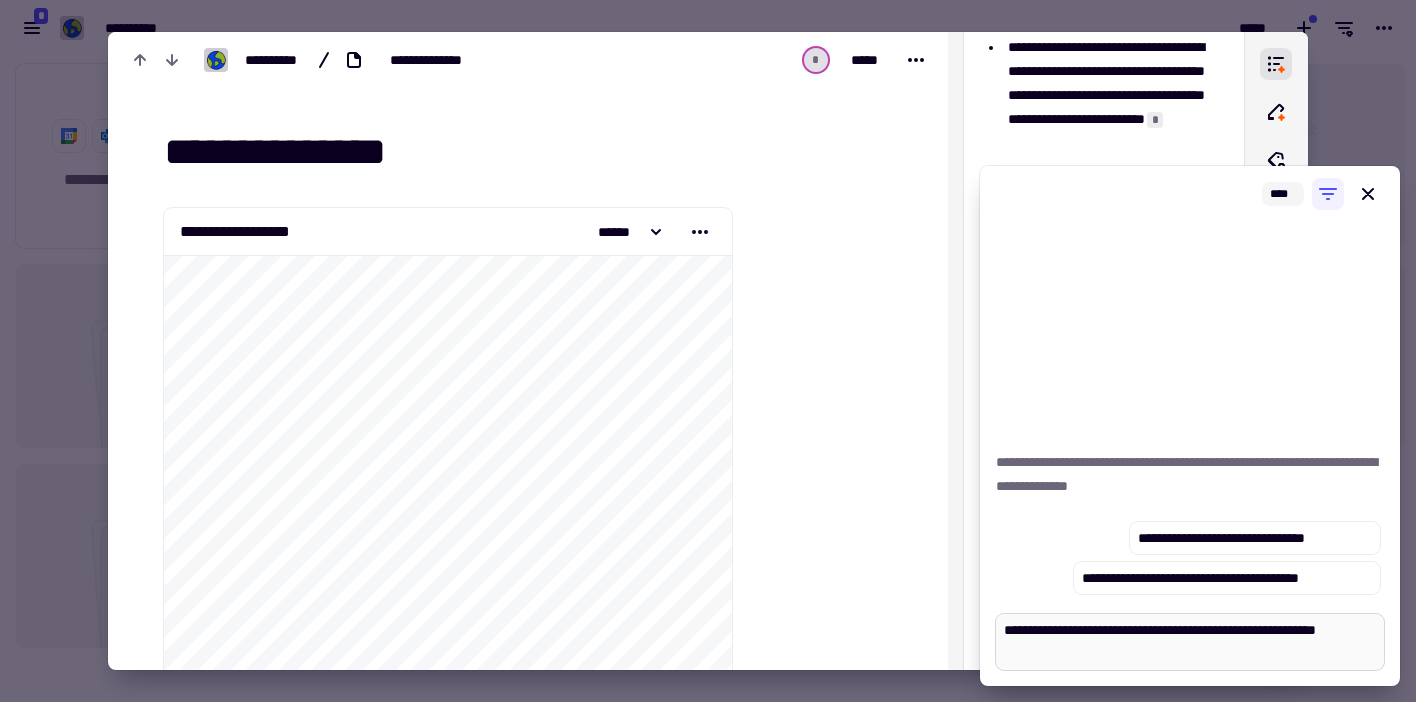 type on "*" 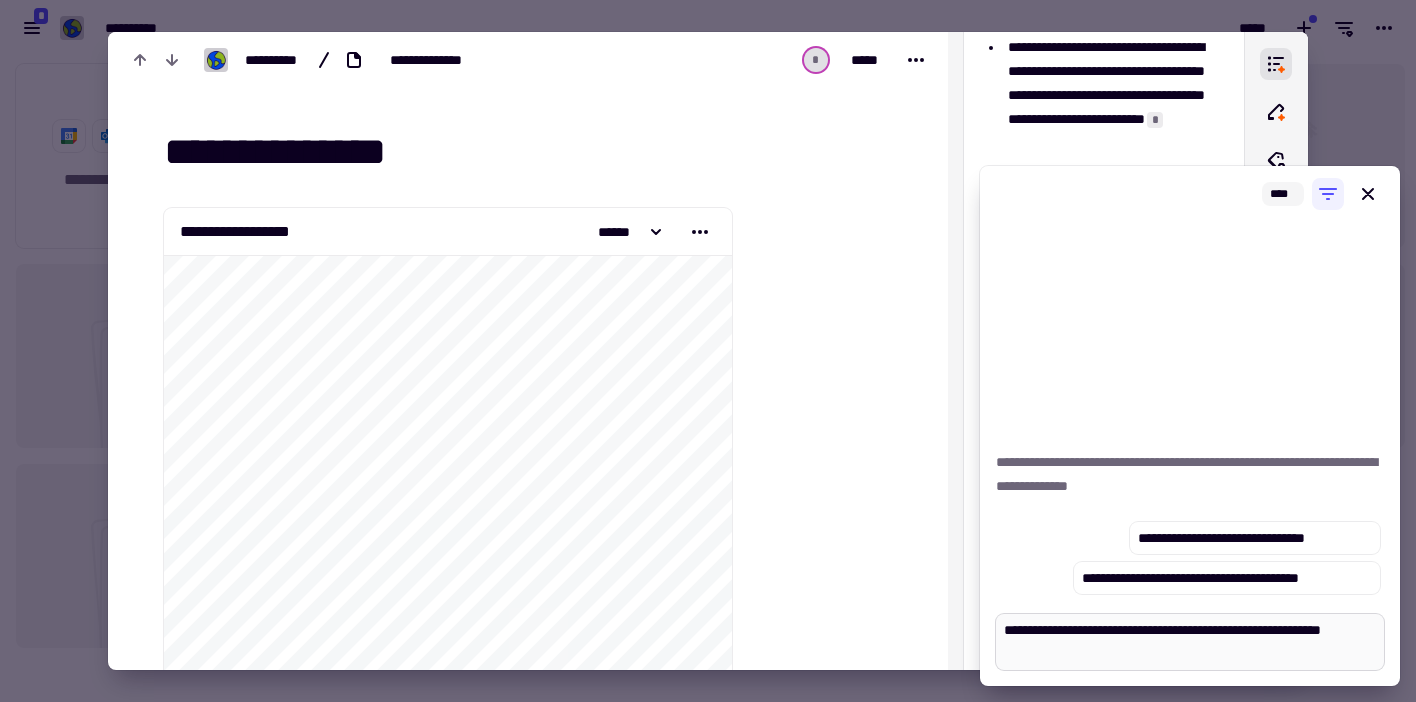 type on "*" 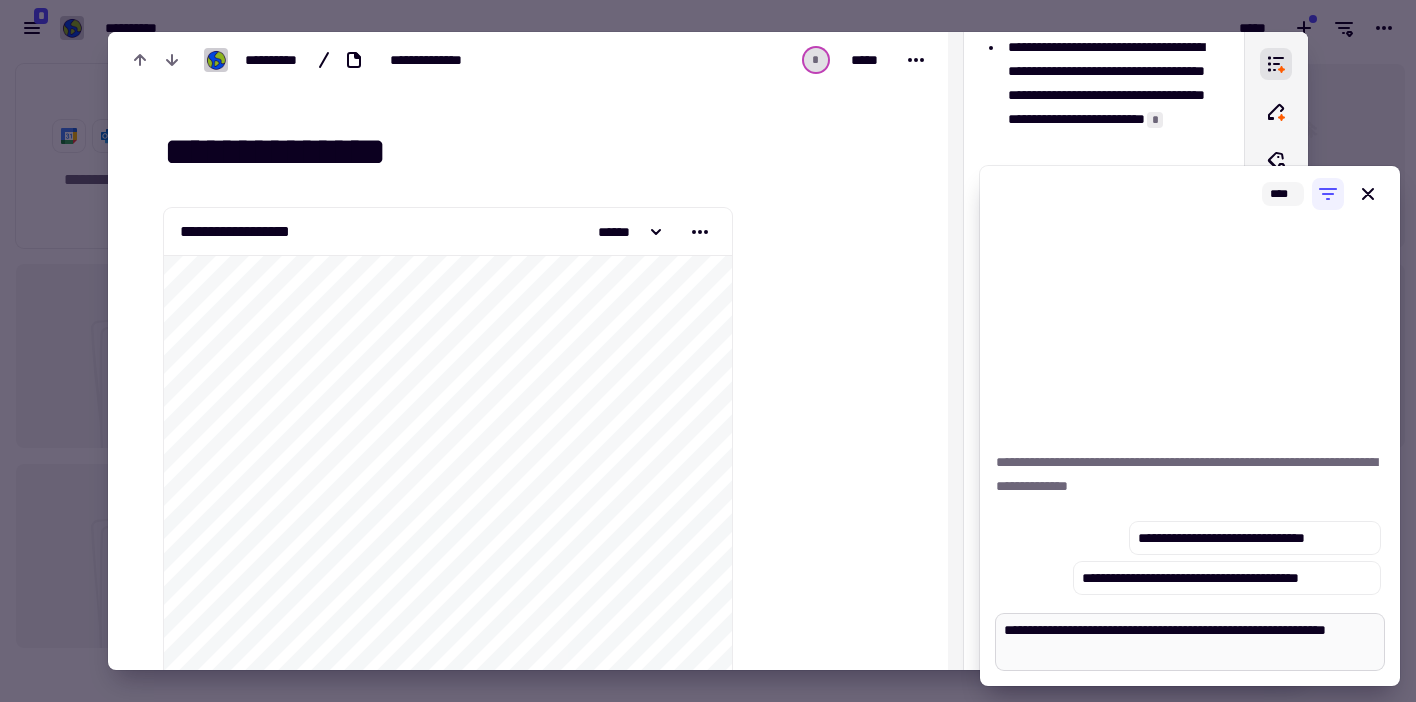 type on "*" 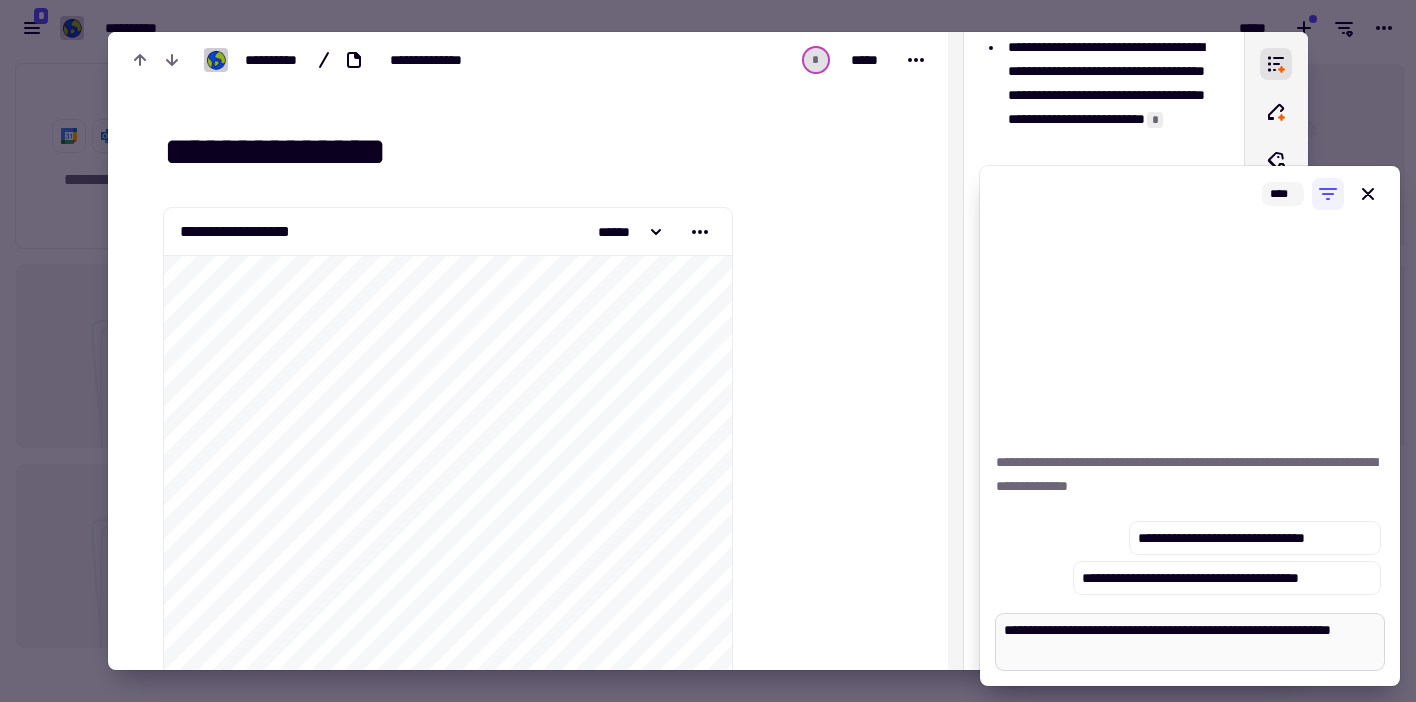 type on "*" 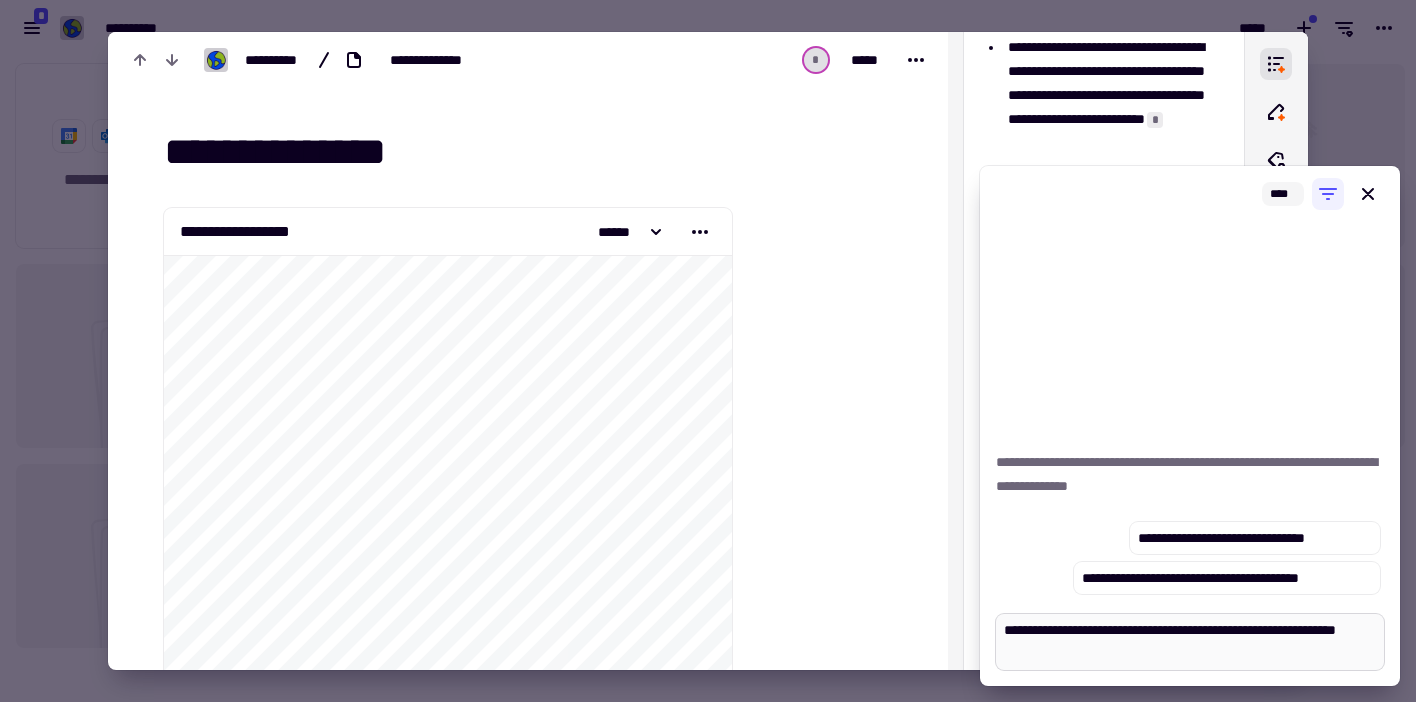 type on "*" 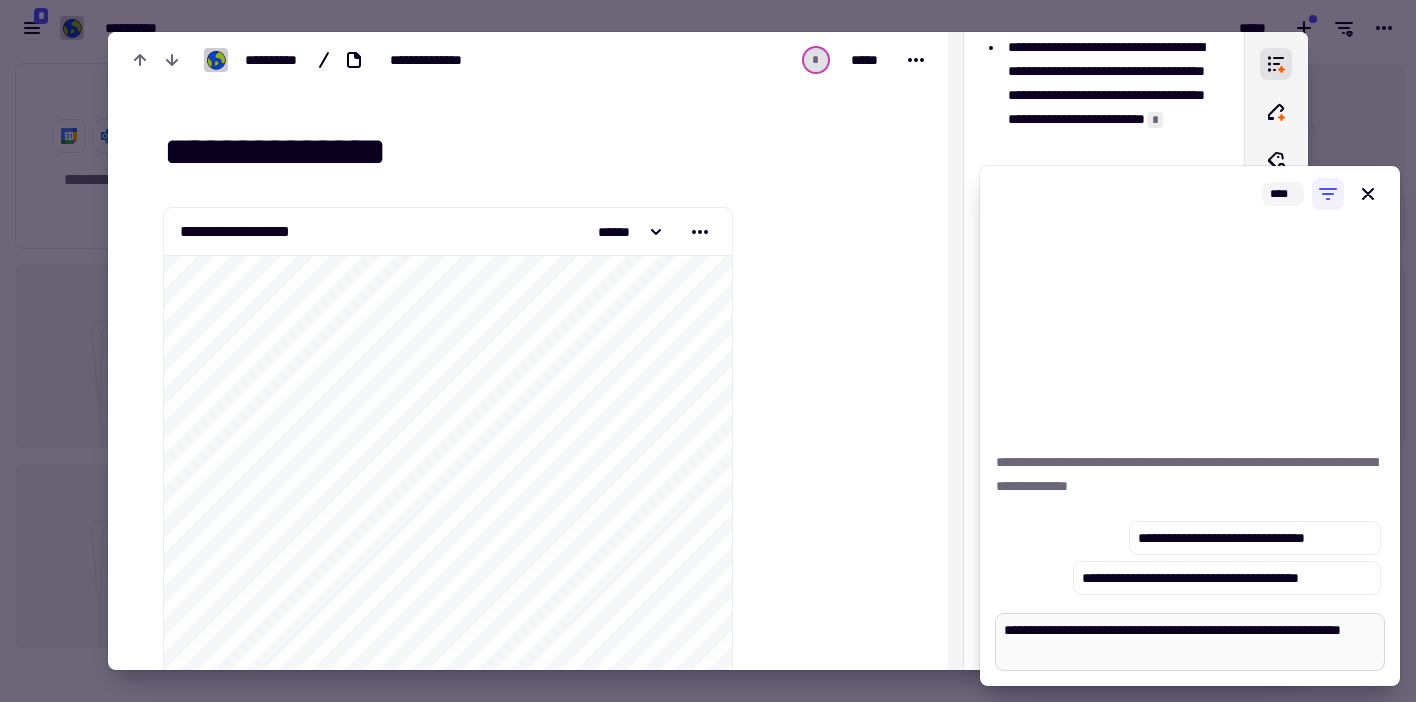 type on "*" 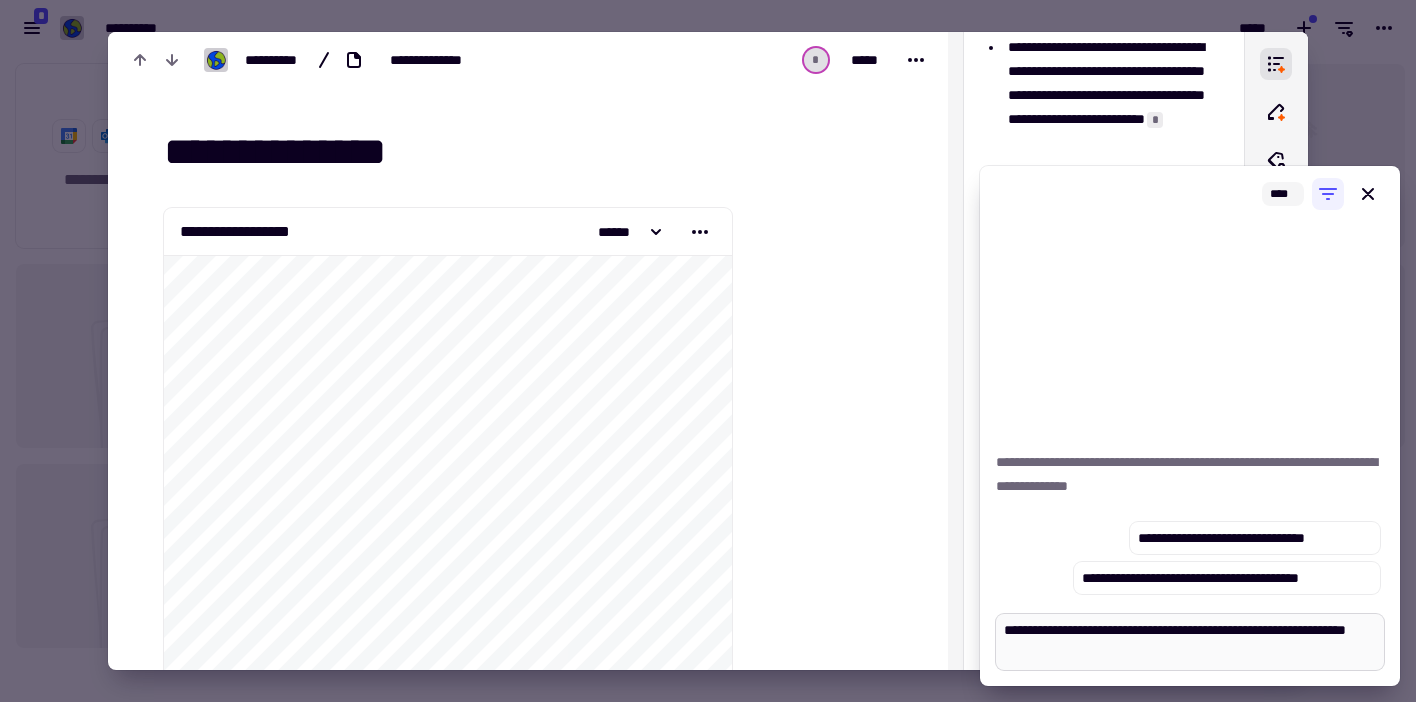 type on "*" 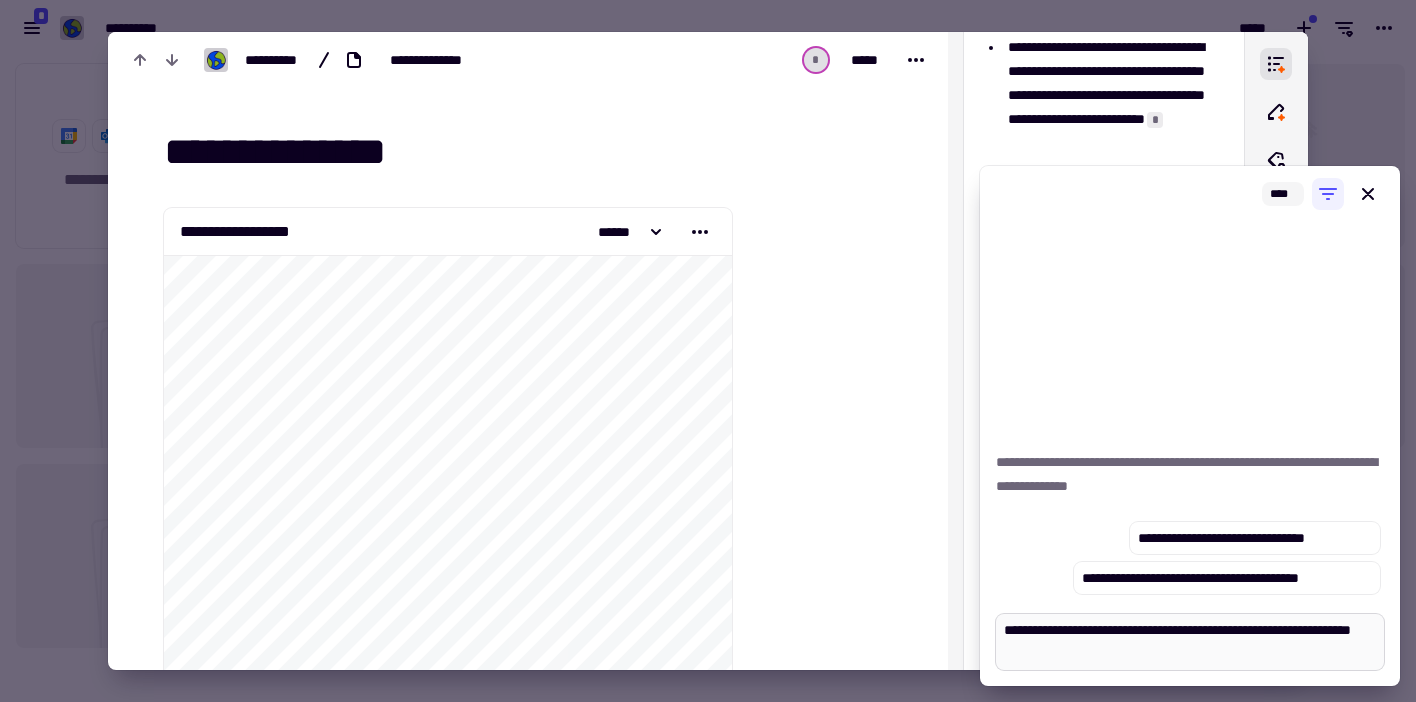 type on "*" 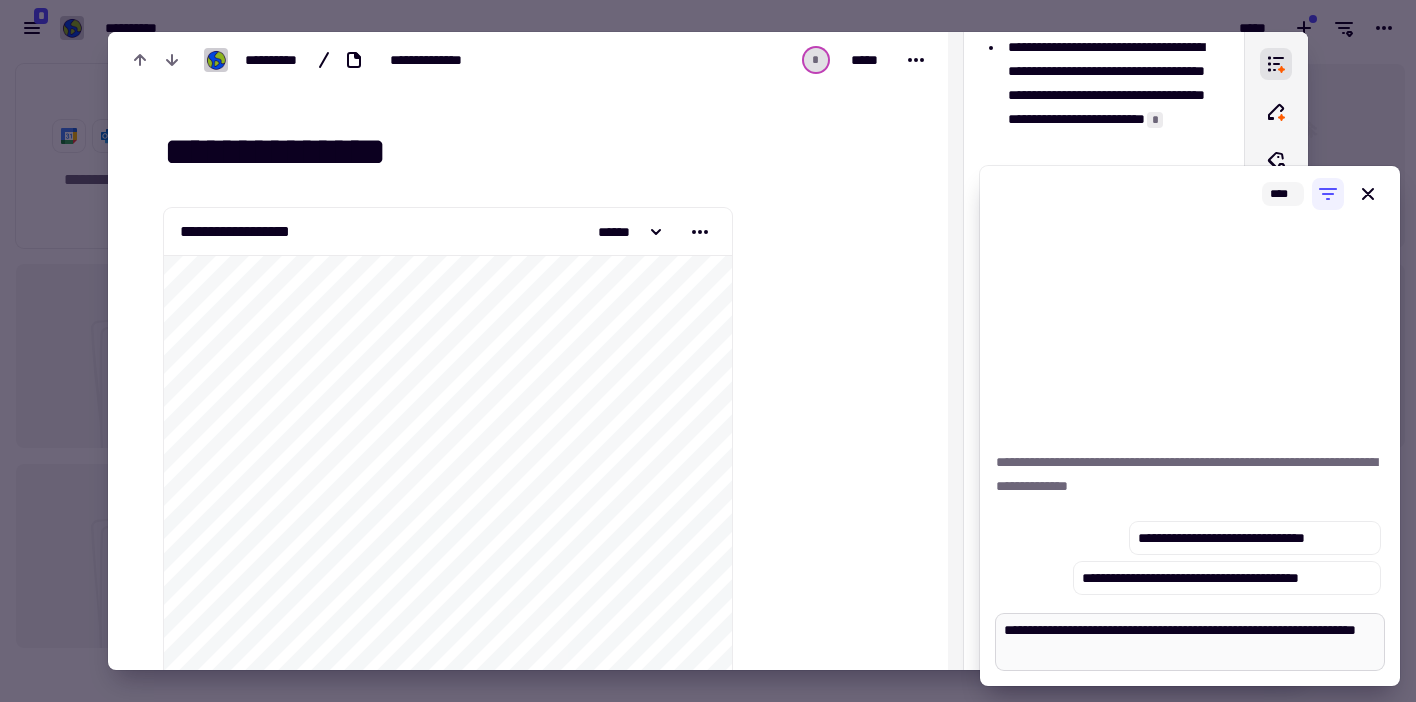 type on "*" 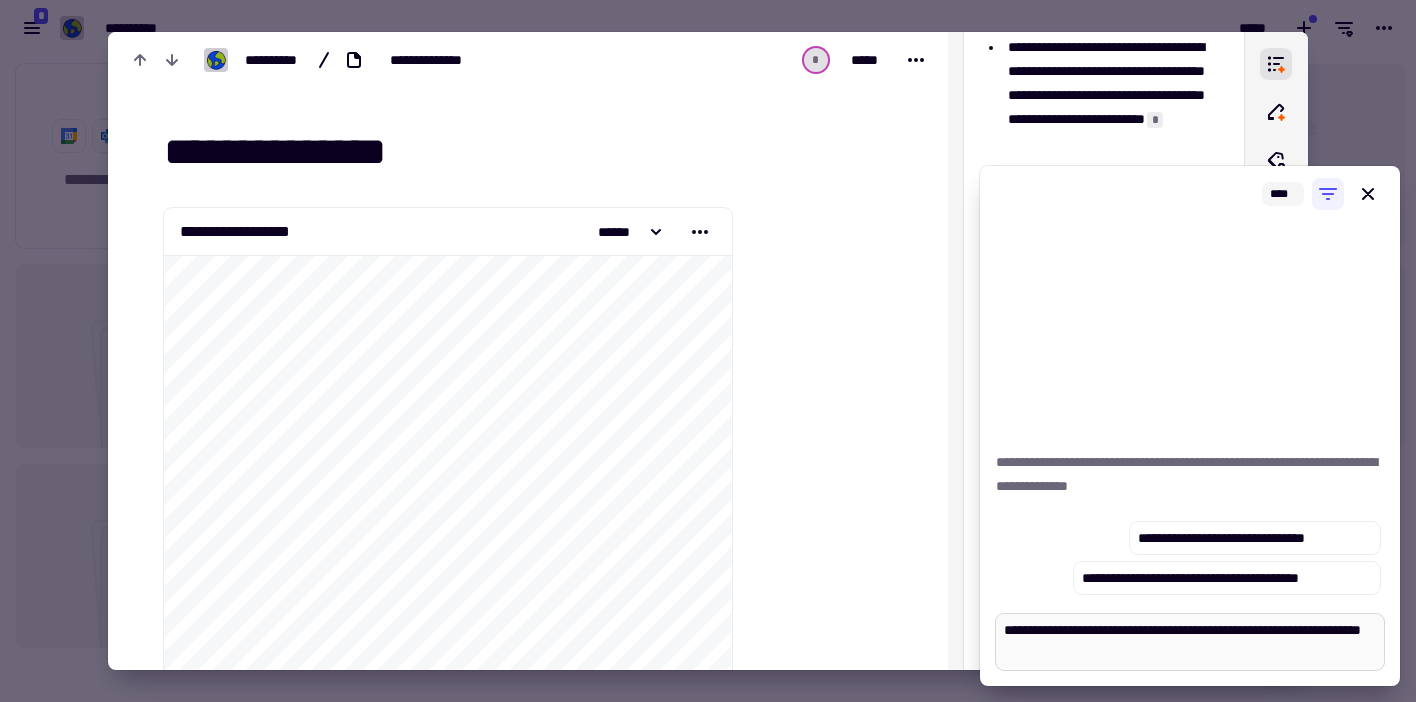 type on "*" 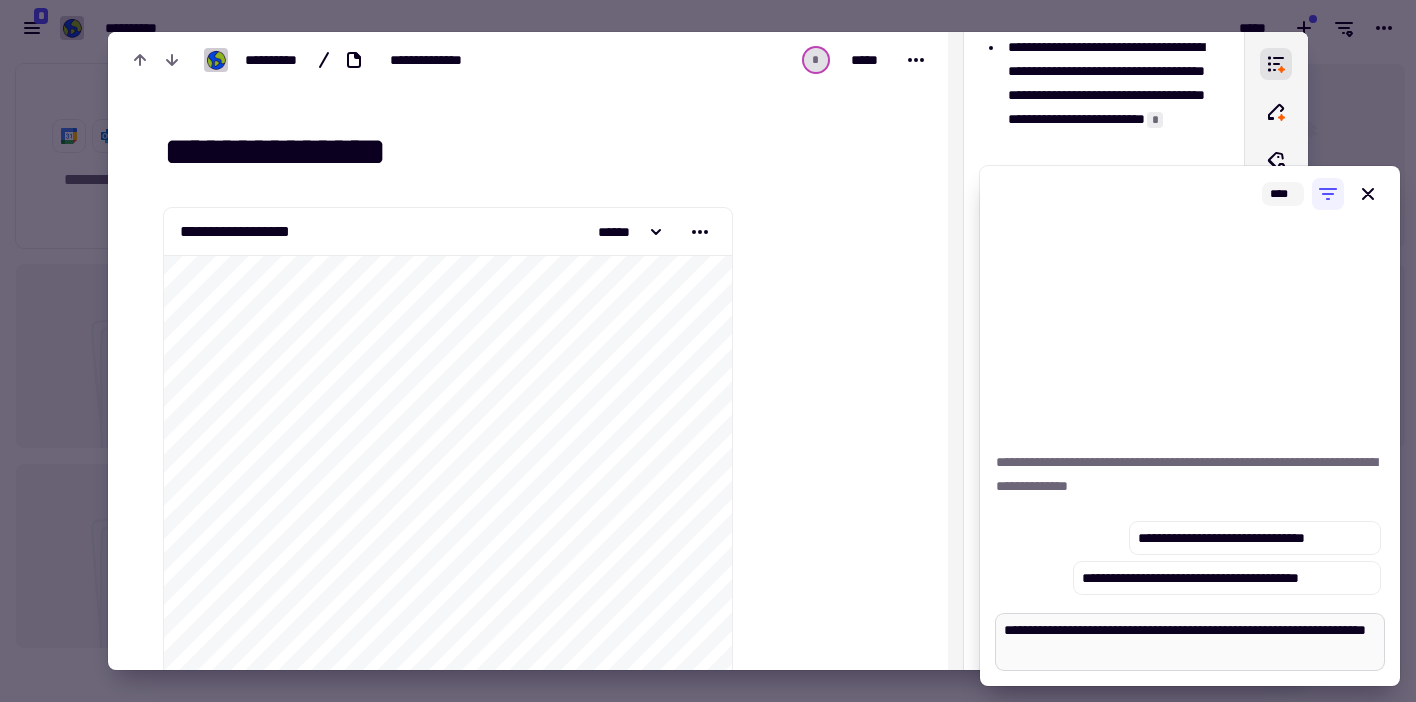 type on "*" 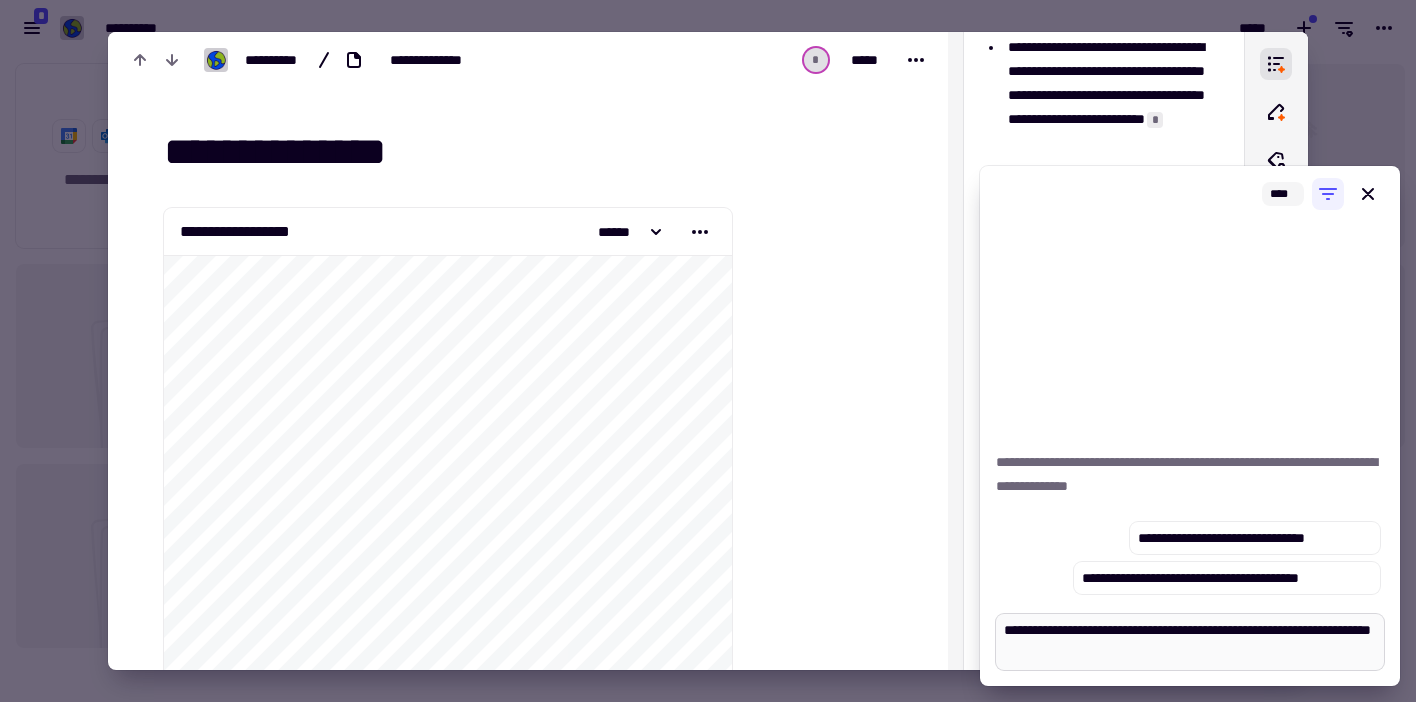 type on "*" 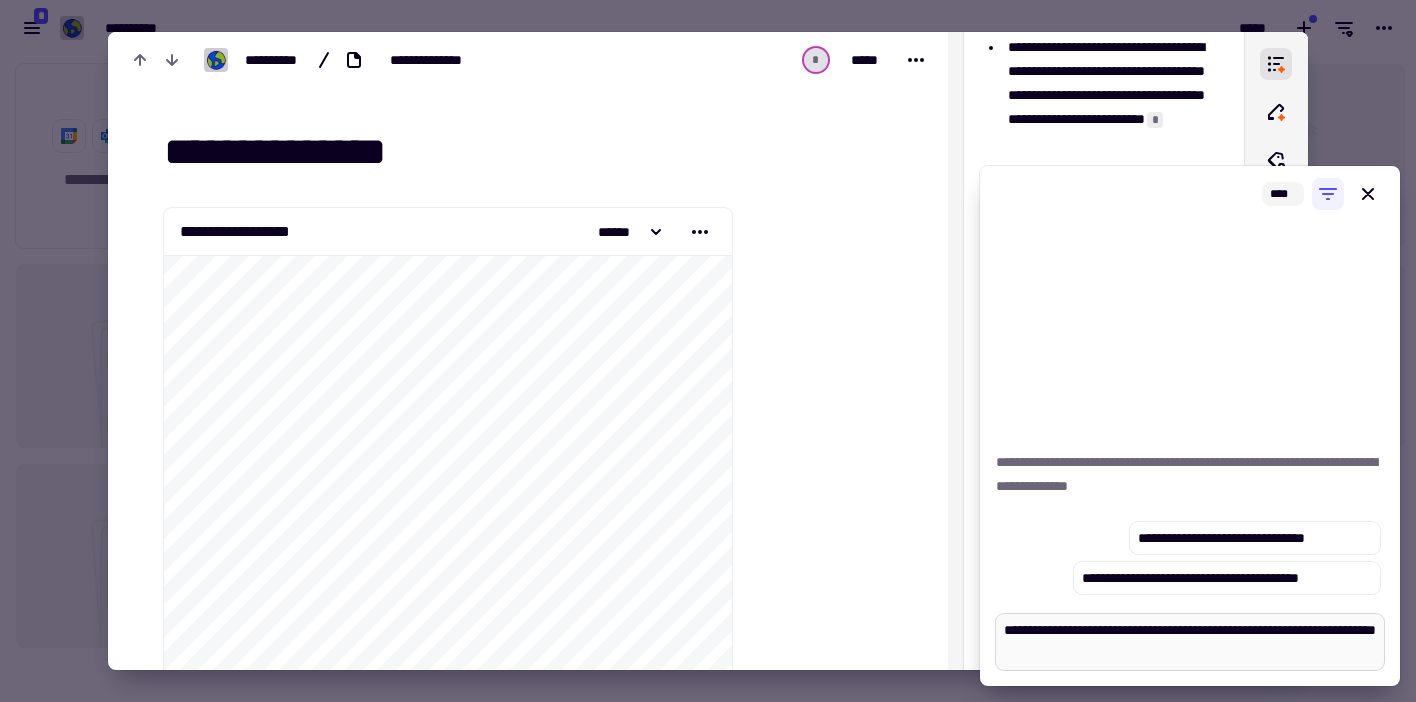 type on "*" 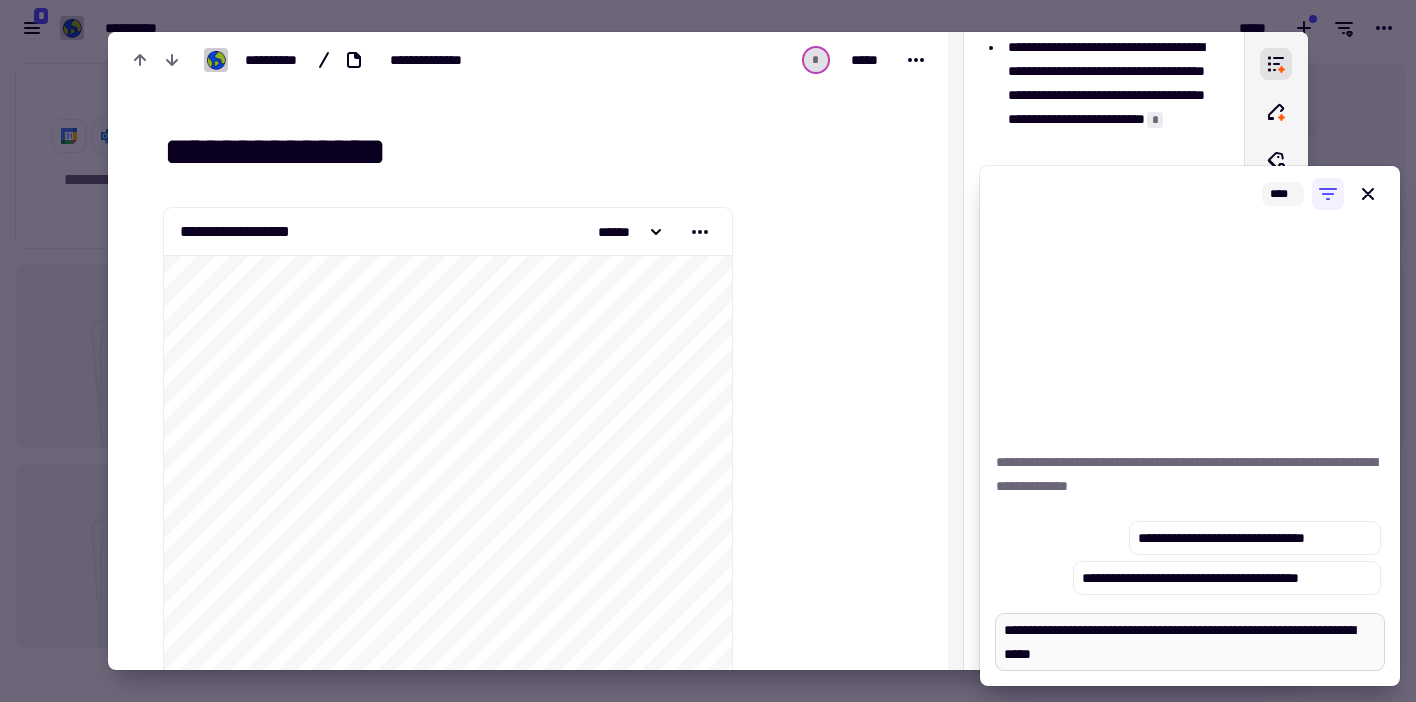 type on "*" 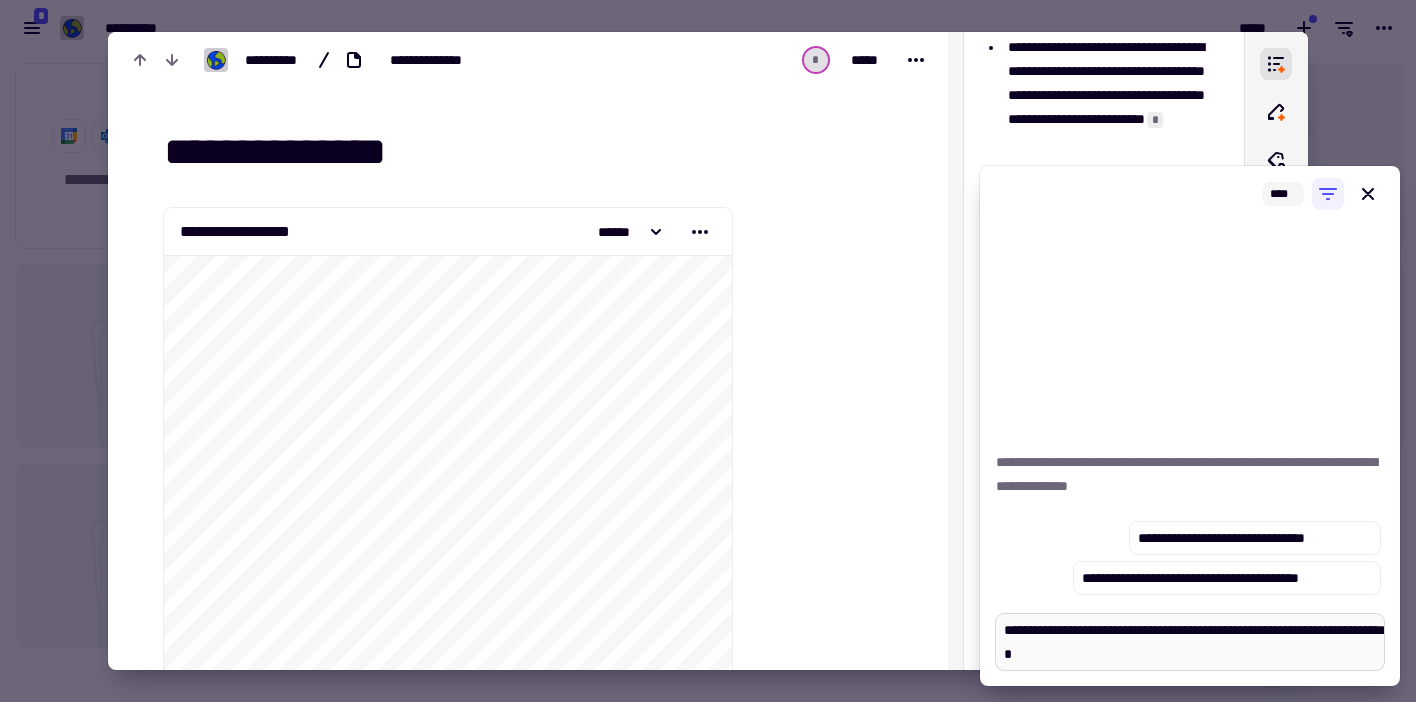 type on "*" 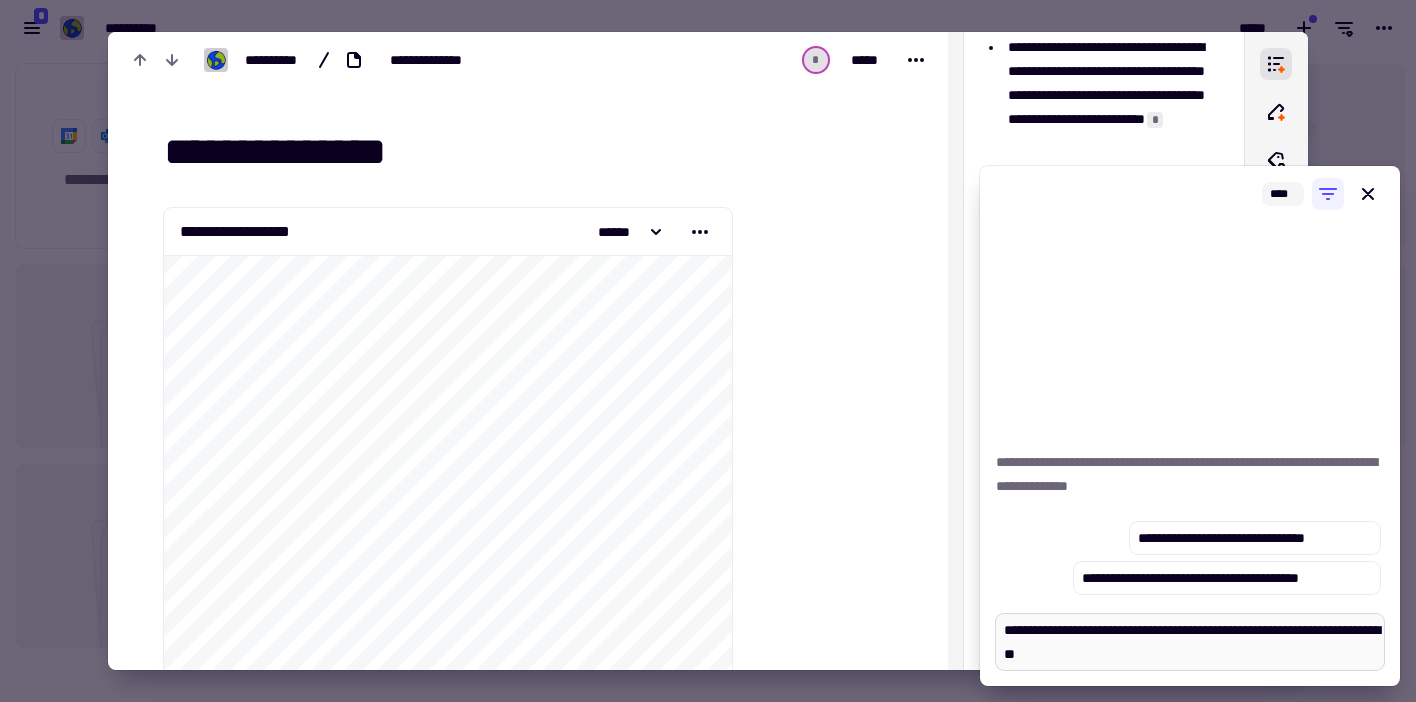 type on "*" 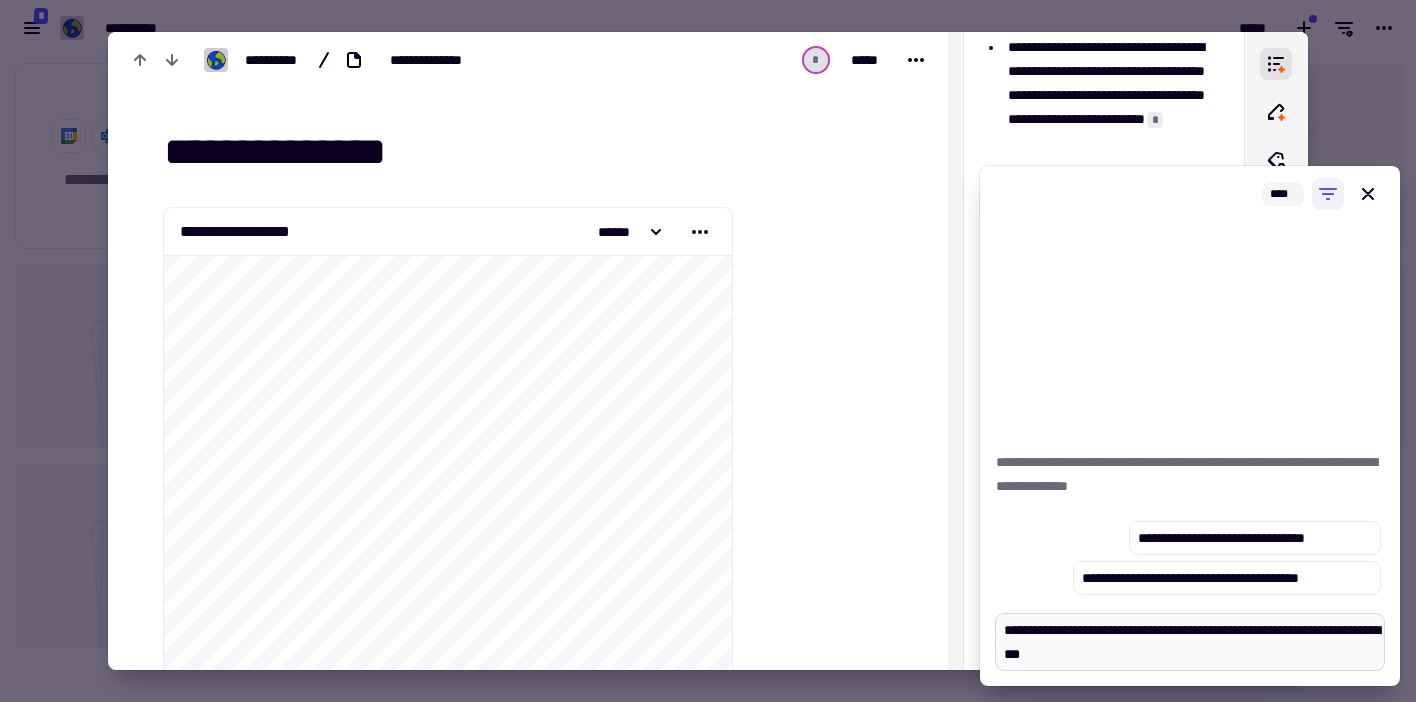 type on "*" 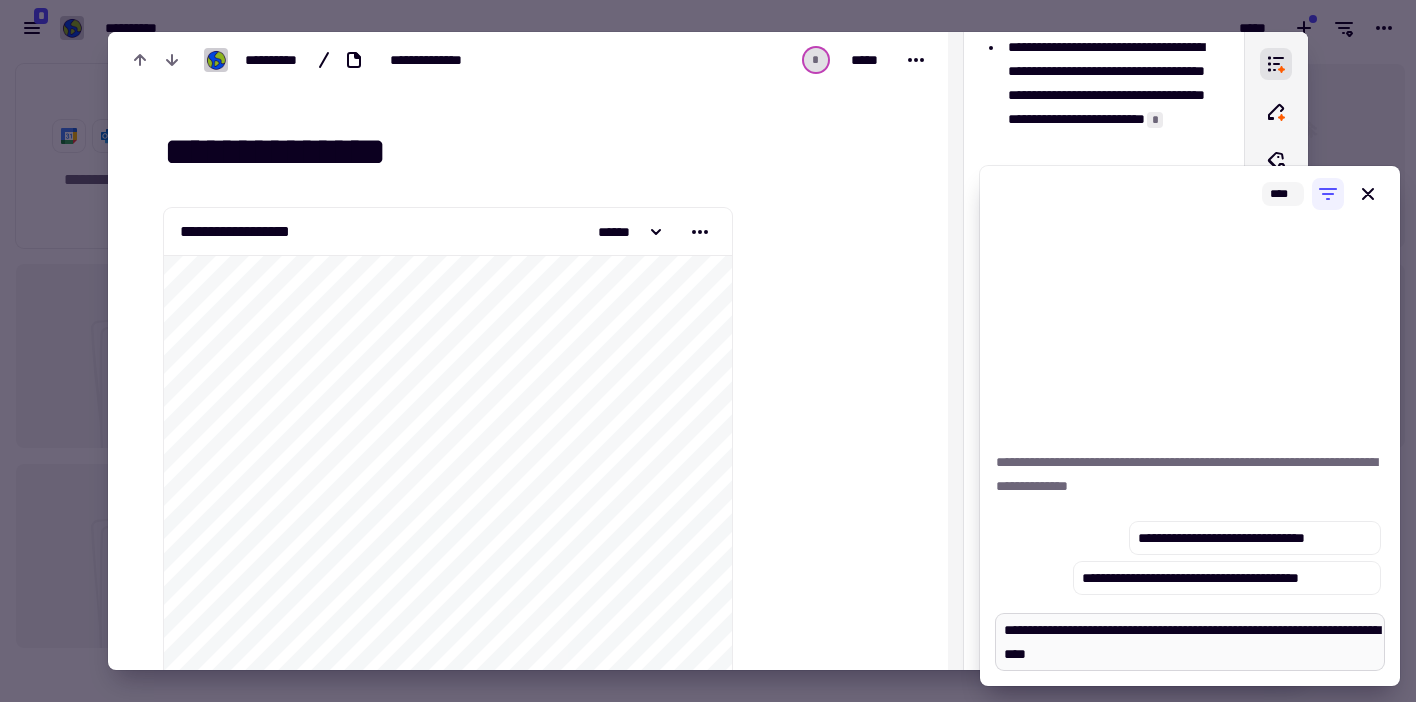 type on "*" 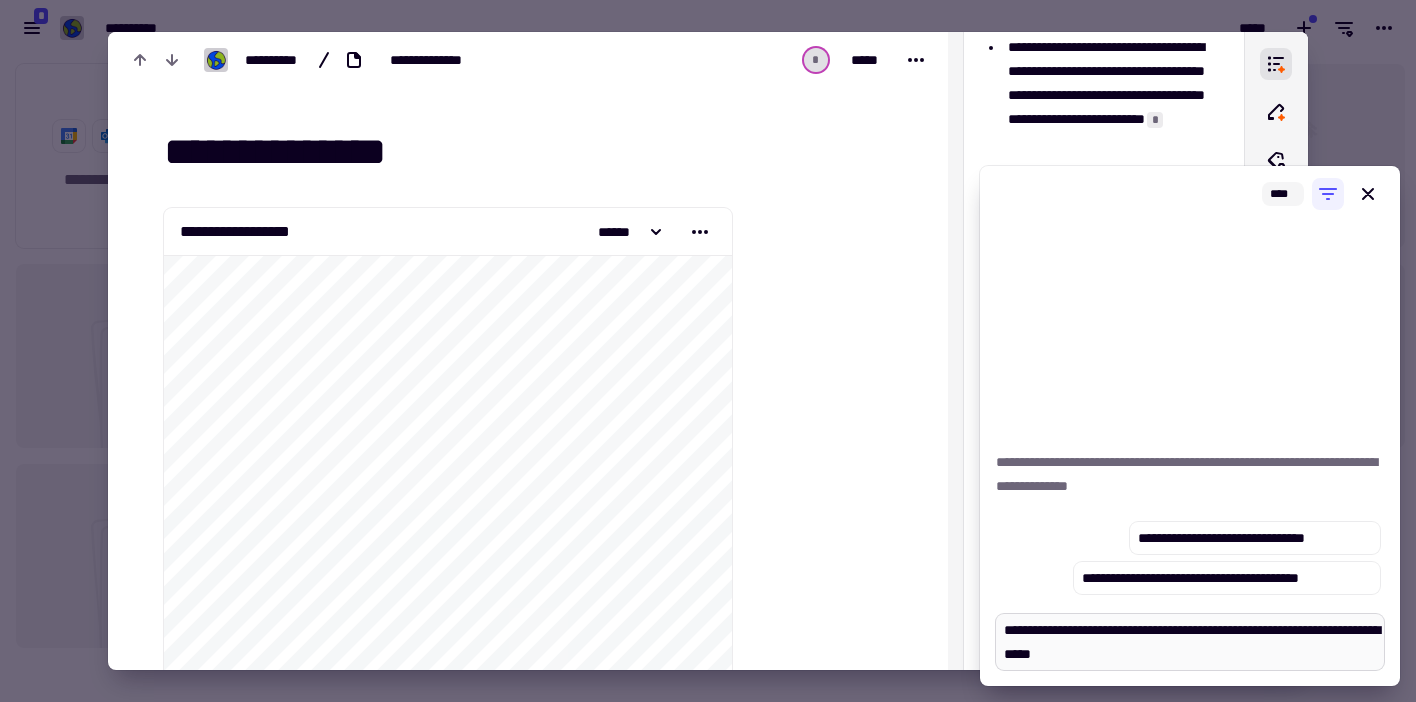 type on "*" 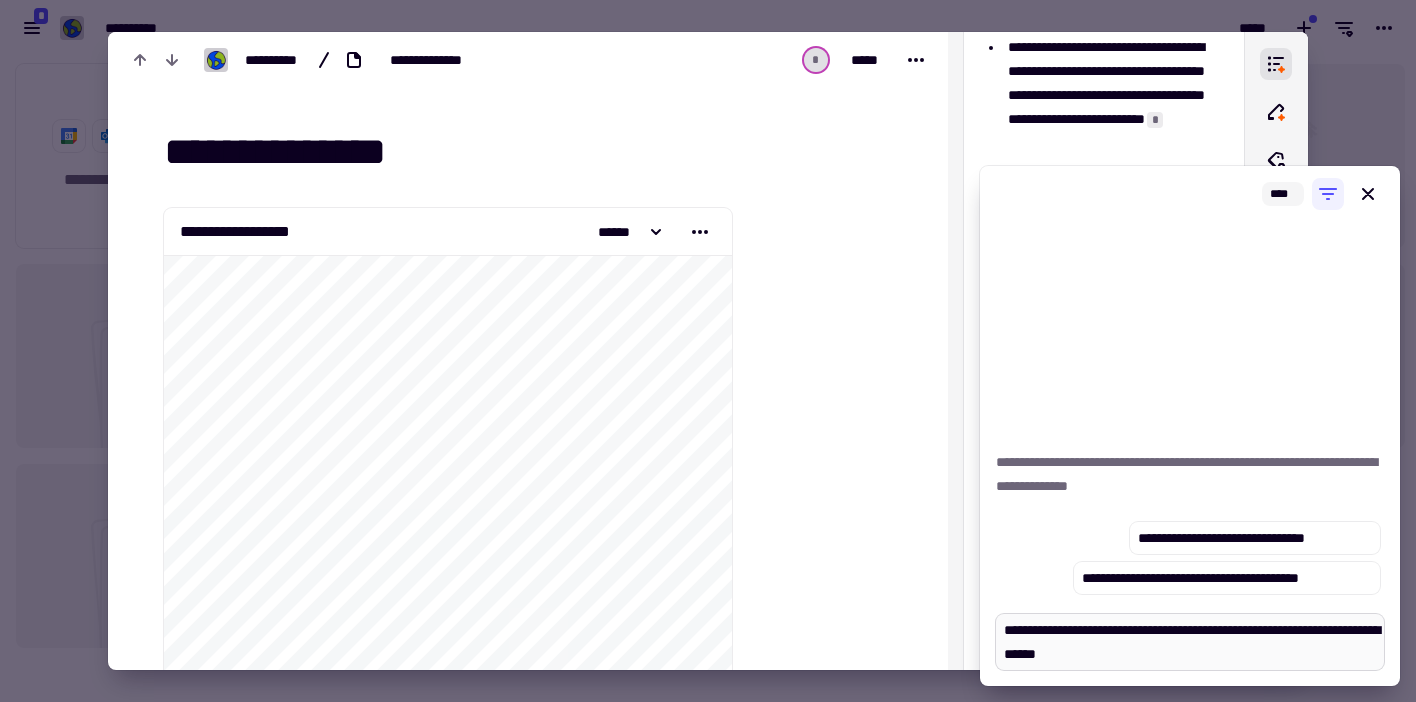 type on "*" 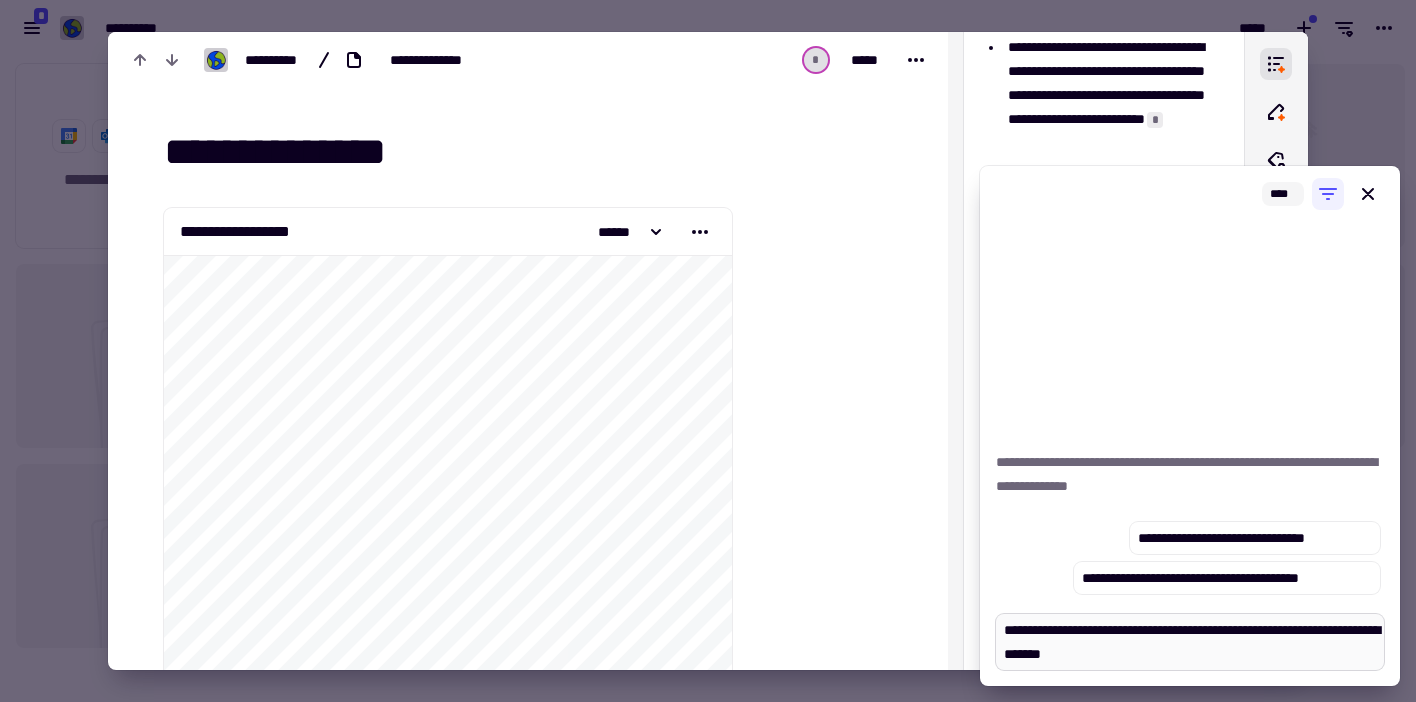 type on "*" 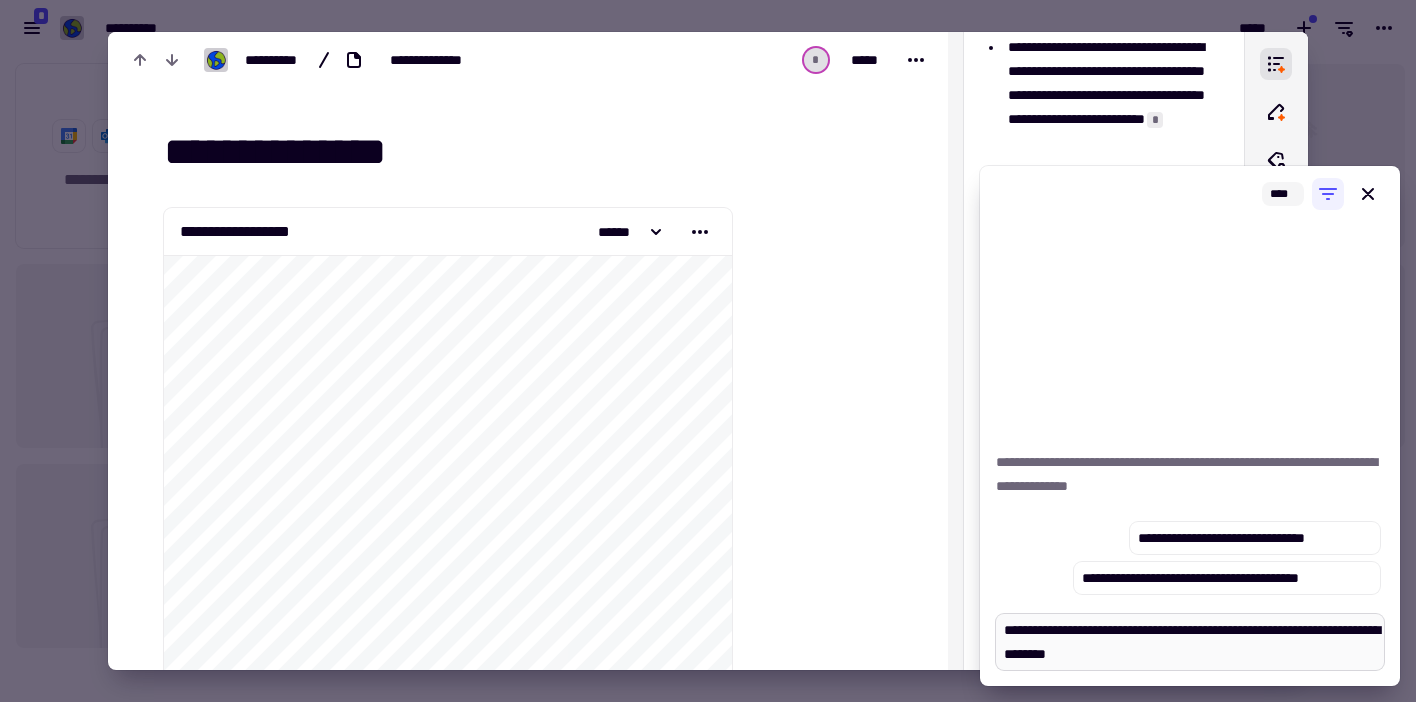 type on "*" 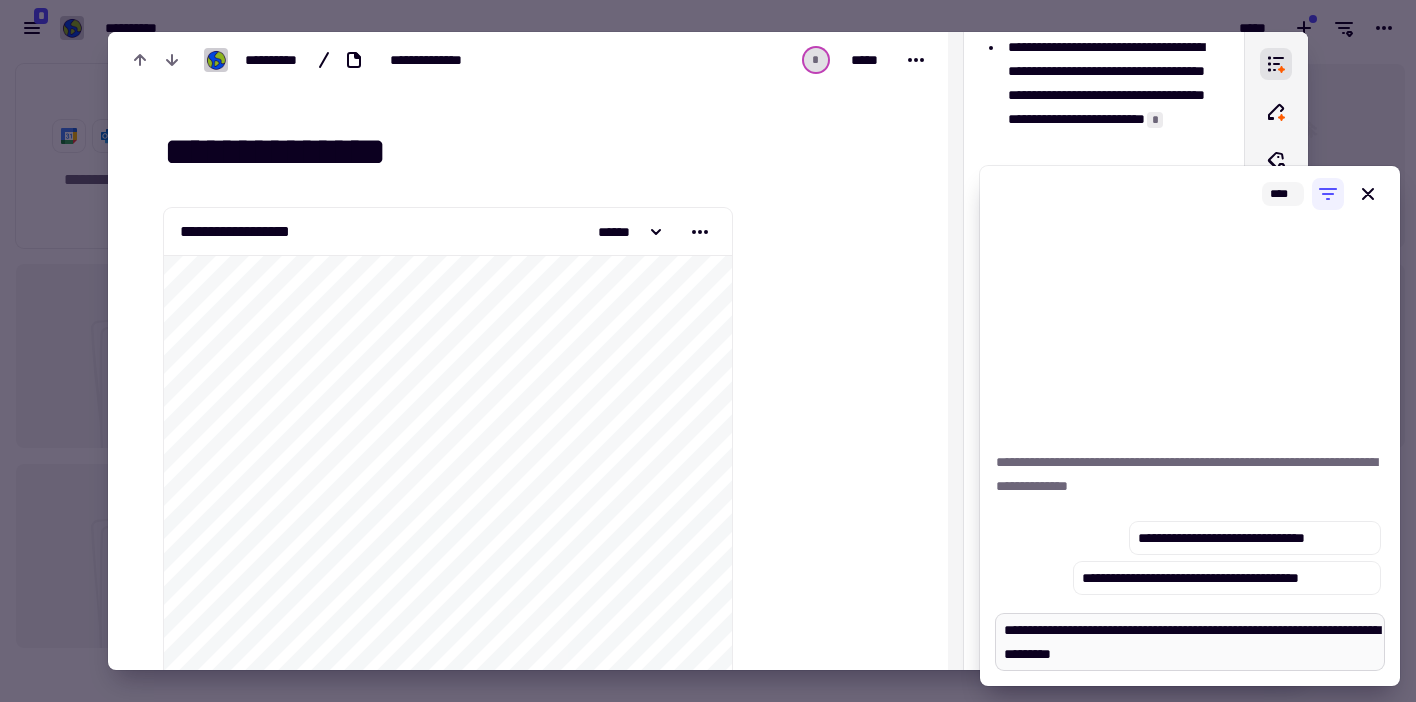 type on "*" 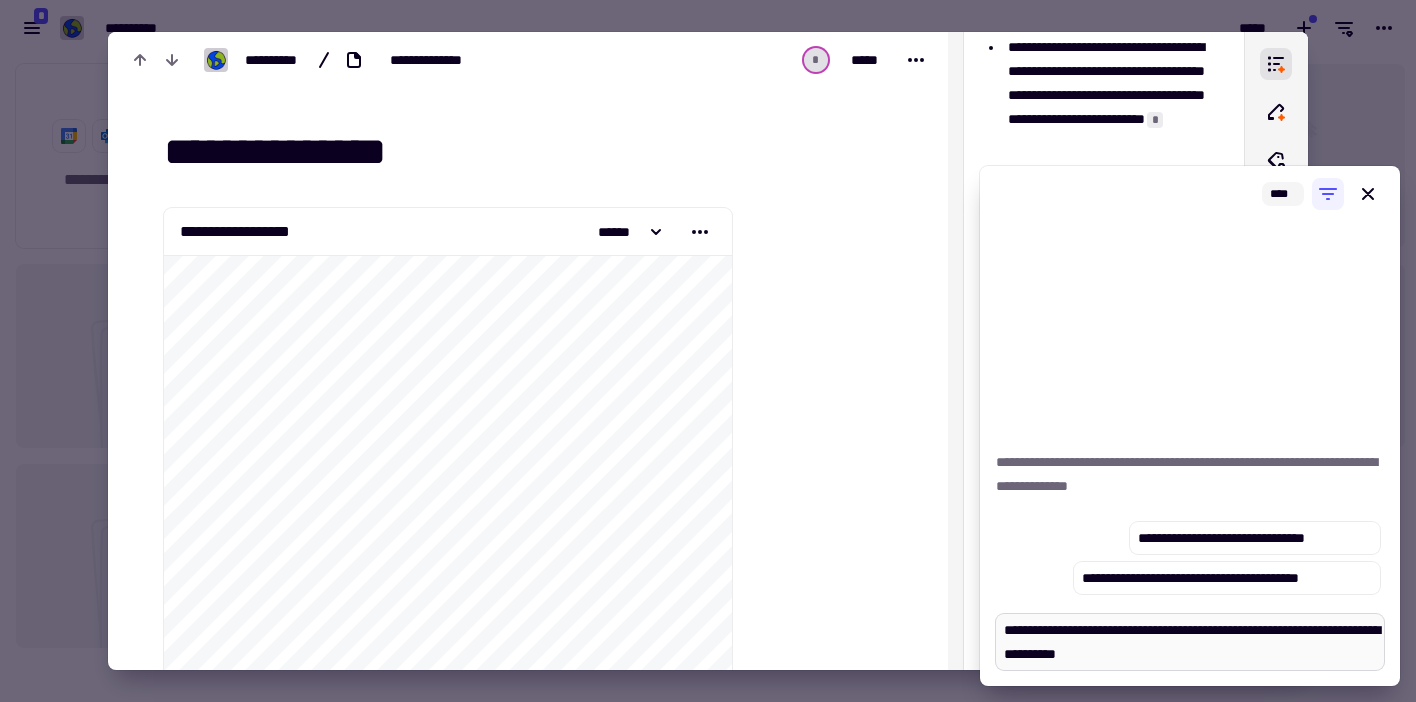 type on "*" 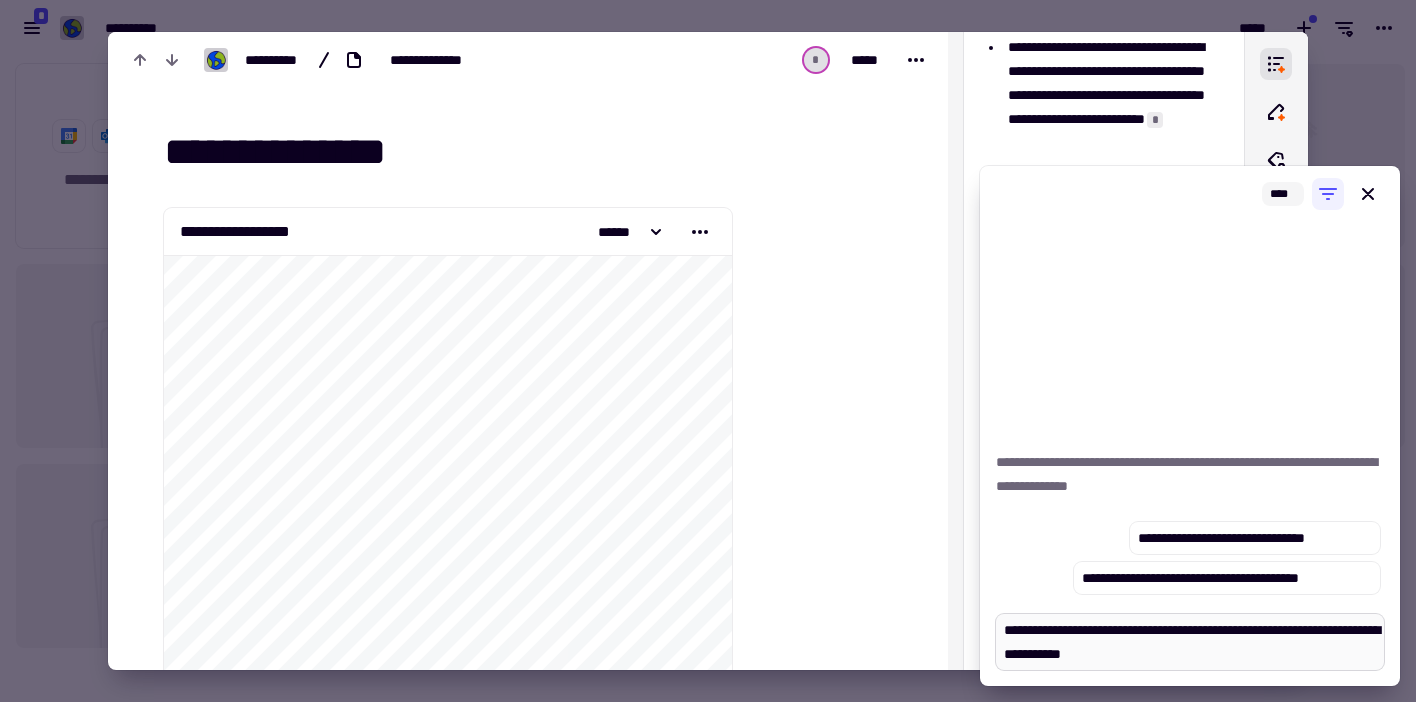 type on "*" 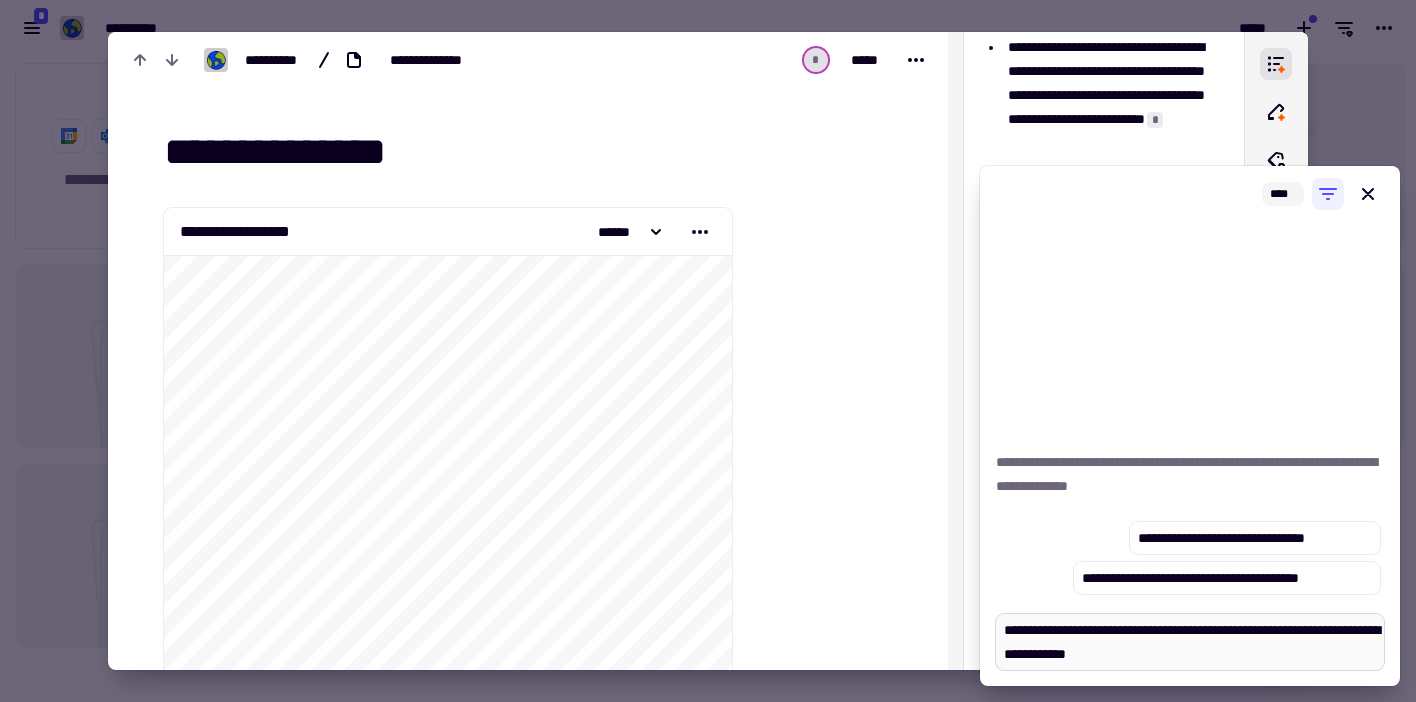 type on "*" 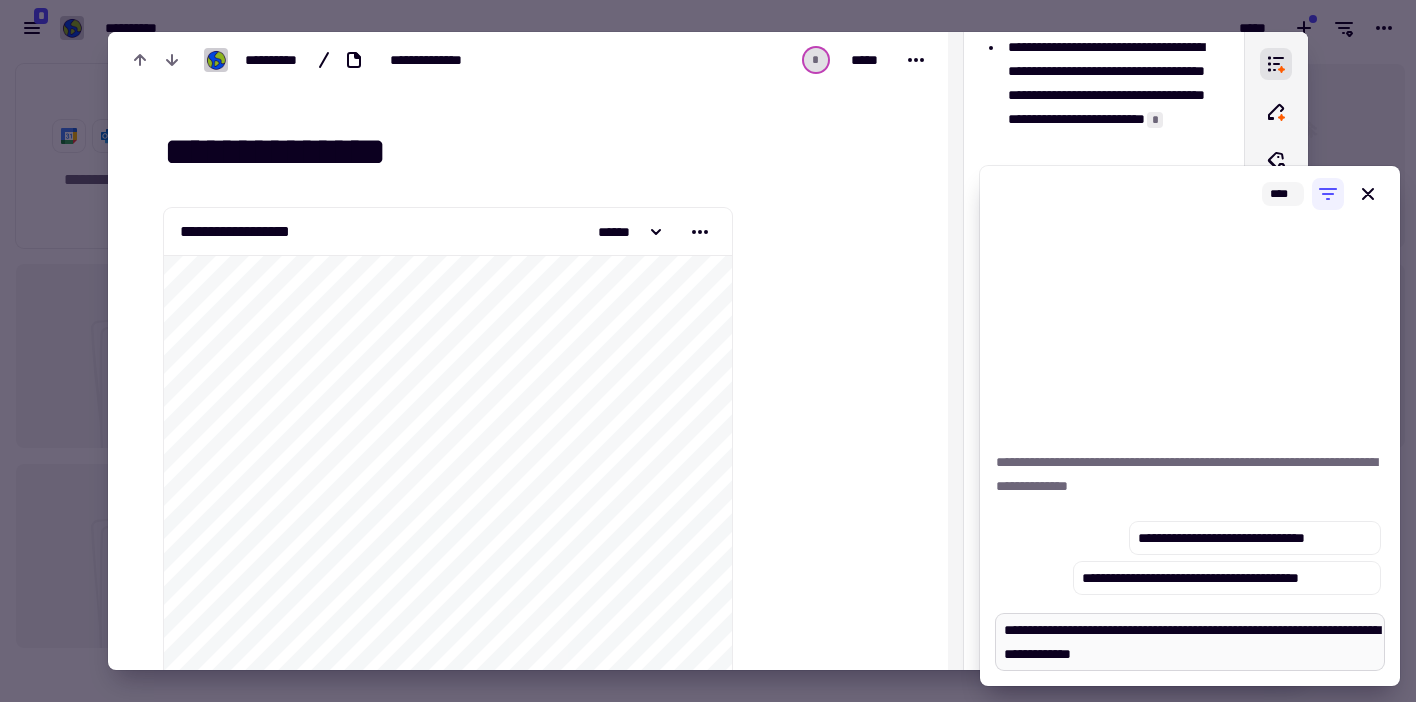 type on "*" 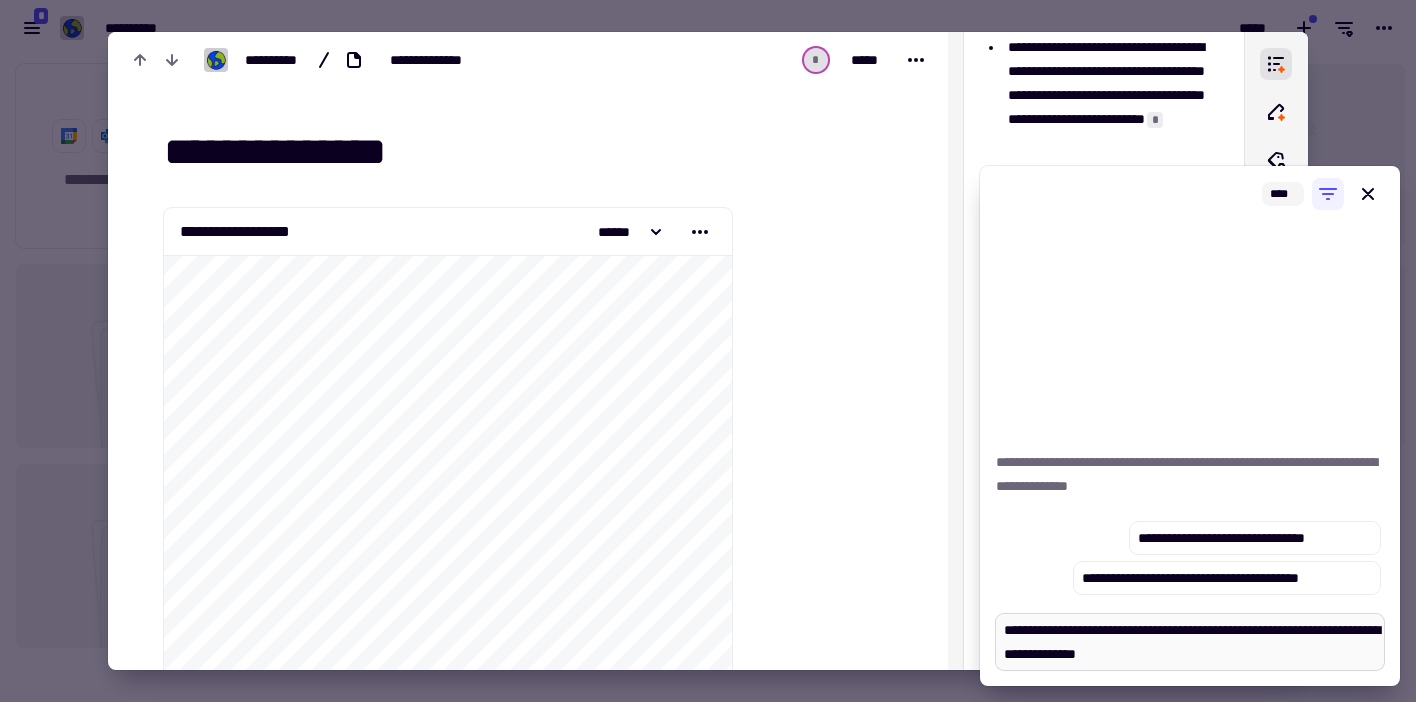 type on "*" 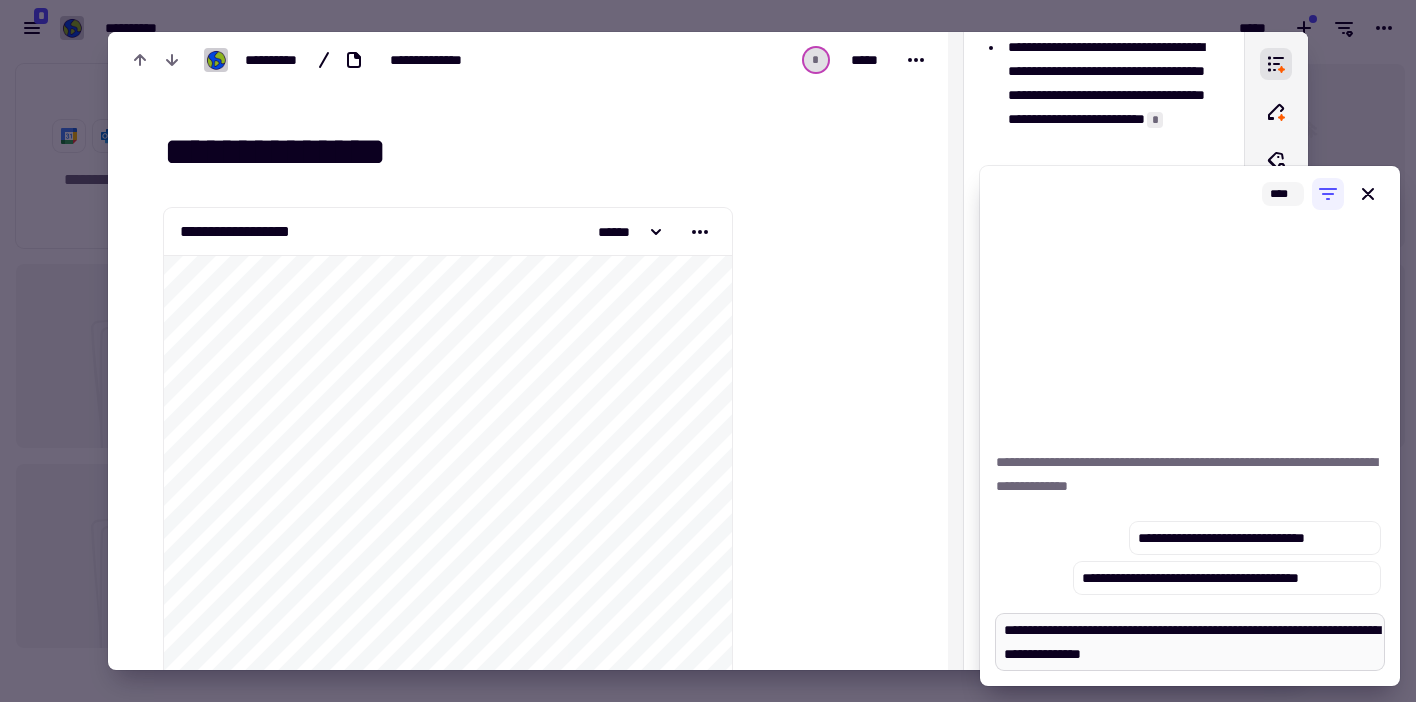 type on "*" 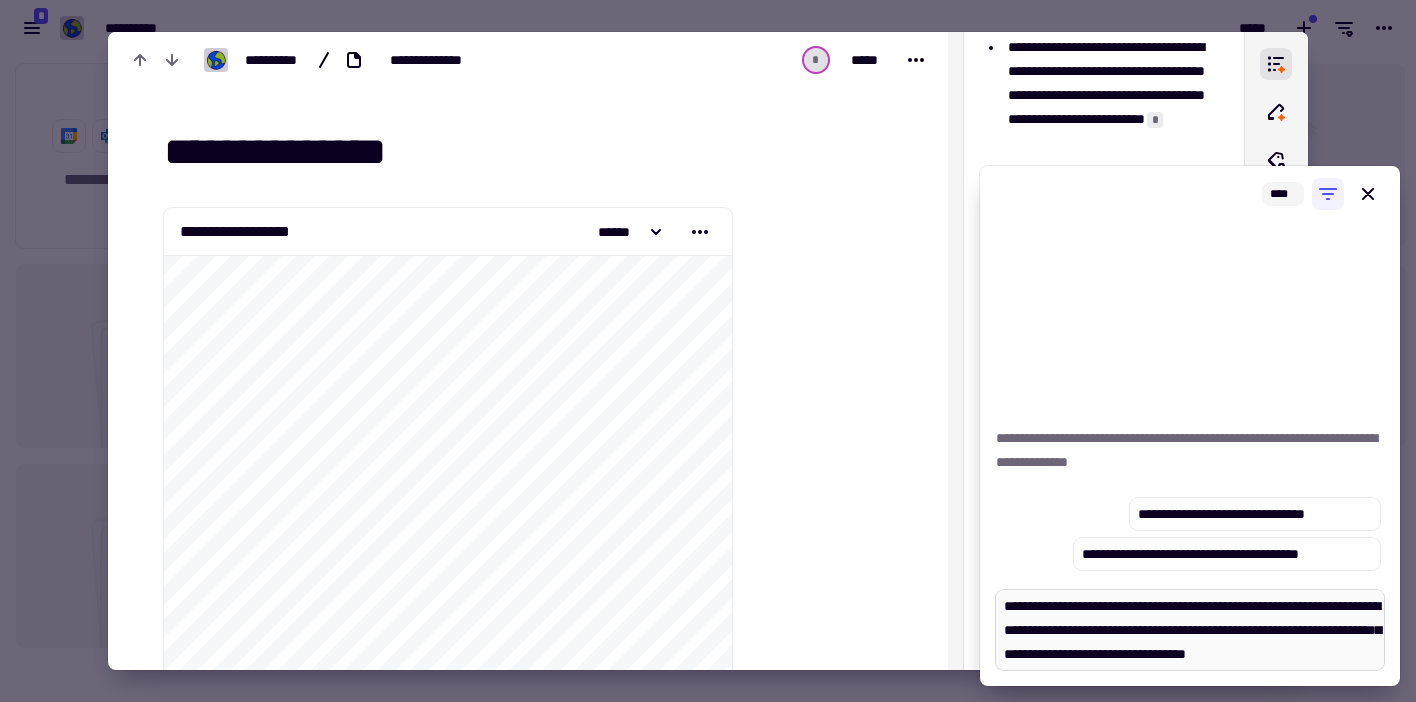 scroll, scrollTop: 544, scrollLeft: 0, axis: vertical 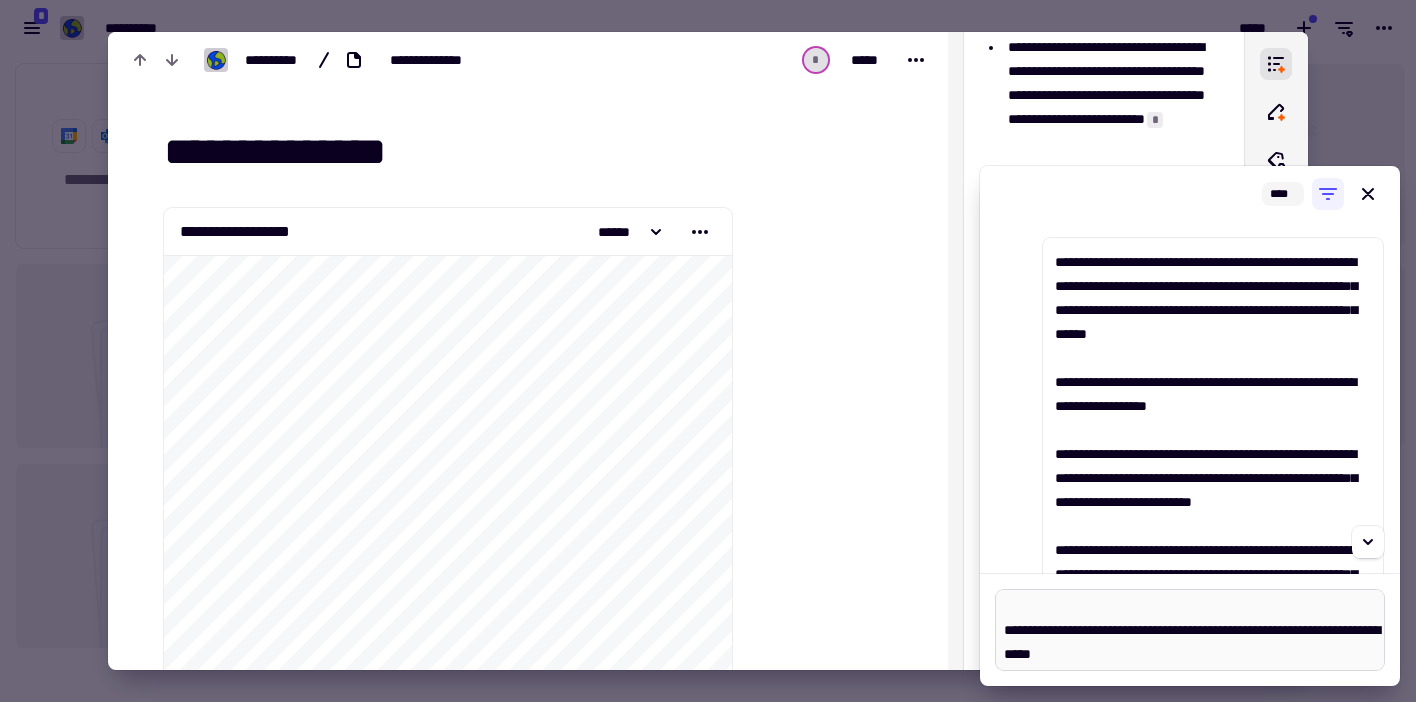 type on "*" 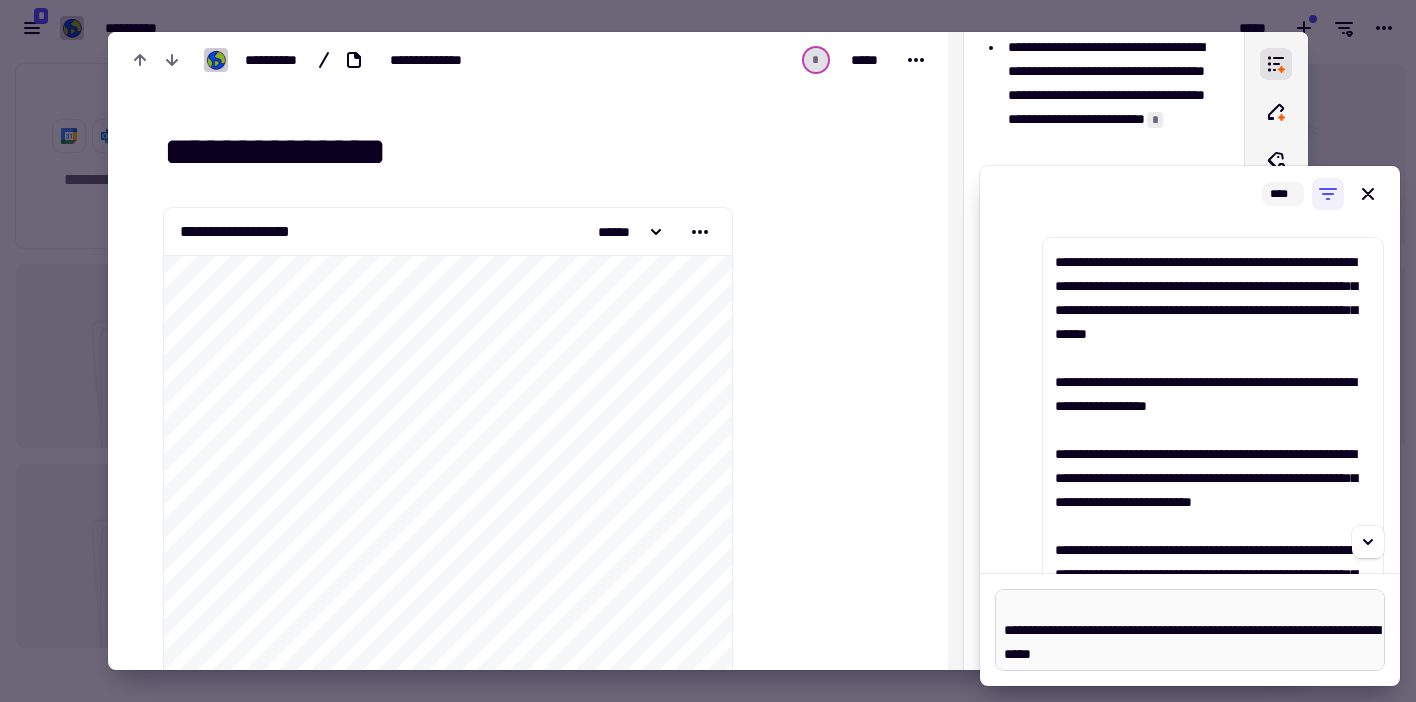 type 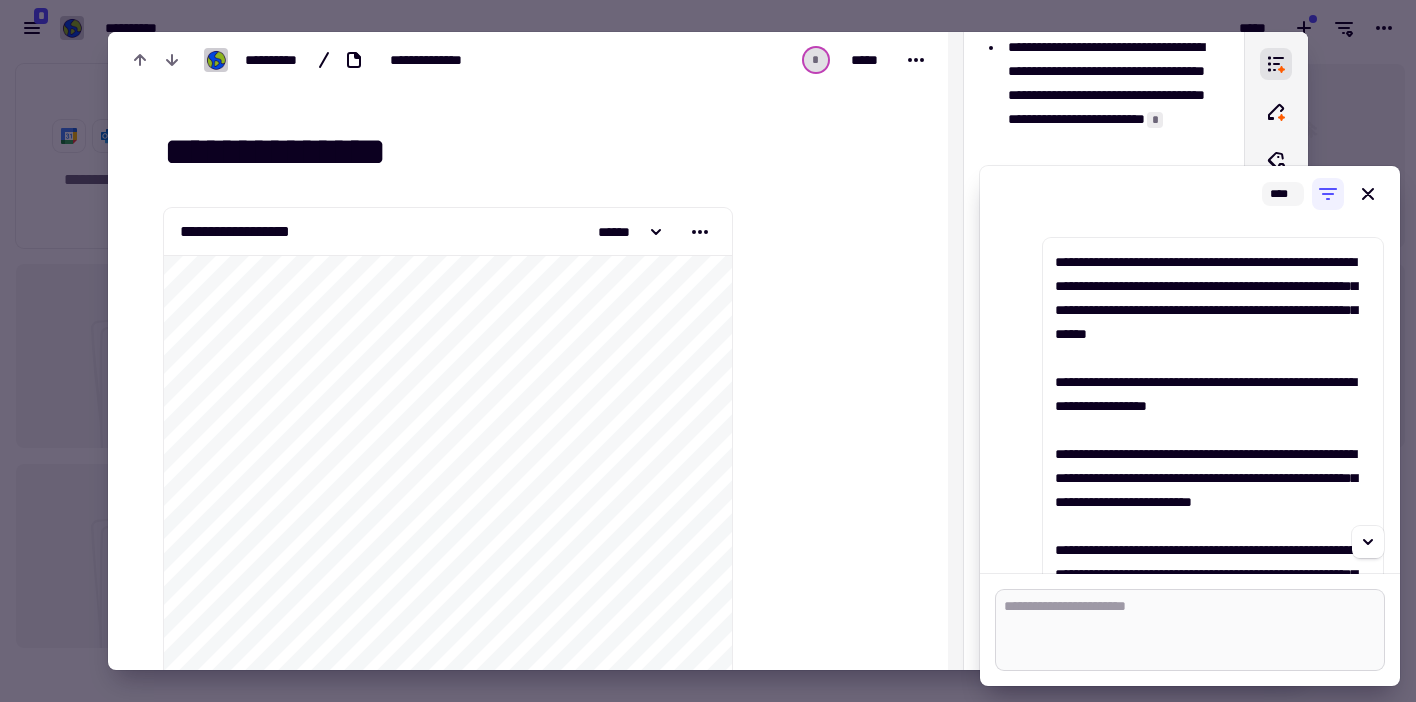 scroll, scrollTop: 0, scrollLeft: 0, axis: both 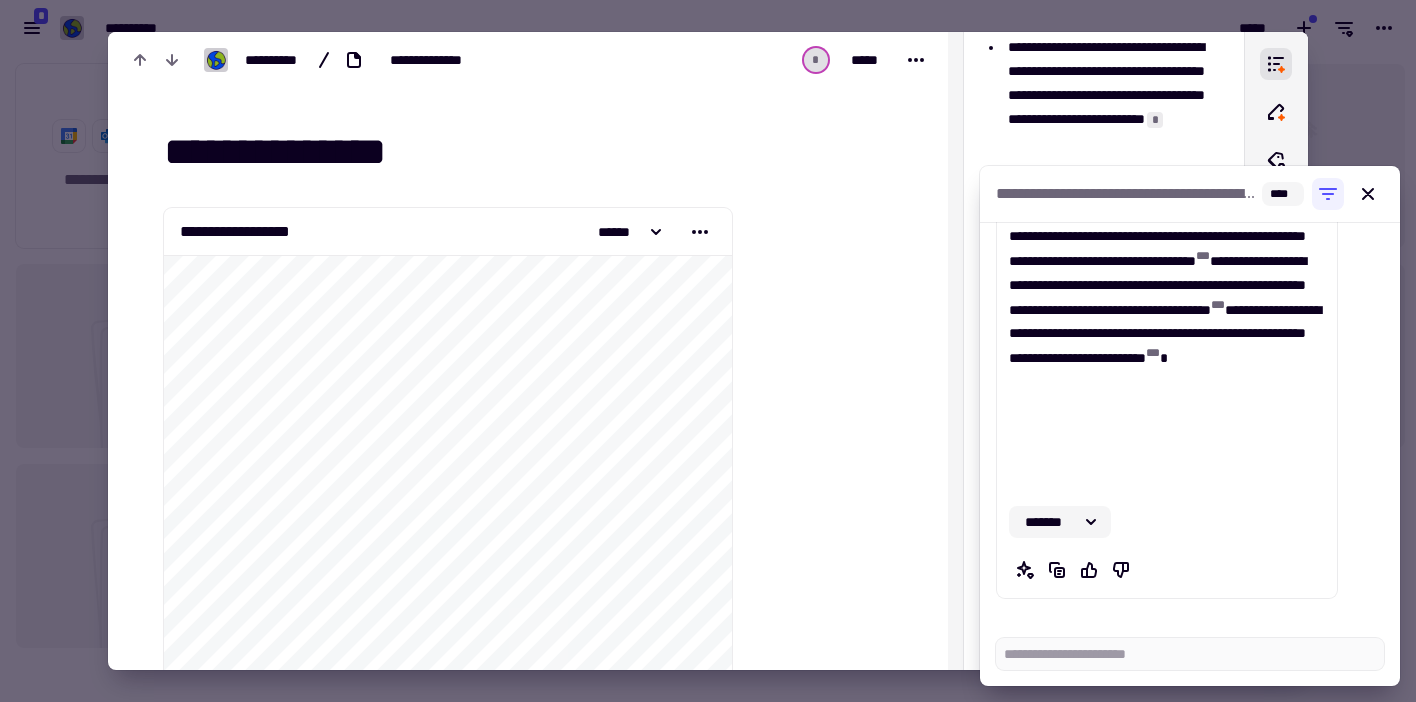 click on "*******" 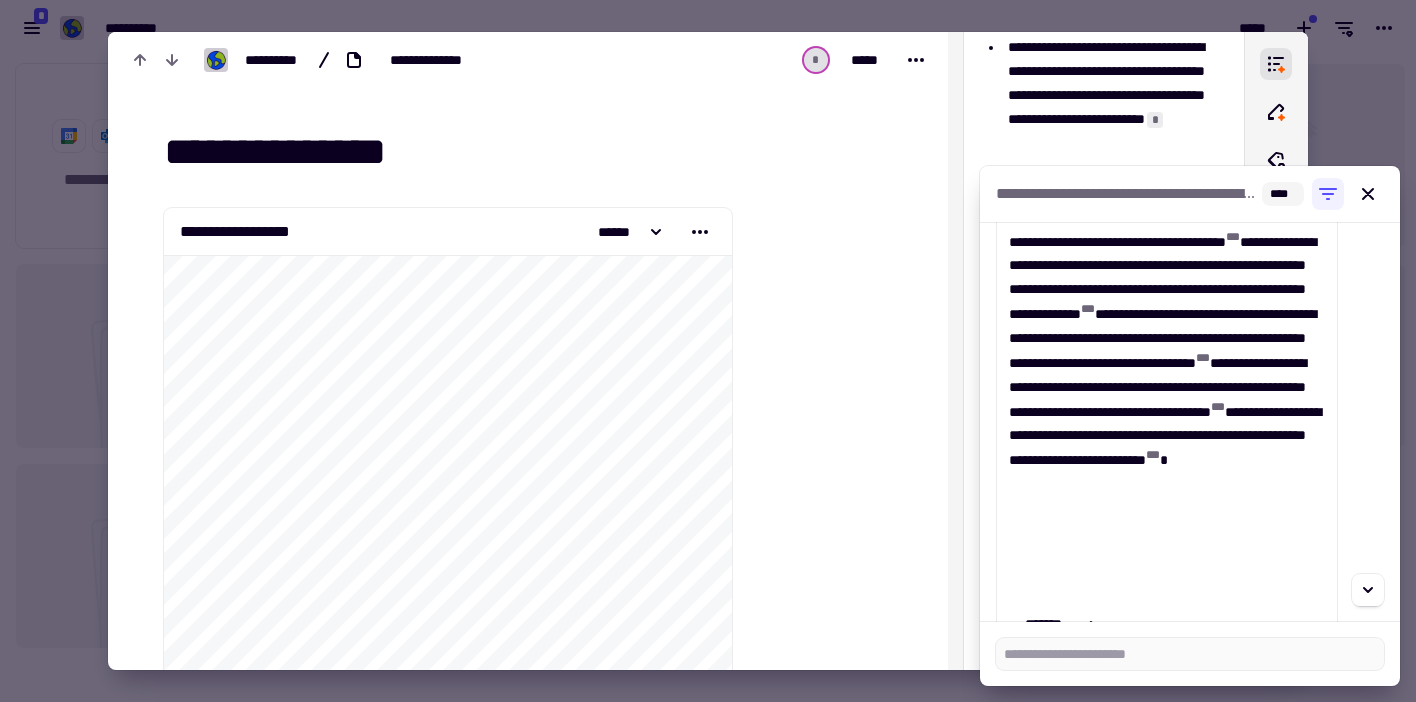 scroll, scrollTop: 1052, scrollLeft: 0, axis: vertical 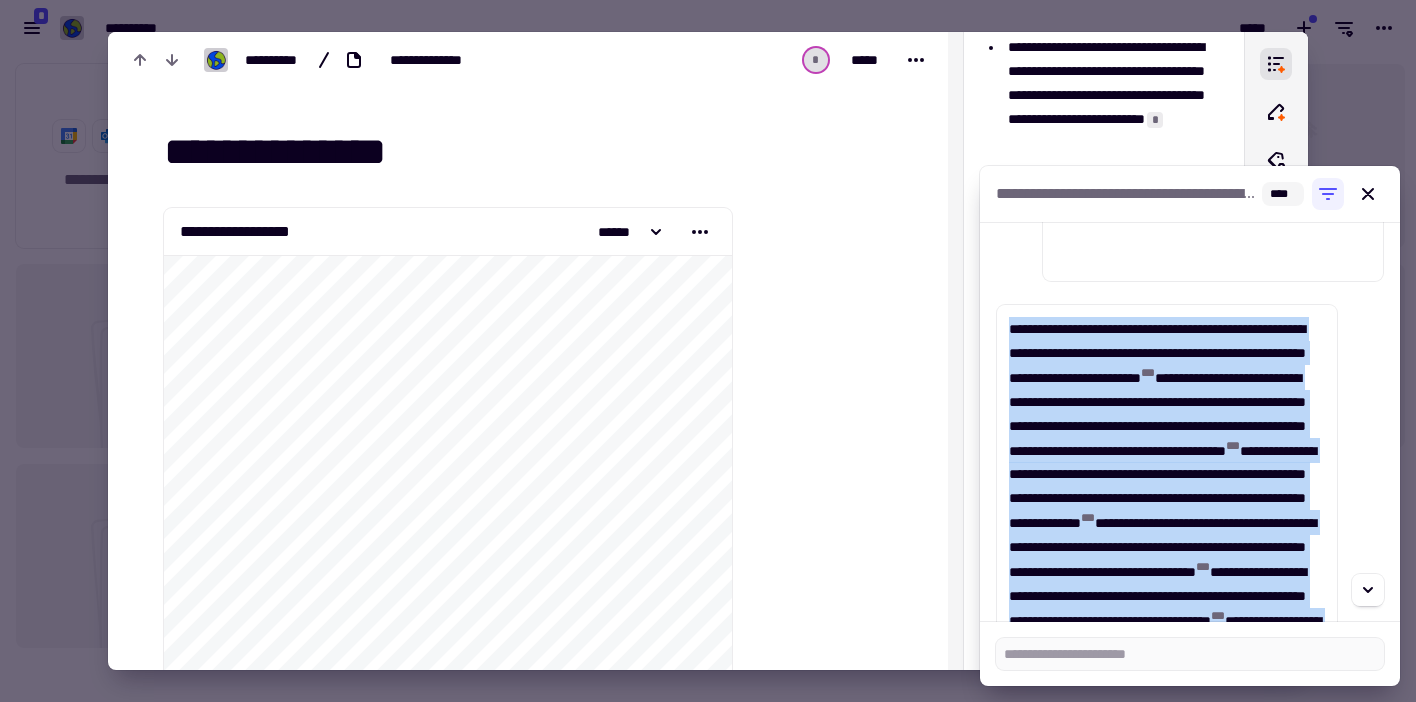 drag, startPoint x: 1118, startPoint y: 439, endPoint x: 1010, endPoint y: 336, distance: 149.24141 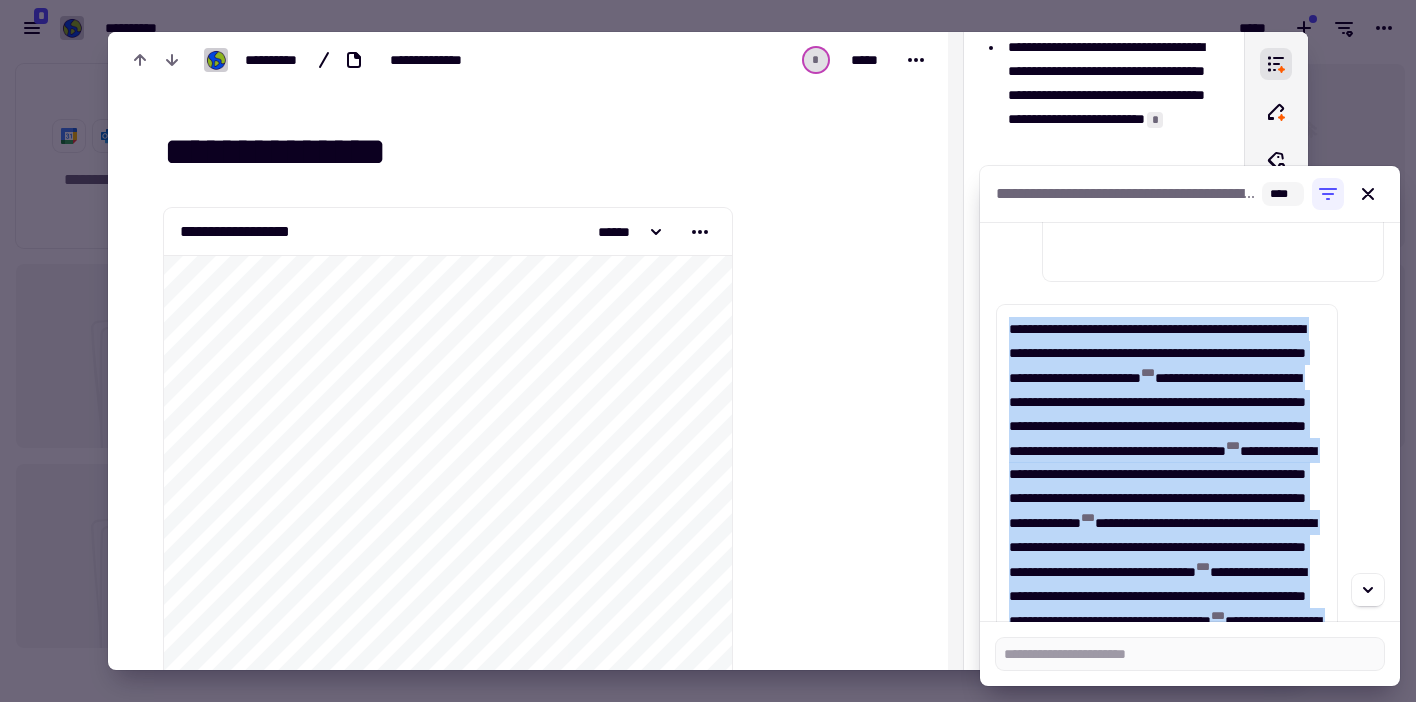 click on "**********" at bounding box center [1167, 559] 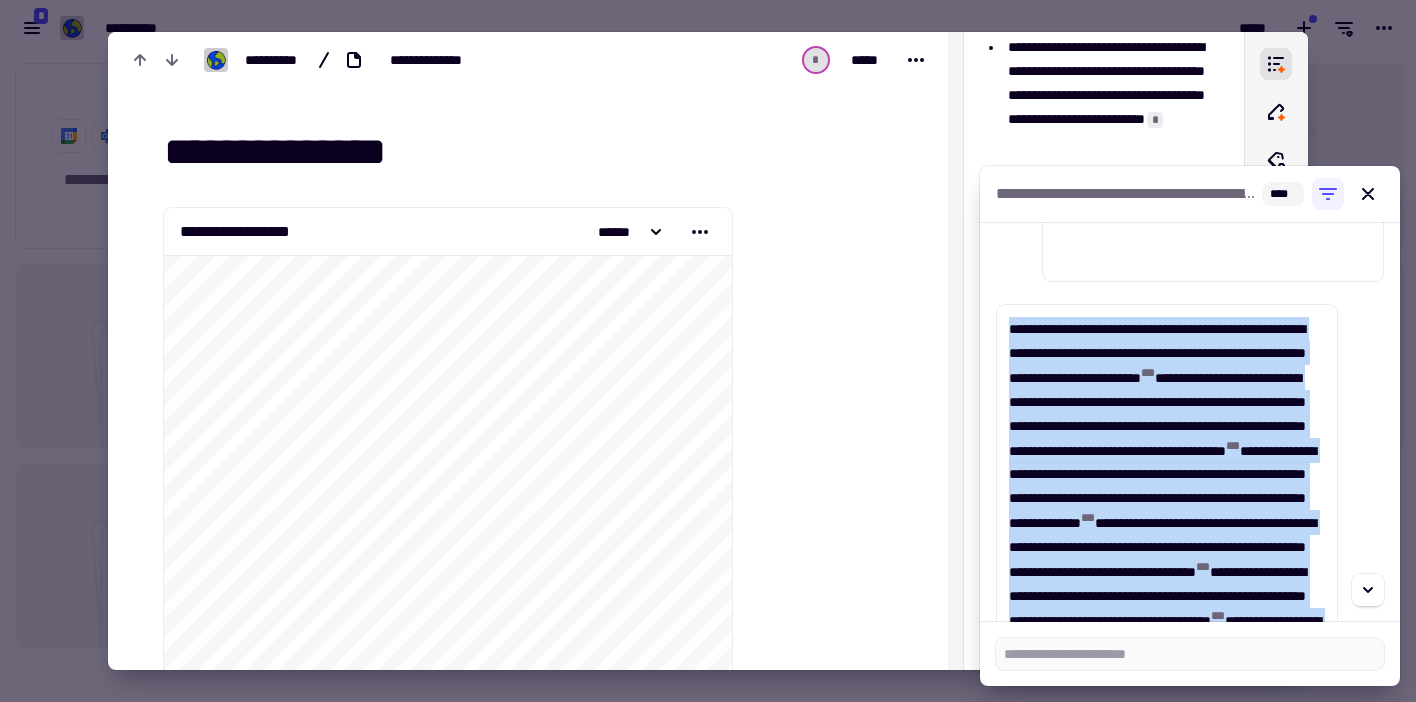 copy on "**********" 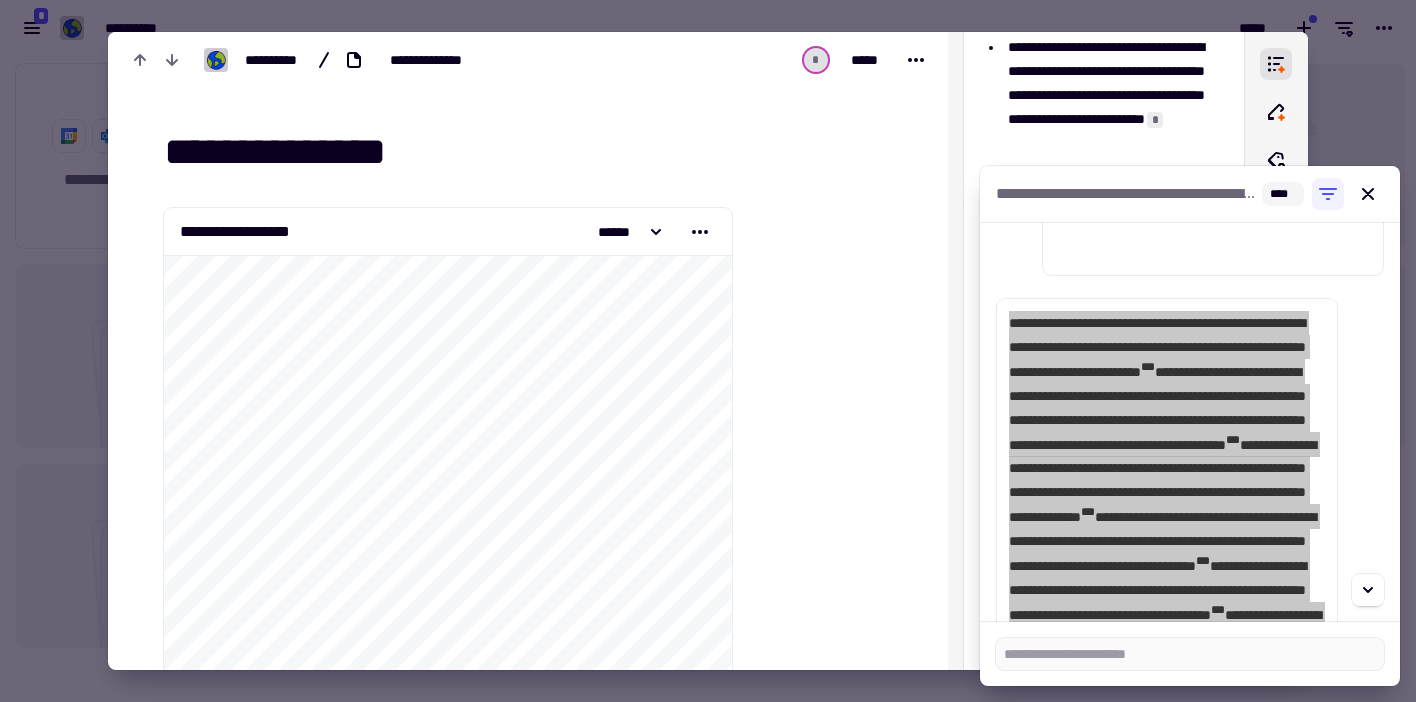 scroll, scrollTop: 0, scrollLeft: 0, axis: both 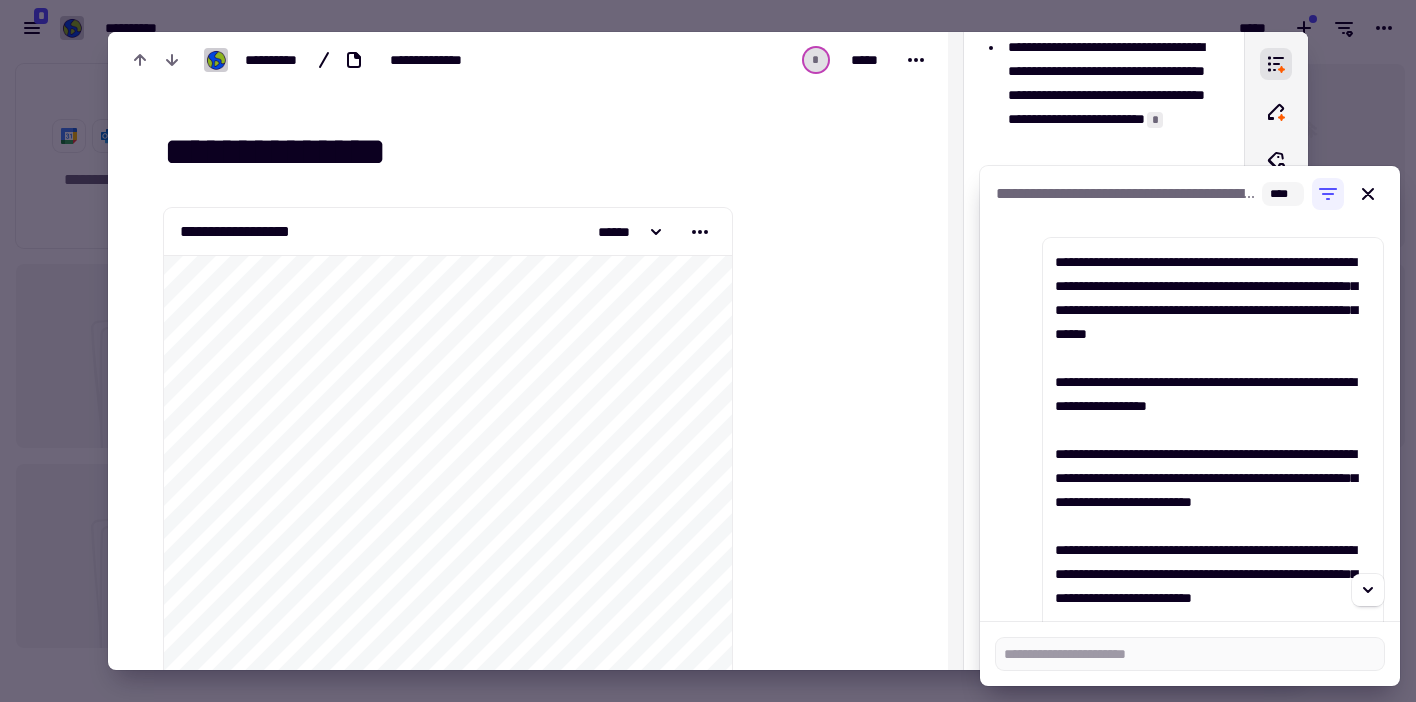 type on "*" 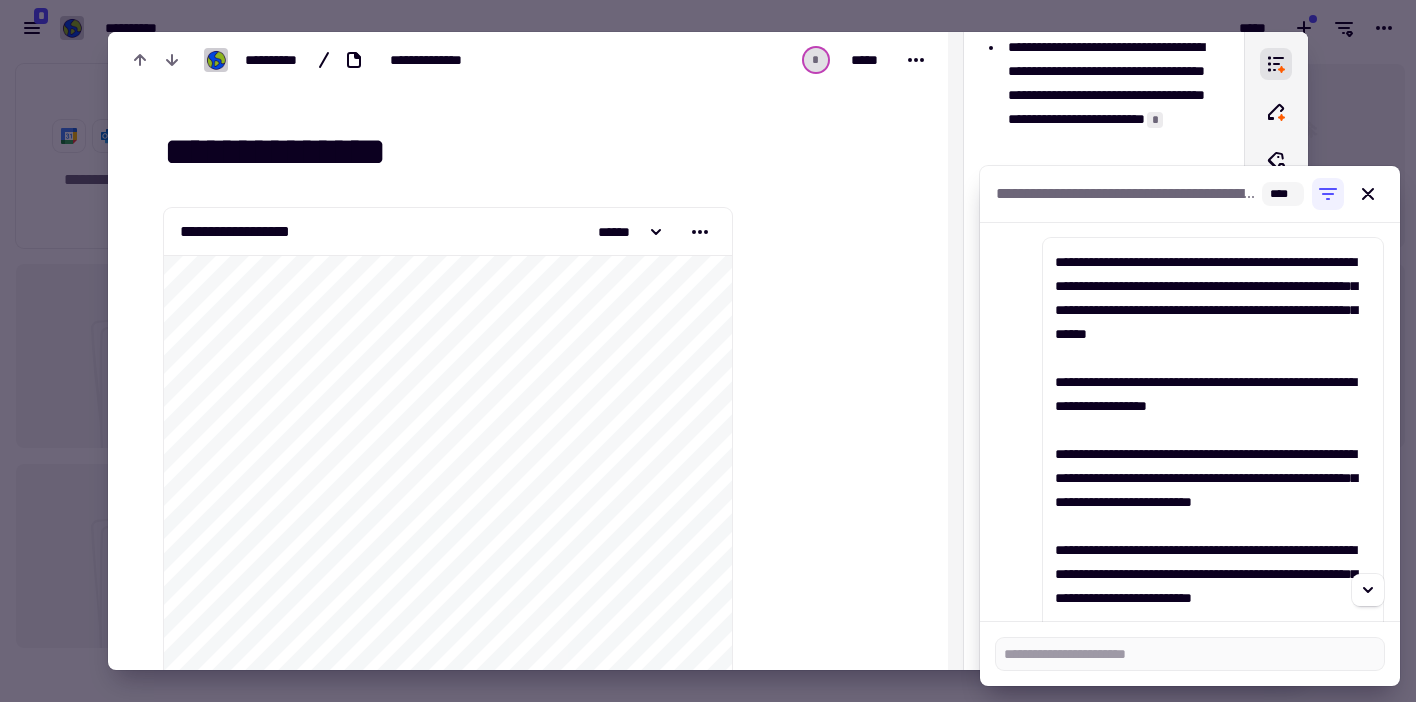 scroll, scrollTop: 4, scrollLeft: 0, axis: vertical 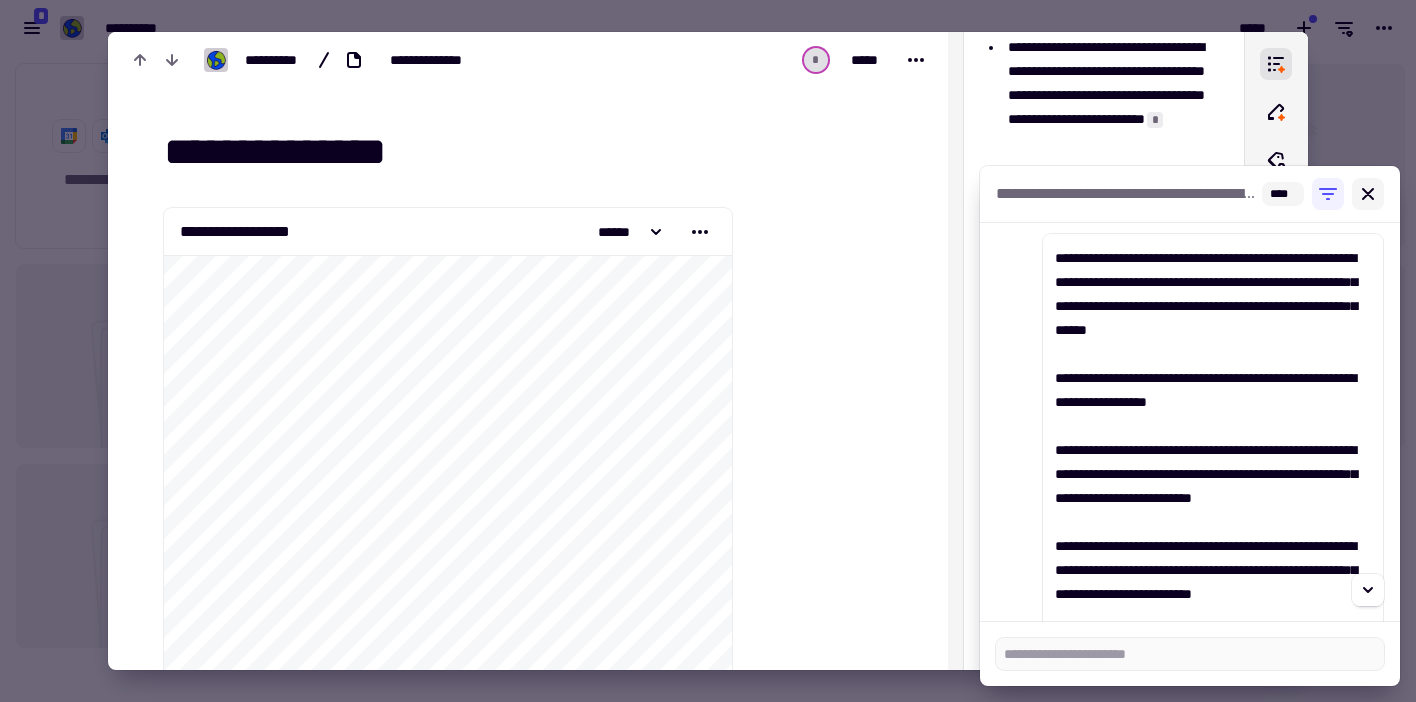 click 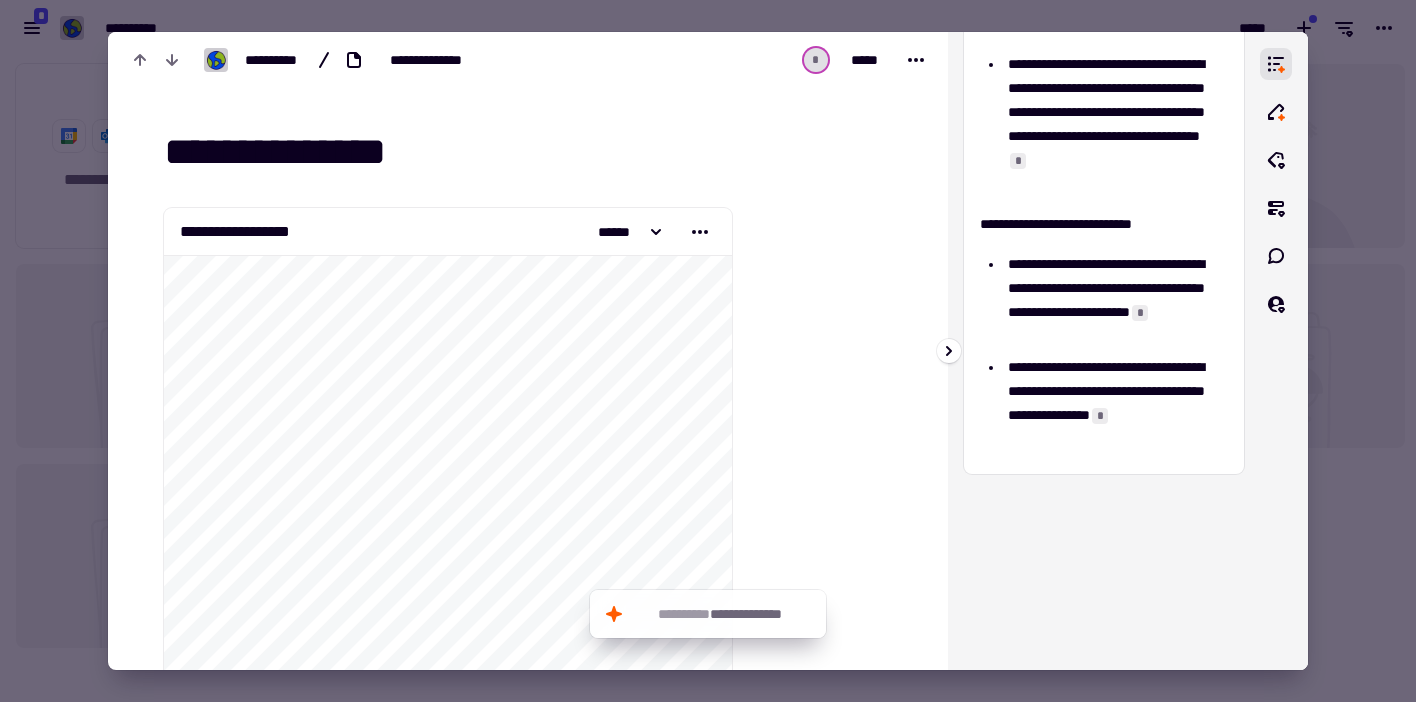 scroll, scrollTop: 892, scrollLeft: 0, axis: vertical 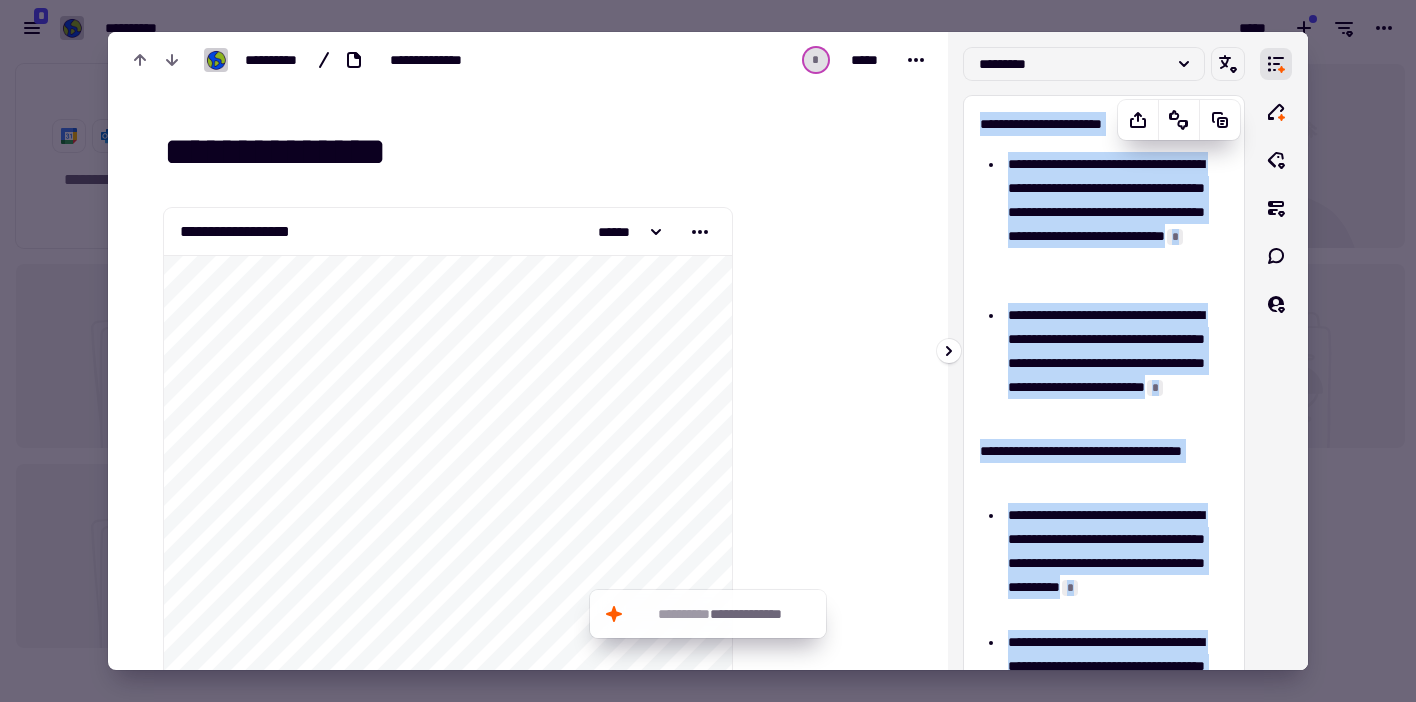 drag, startPoint x: 1109, startPoint y: 428, endPoint x: 977, endPoint y: 119, distance: 336.0134 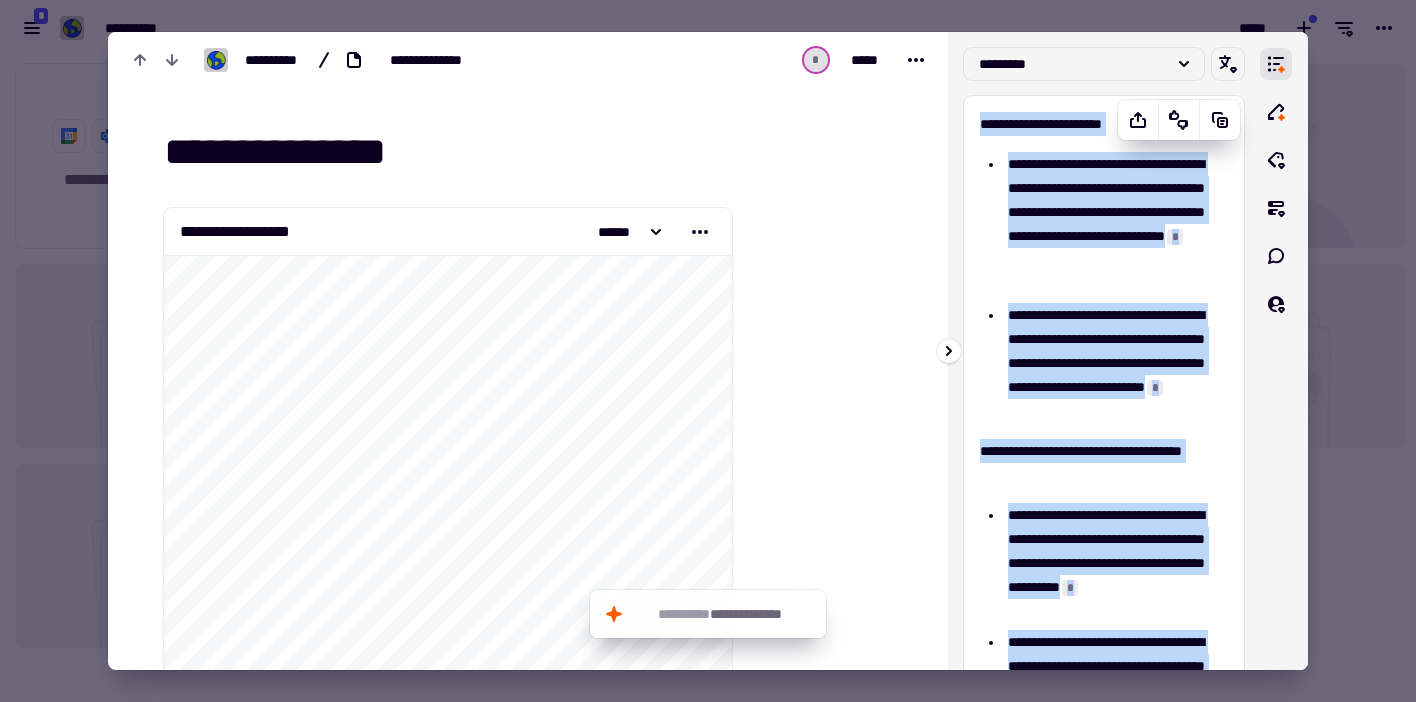 click on "**********" at bounding box center (1104, 725) 